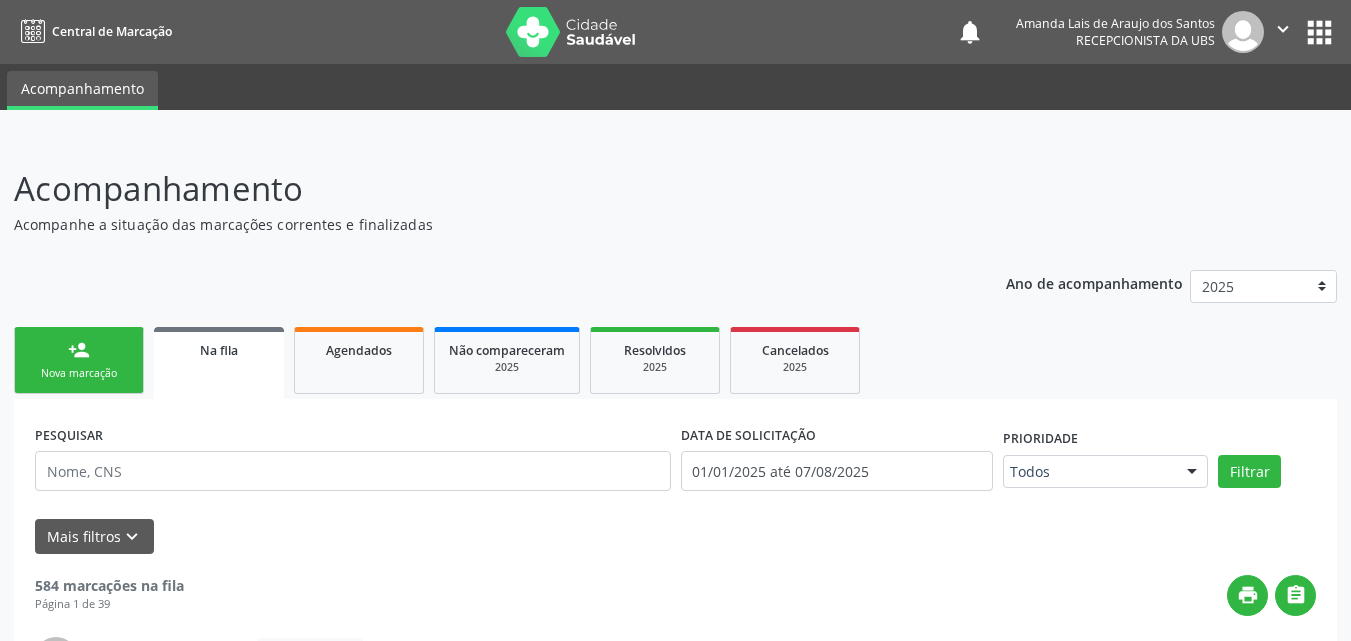 scroll, scrollTop: 54, scrollLeft: 0, axis: vertical 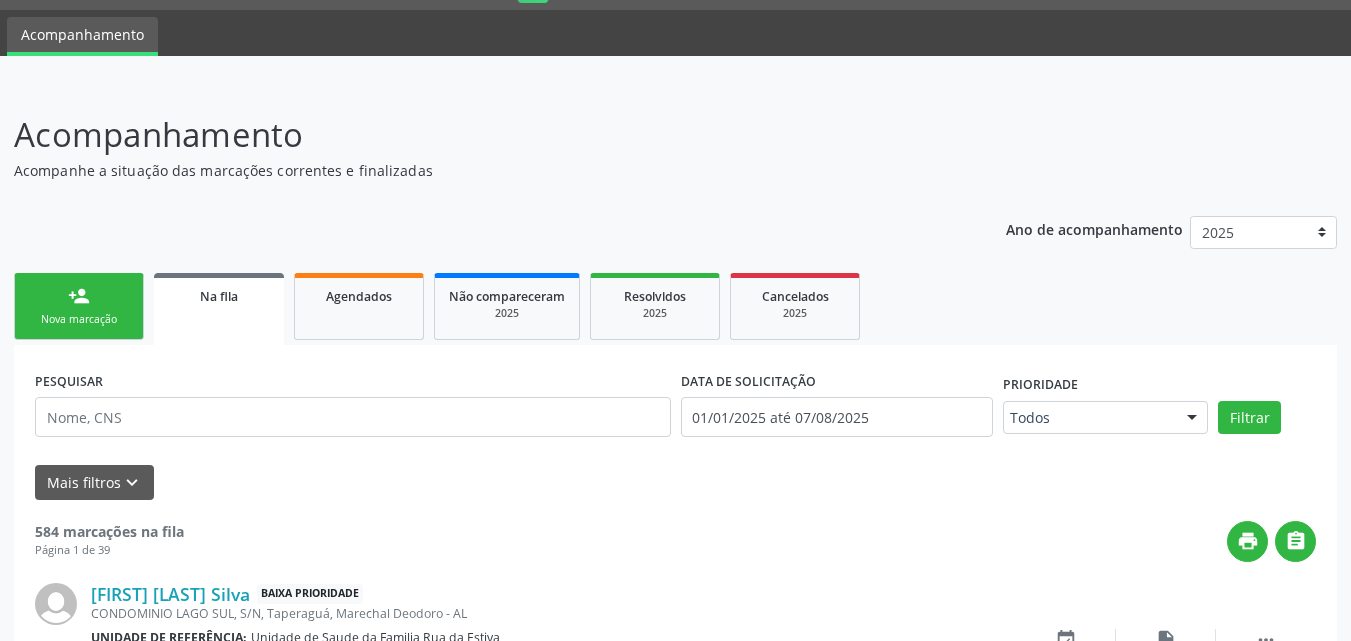 click on "person_add
Nova marcação" at bounding box center [79, 306] 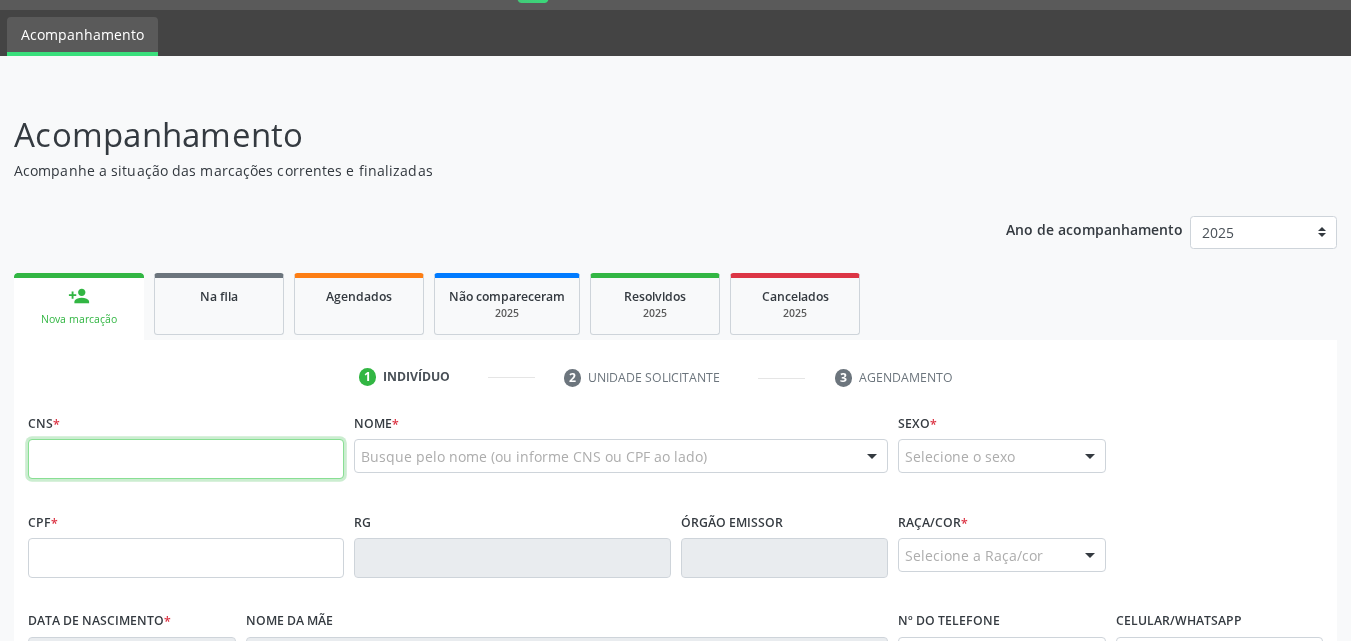 click at bounding box center (186, 459) 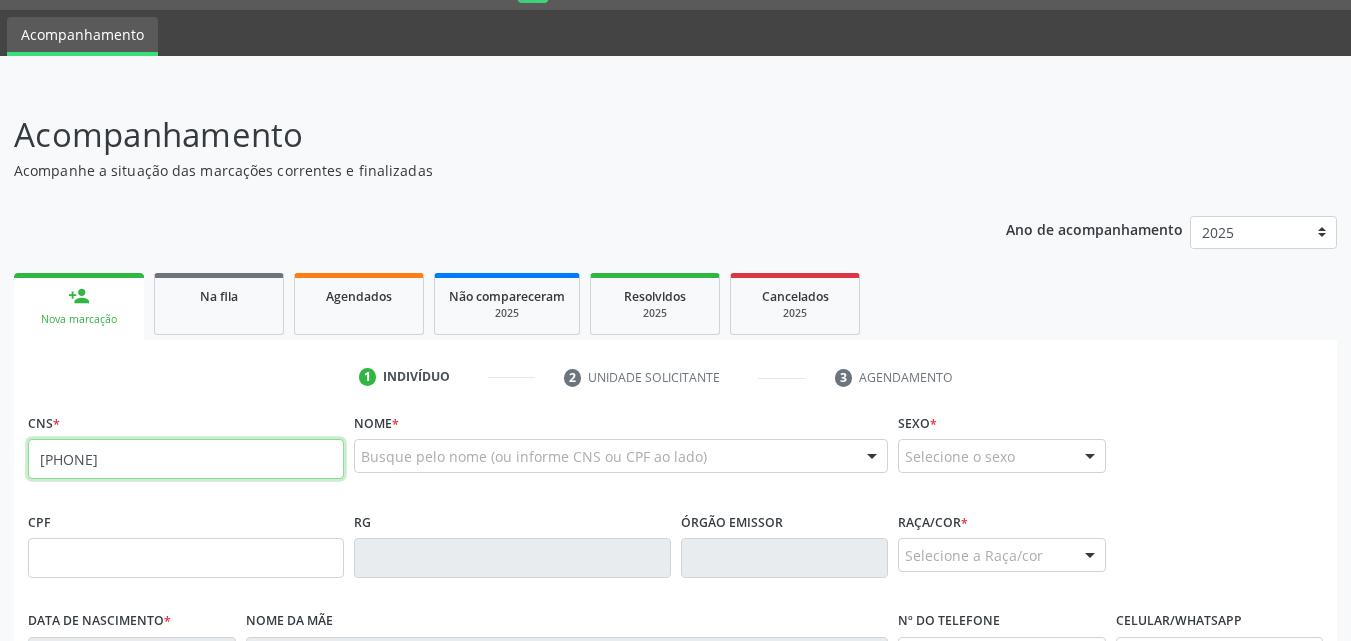 type on "[PHONE]" 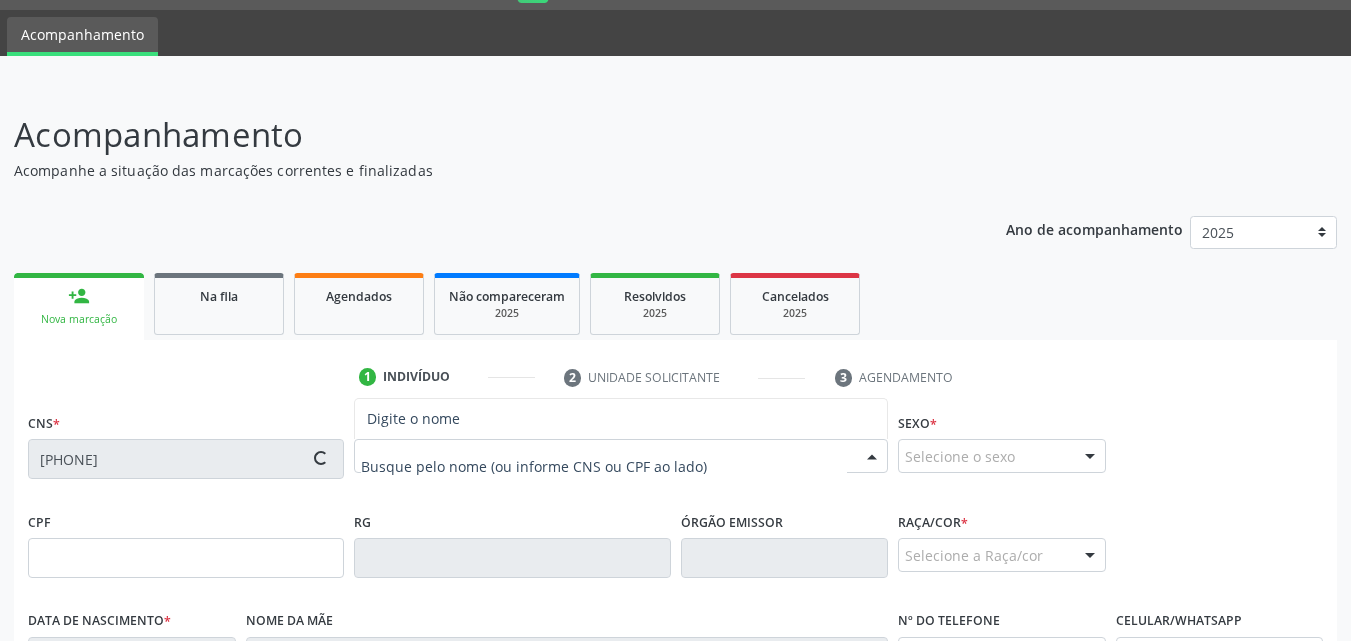 type on "[DATE]" 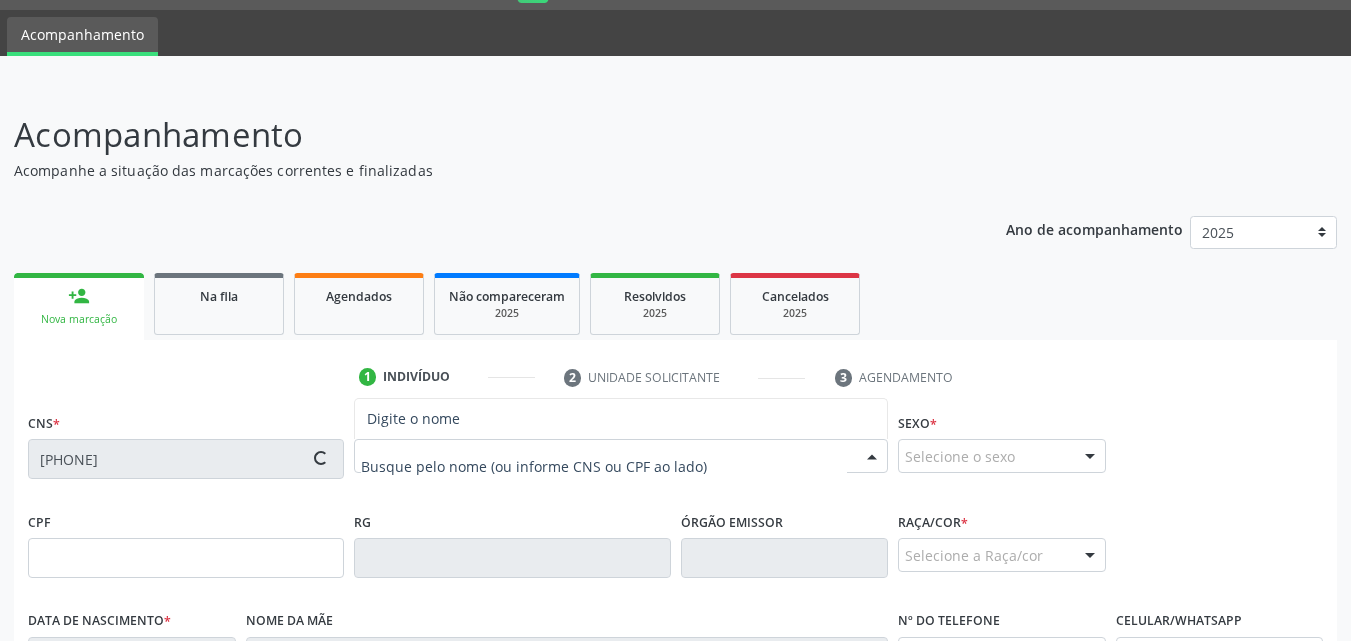 type on "[FIRST] [LAST] da Conceição" 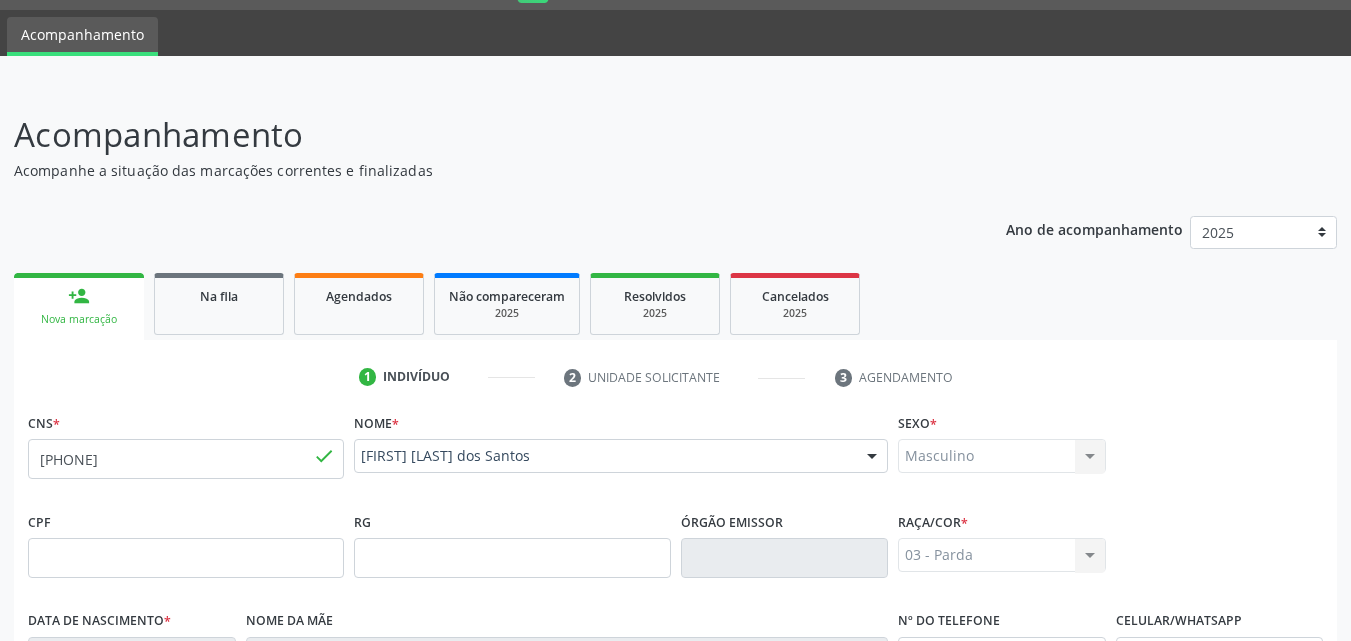 scroll, scrollTop: 471, scrollLeft: 0, axis: vertical 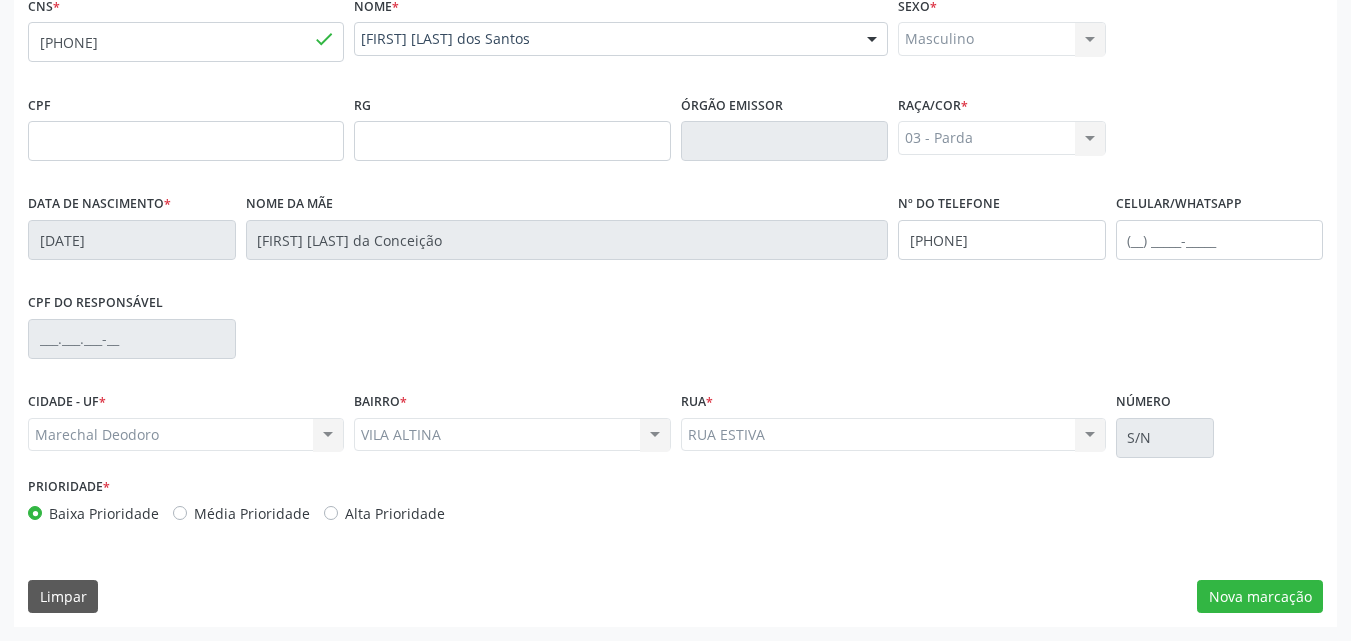 click on "CNS
*
[CREDIT_CARD]       done
Nome
*
Jorge José dos Santos
Jorge José dos Santos
CNS:
[CREDIT_CARD]
CPF:    --   Nascimento:
04/11/1960
Nenhum resultado encontrado para: "   "
Digite o nome
Sexo
*
Masculino         Masculino   Feminino
Nenhum resultado encontrado para: "   "
Não há nenhuma opção para ser exibida.
CPF
RG
Órgão emissor
Raça/cor
*
03 - Parda         01 - Branca   02 - Preta   04 - Amarela   03 - Parda   05 - Indígena
Nenhum resultado encontrado para: "   "
Não há nenhuma opção para ser exibida.
Data de nascimento
*
04/11/1960
Nome da mãe
Benedita Maria da Conceição
Nº do Telefone" at bounding box center (675, 309) 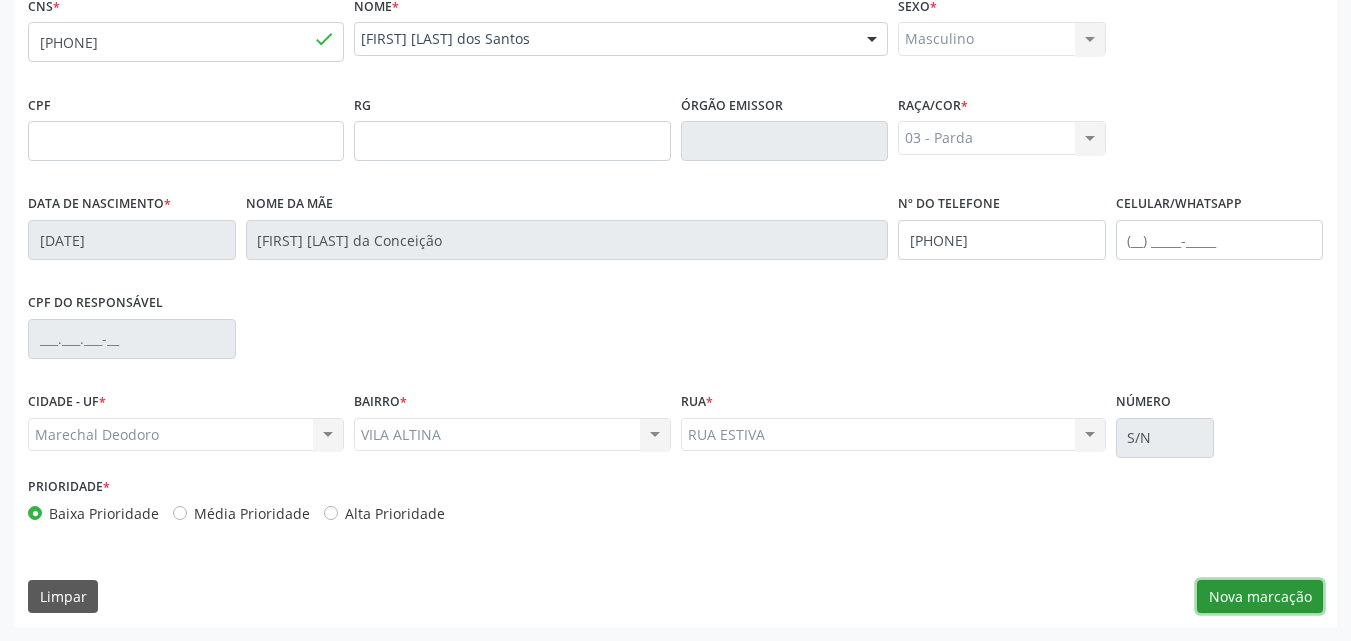 click on "Nova marcação" at bounding box center (1260, 597) 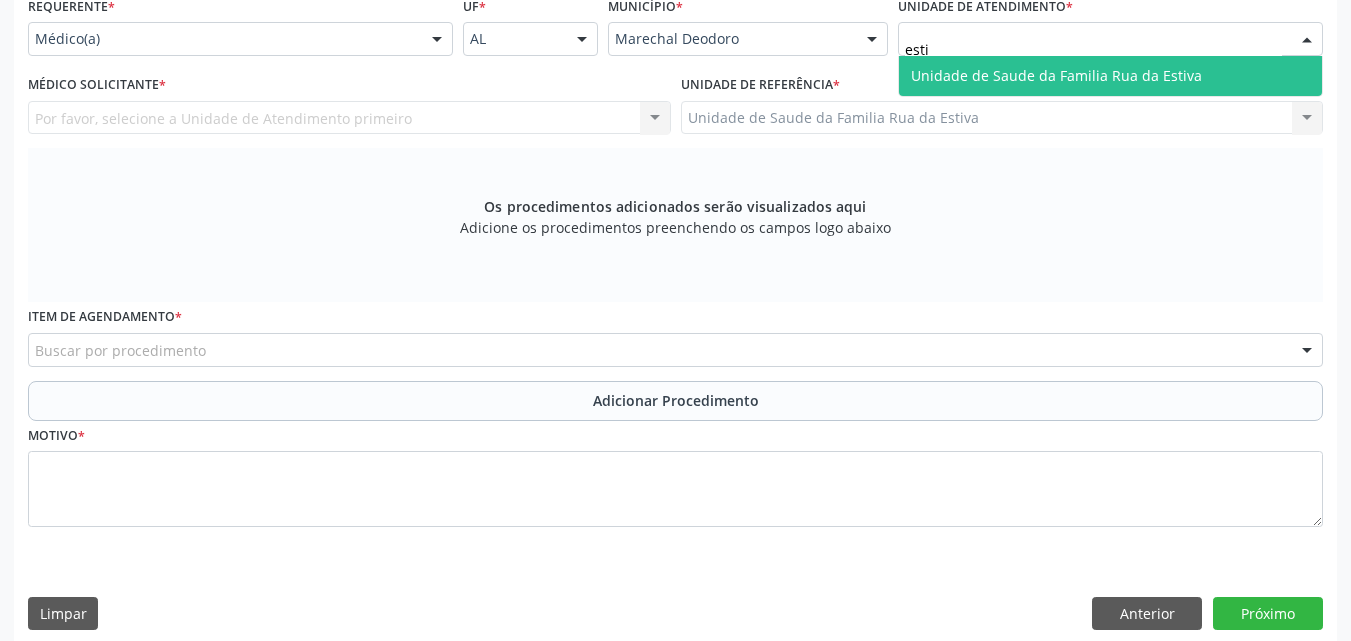 type on "estiV" 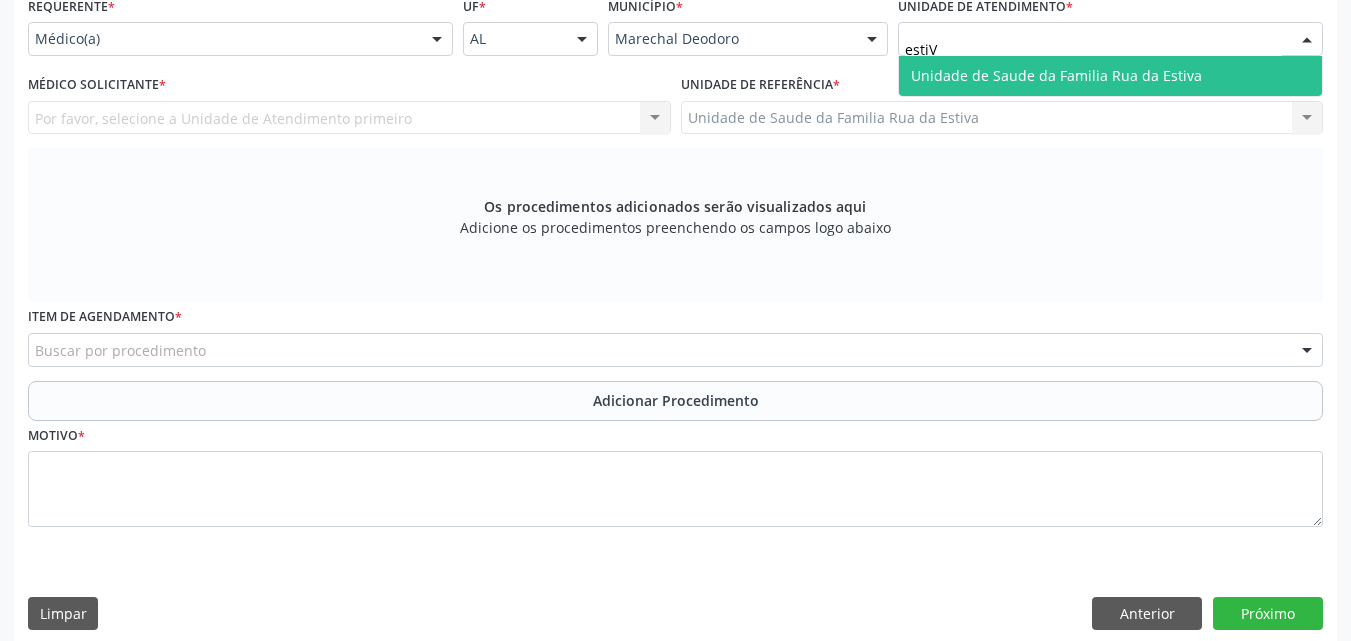 click on "Unidade de Saude da Familia Rua da Estiva" at bounding box center (1110, 76) 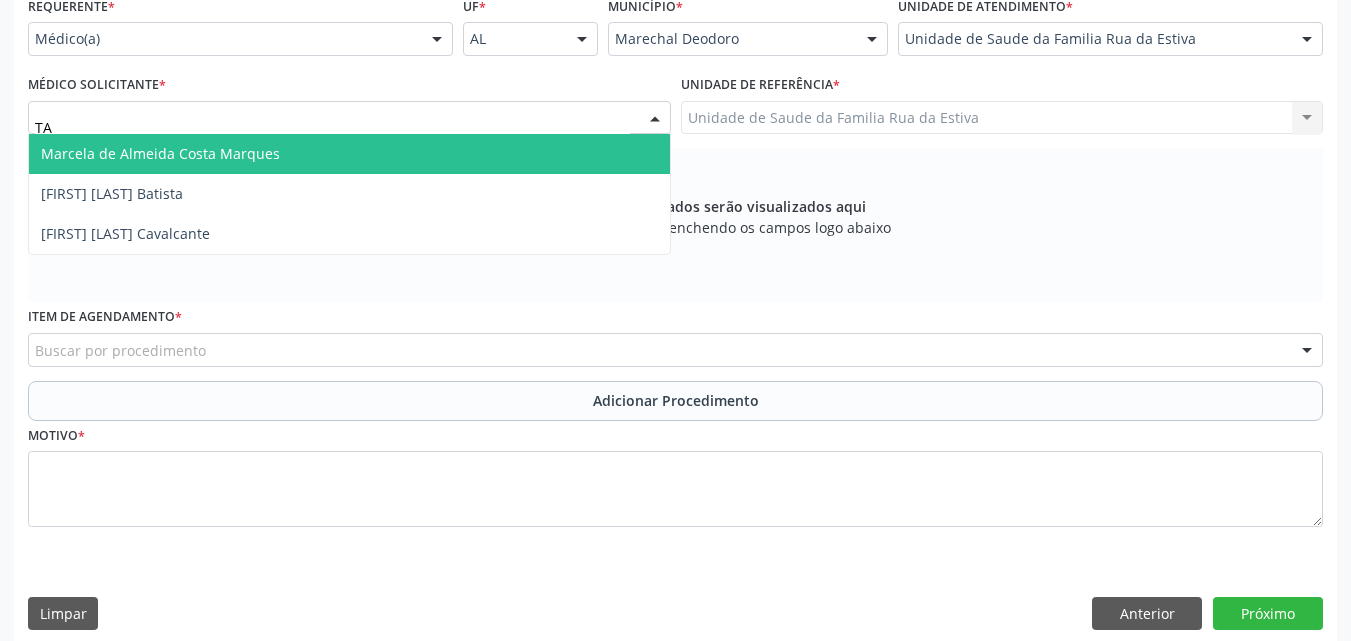 type on "TAC" 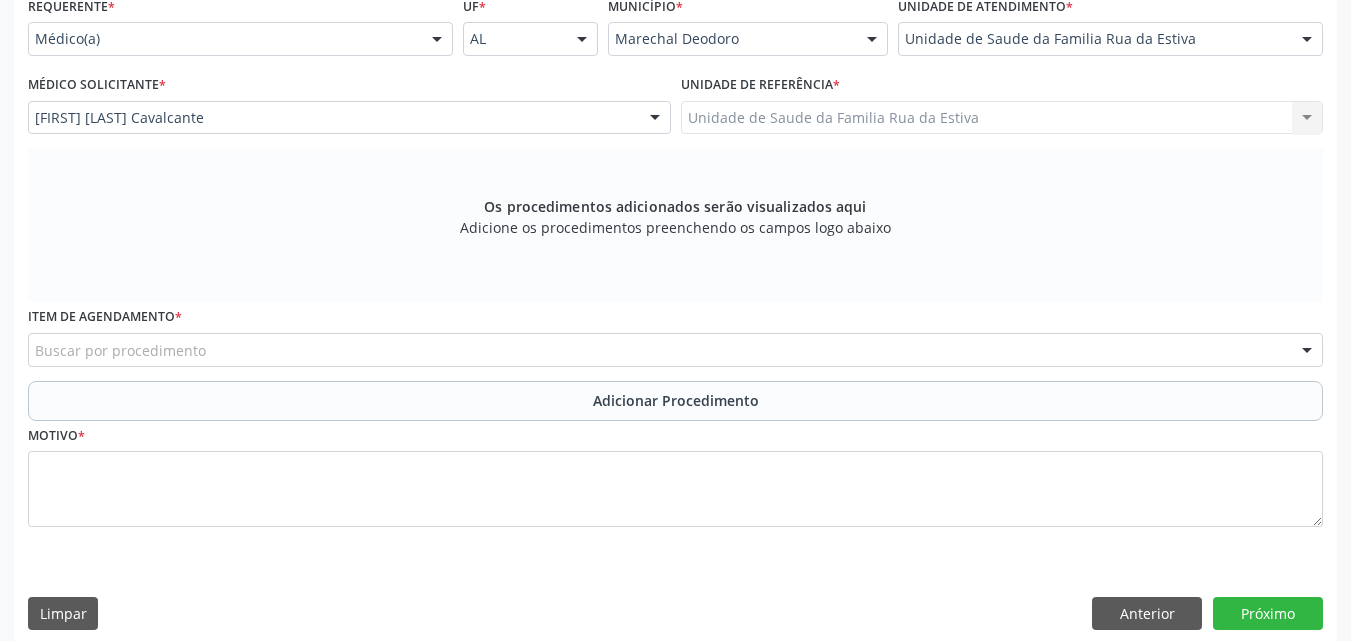 click on "Item de agendamento
*" at bounding box center [105, 317] 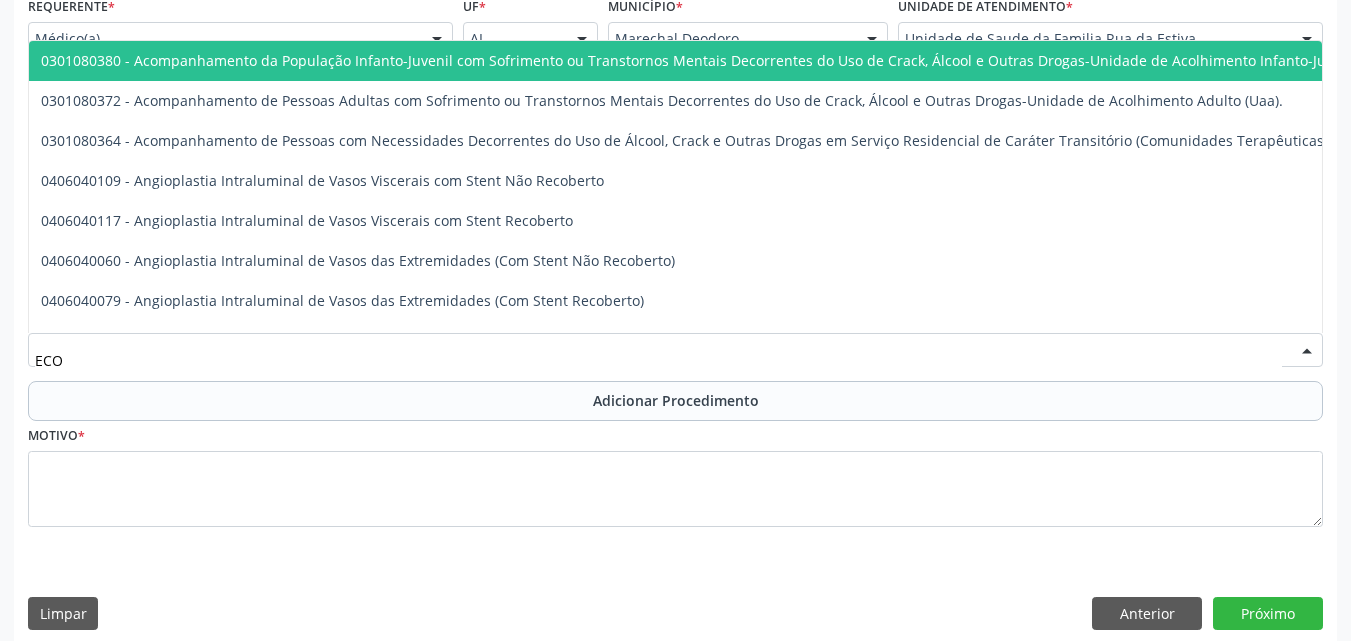 type on "ECOC" 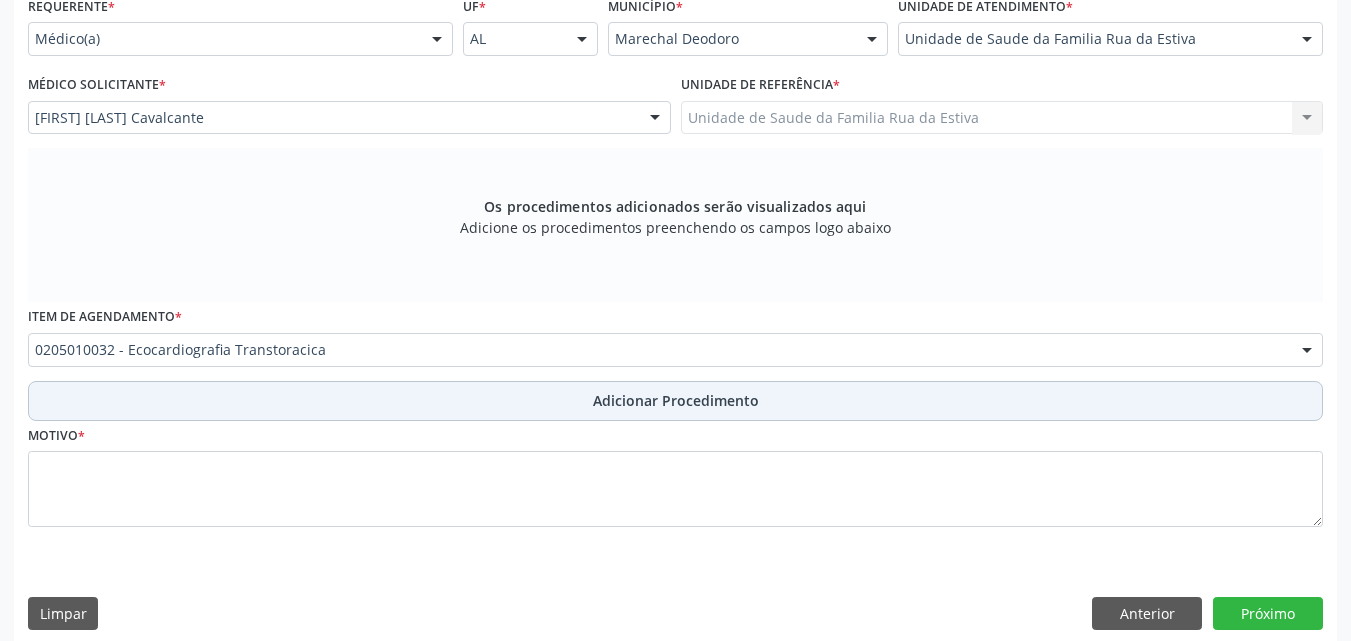 click on "Adicionar Procedimento" at bounding box center (675, 401) 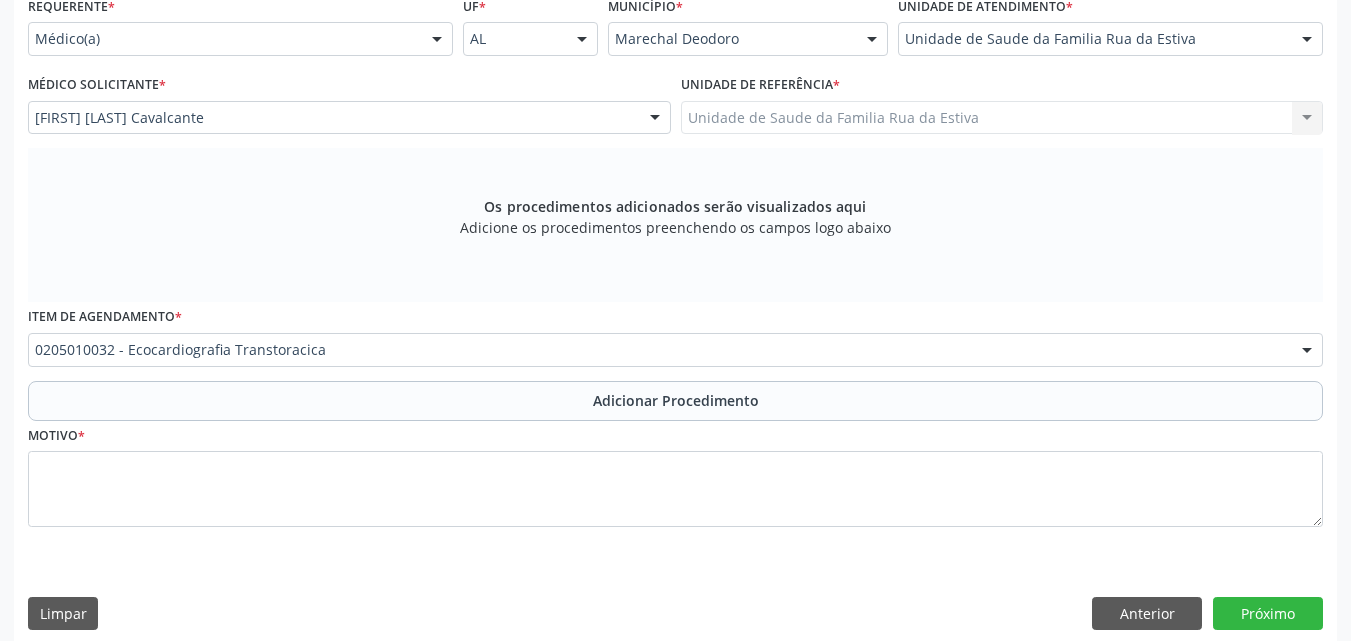 scroll, scrollTop: 412, scrollLeft: 0, axis: vertical 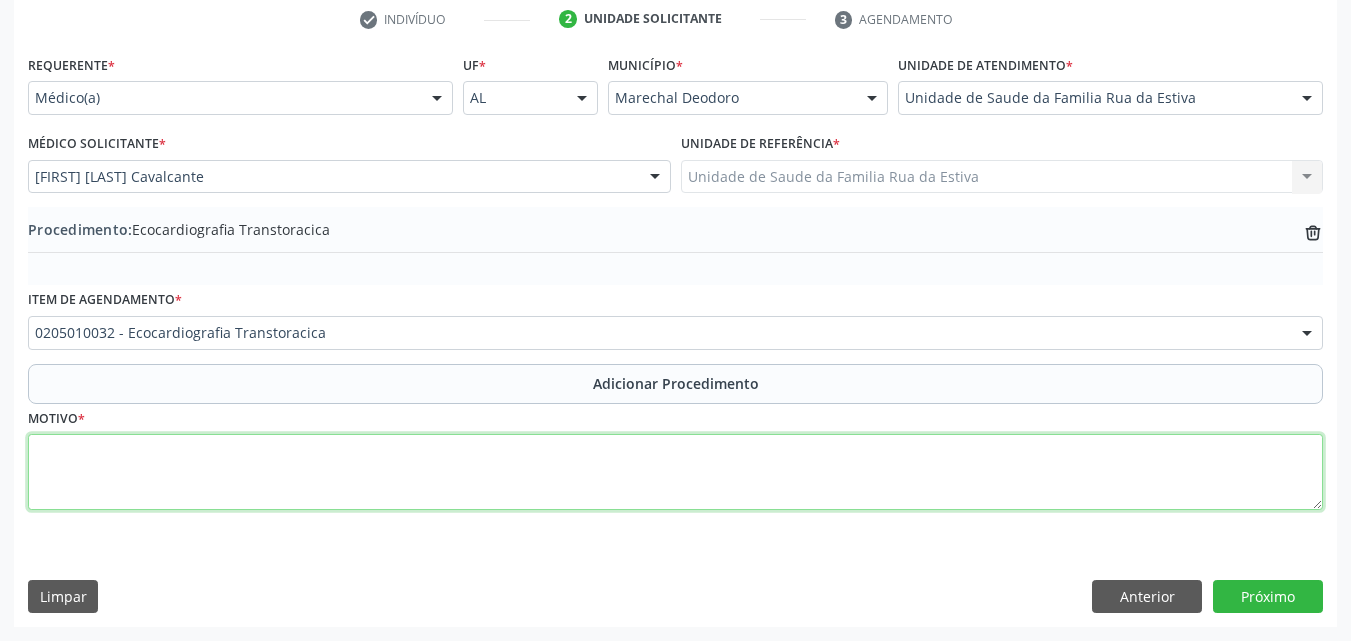 click at bounding box center [675, 472] 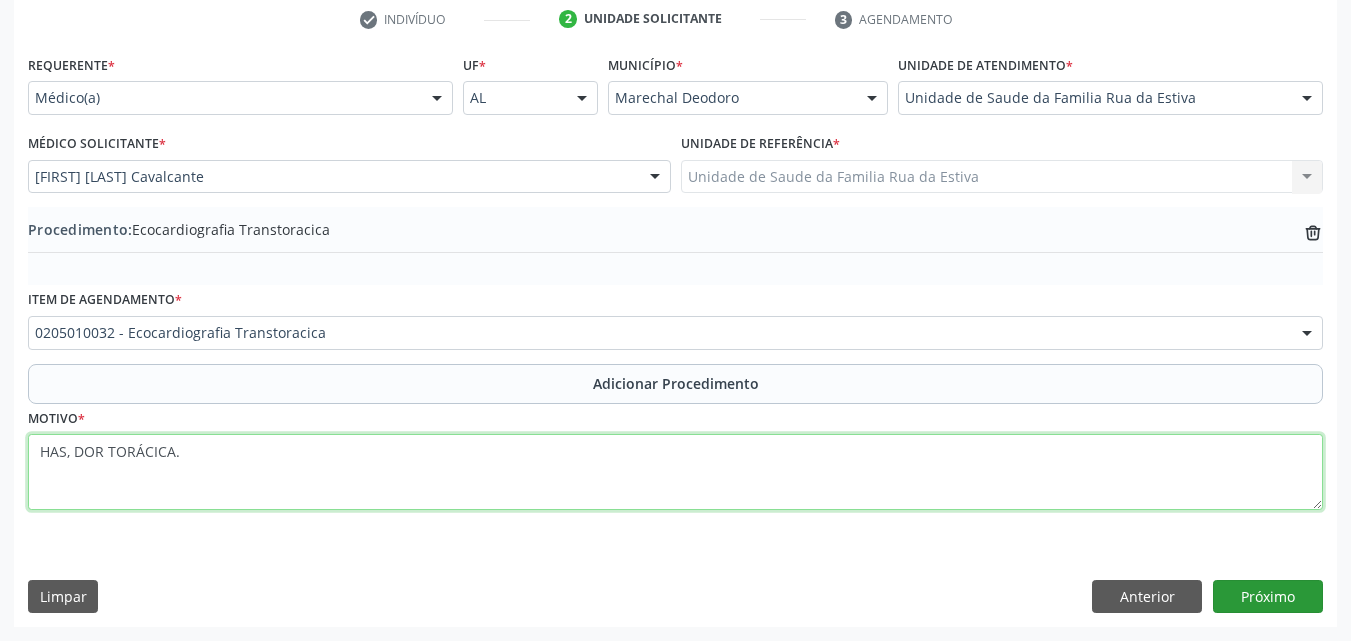 type on "HAS, DOR TORÁCICA." 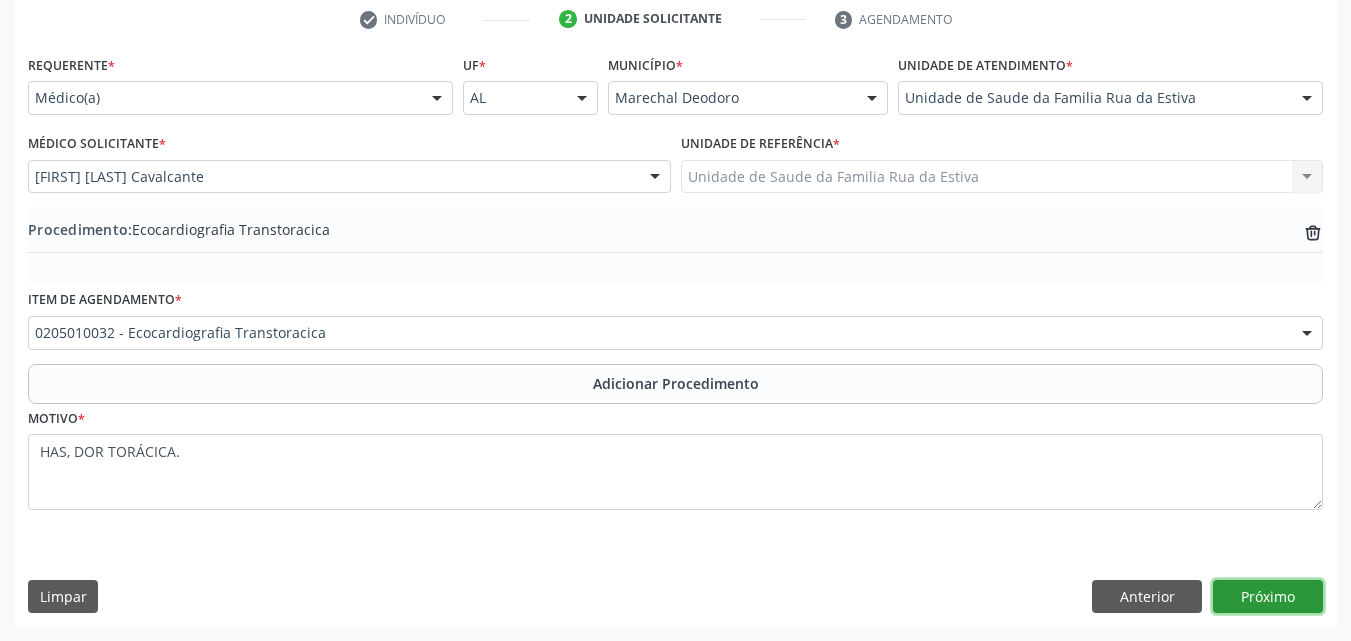 click on "Próximo" at bounding box center [1268, 597] 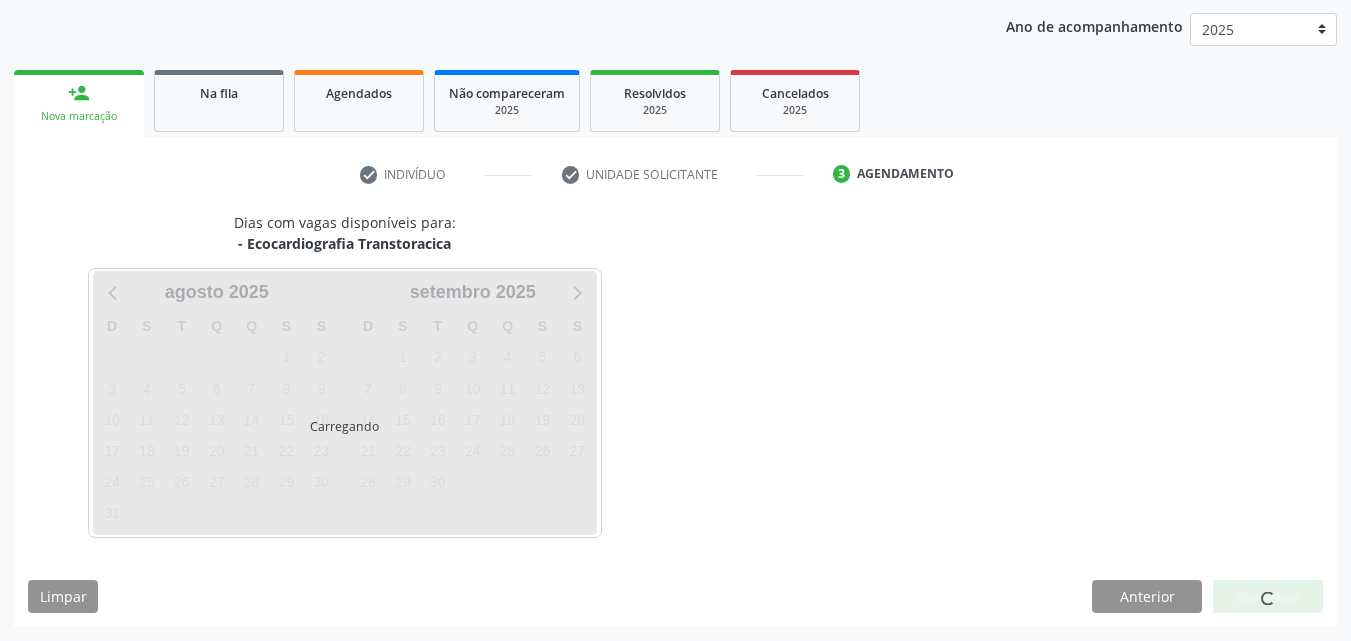 scroll, scrollTop: 316, scrollLeft: 0, axis: vertical 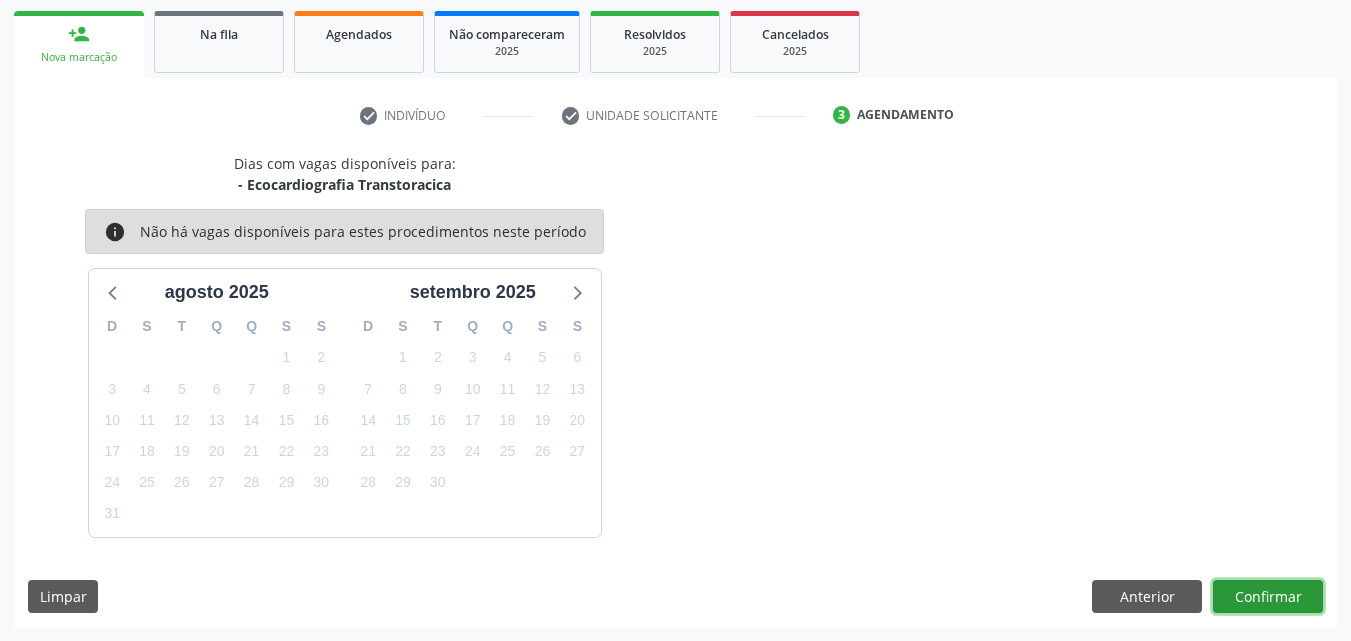 click on "Confirmar" at bounding box center (1268, 597) 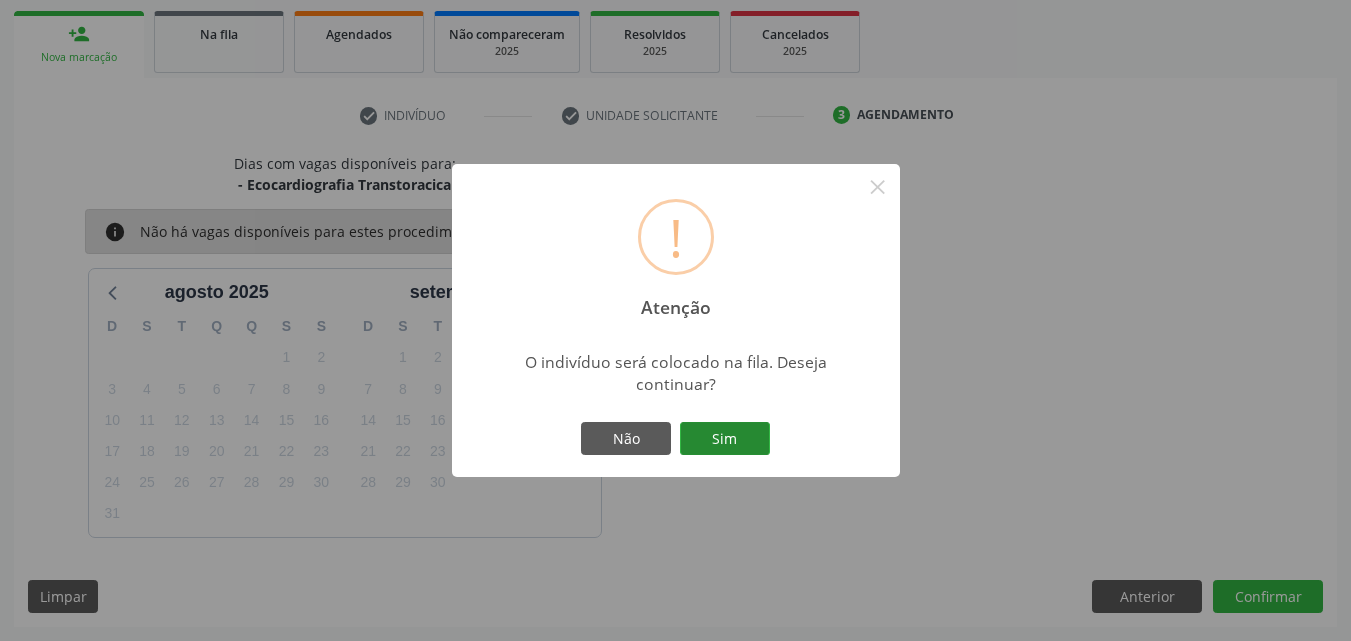 click on "Sim" at bounding box center [725, 439] 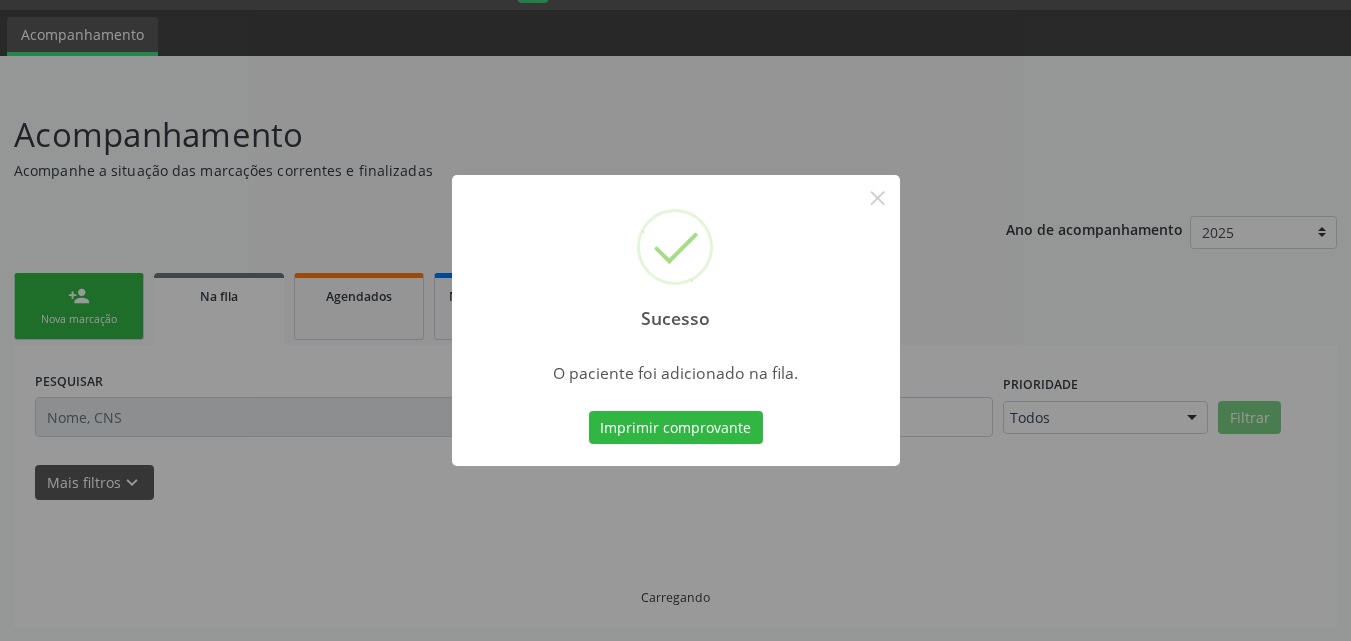 scroll, scrollTop: 54, scrollLeft: 0, axis: vertical 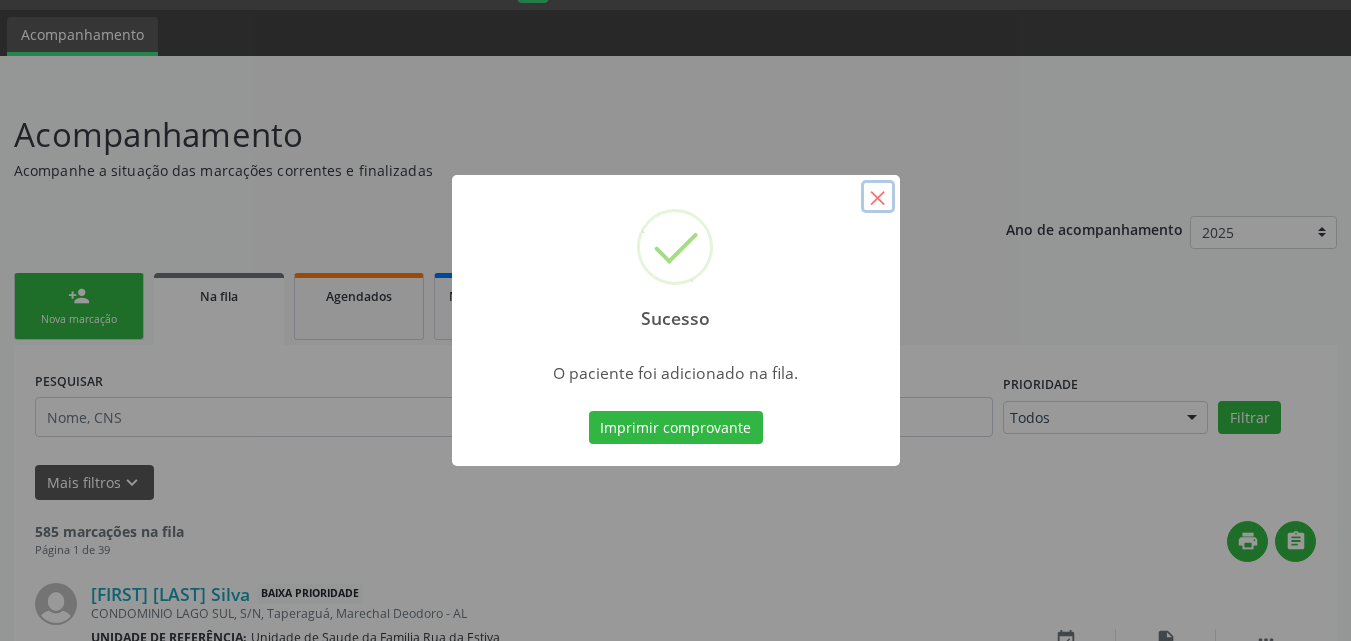 click on "×" at bounding box center (878, 197) 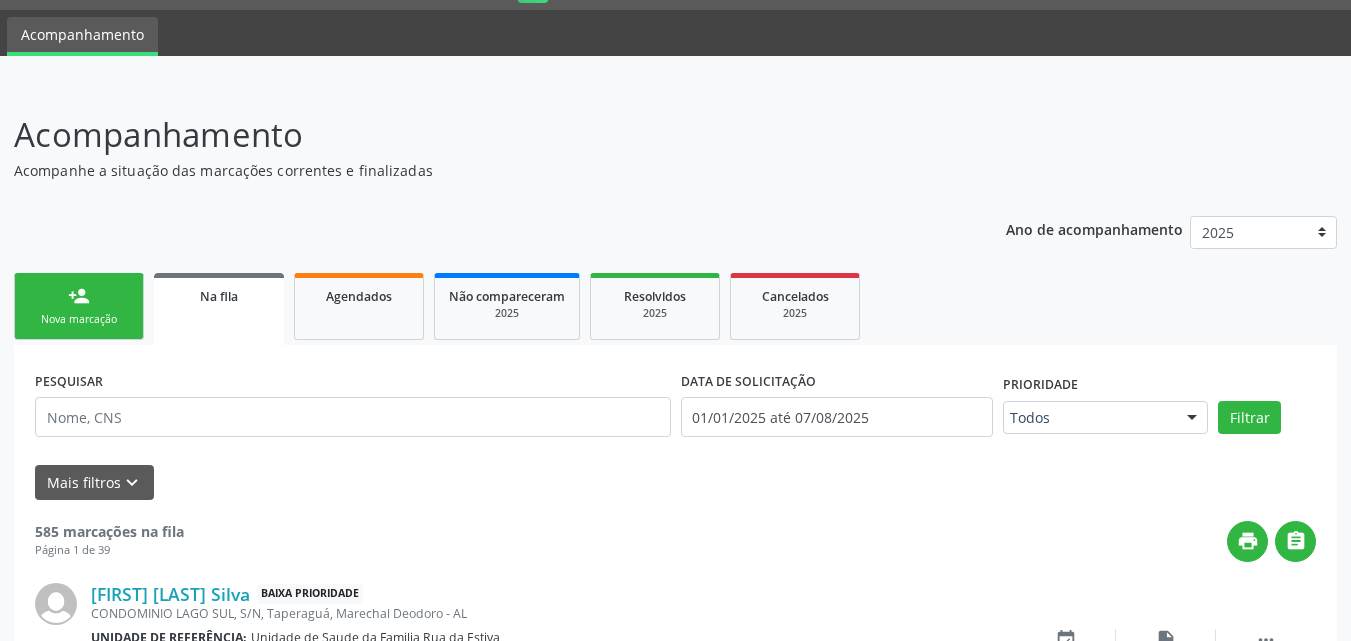 click on "person_add
Nova marcação" at bounding box center [79, 306] 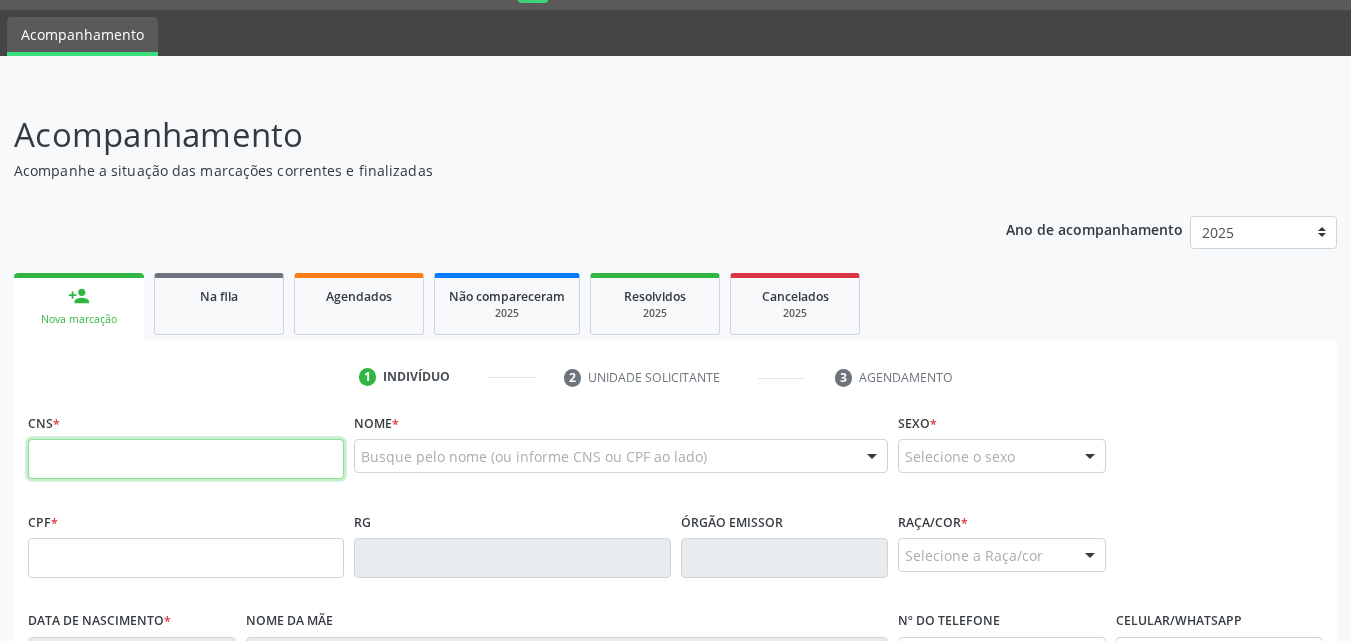 click at bounding box center [186, 459] 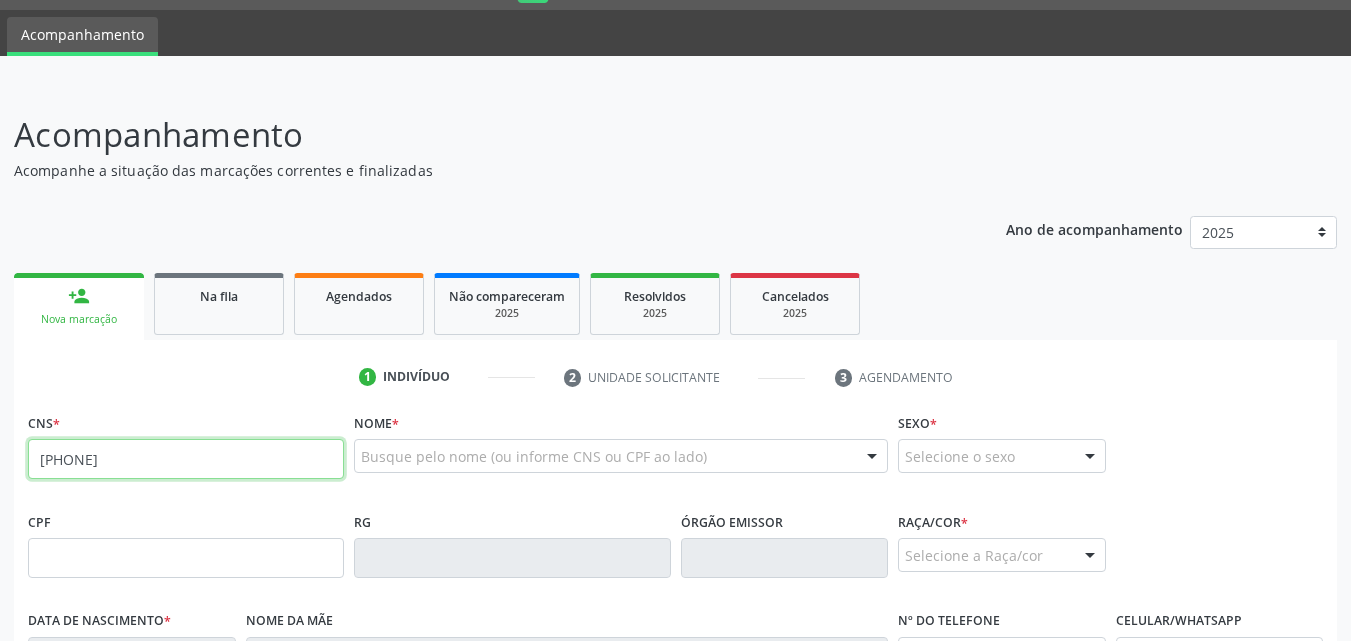 type on "[PHONE]" 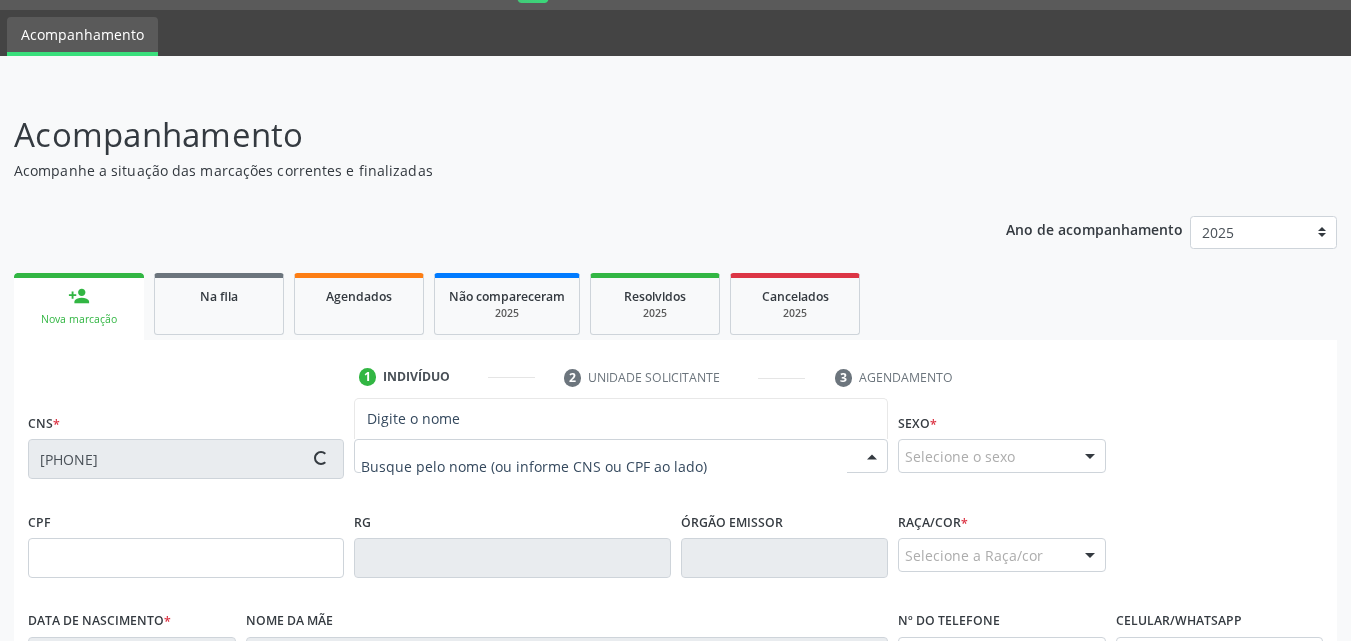 type on "[DATE]" 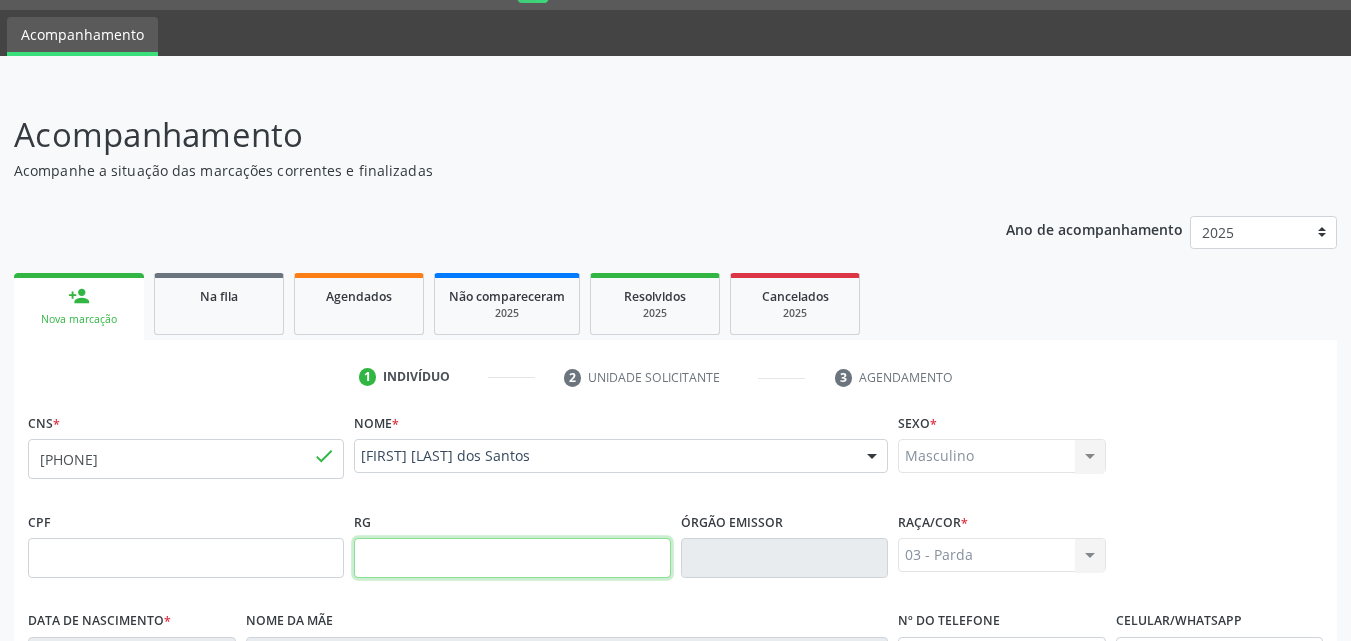 scroll, scrollTop: 471, scrollLeft: 0, axis: vertical 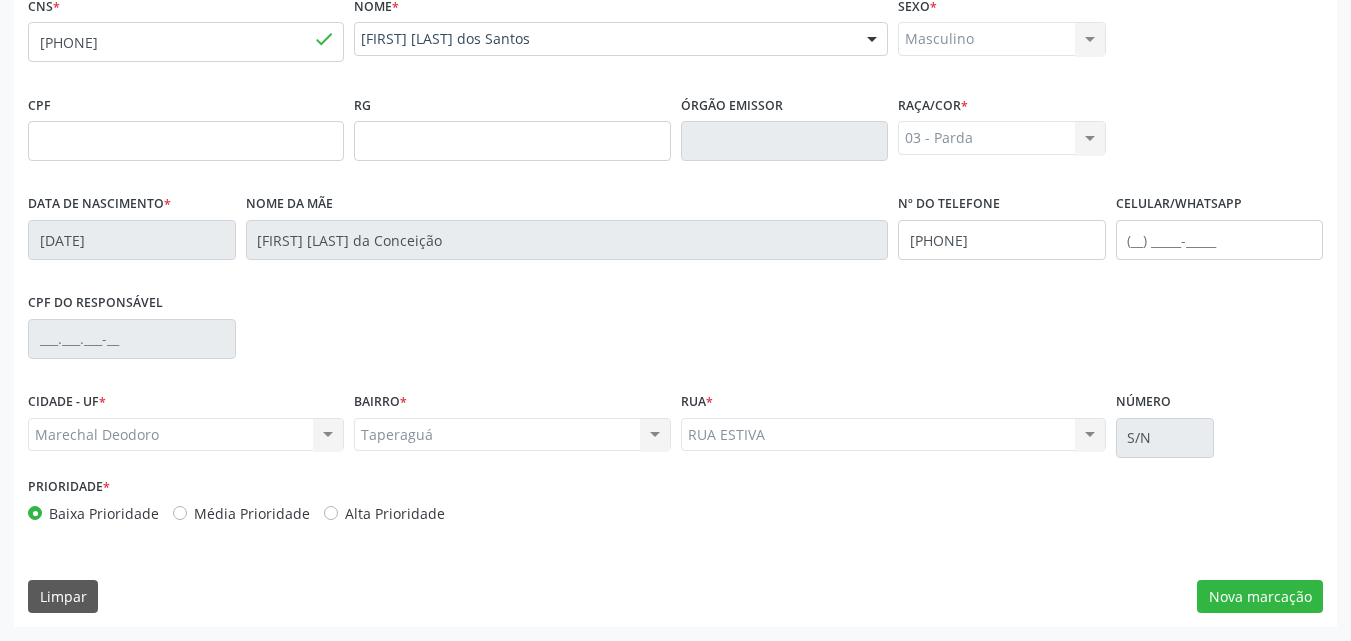 click on "CNS
*
[CREDIT_CARD]       done
Nome
*
Jorge José dos Santos
Jorge José dos Santos
CNS:
[CREDIT_CARD]
CPF:    --   Nascimento:
04/11/1960
Nenhum resultado encontrado para: "   "
Digite o nome
Sexo
*
Masculino         Masculino   Feminino
Nenhum resultado encontrado para: "   "
Não há nenhuma opção para ser exibida.
CPF
RG
Órgão emissor
Raça/cor
*
03 - Parda         01 - Branca   02 - Preta   04 - Amarela   03 - Parda   05 - Indígena
Nenhum resultado encontrado para: "   "
Não há nenhuma opção para ser exibida.
Data de nascimento
*
04/11/1960
Nome da mãe
Benedita Maria da Conceição
Nº do Telefone" at bounding box center [675, 309] 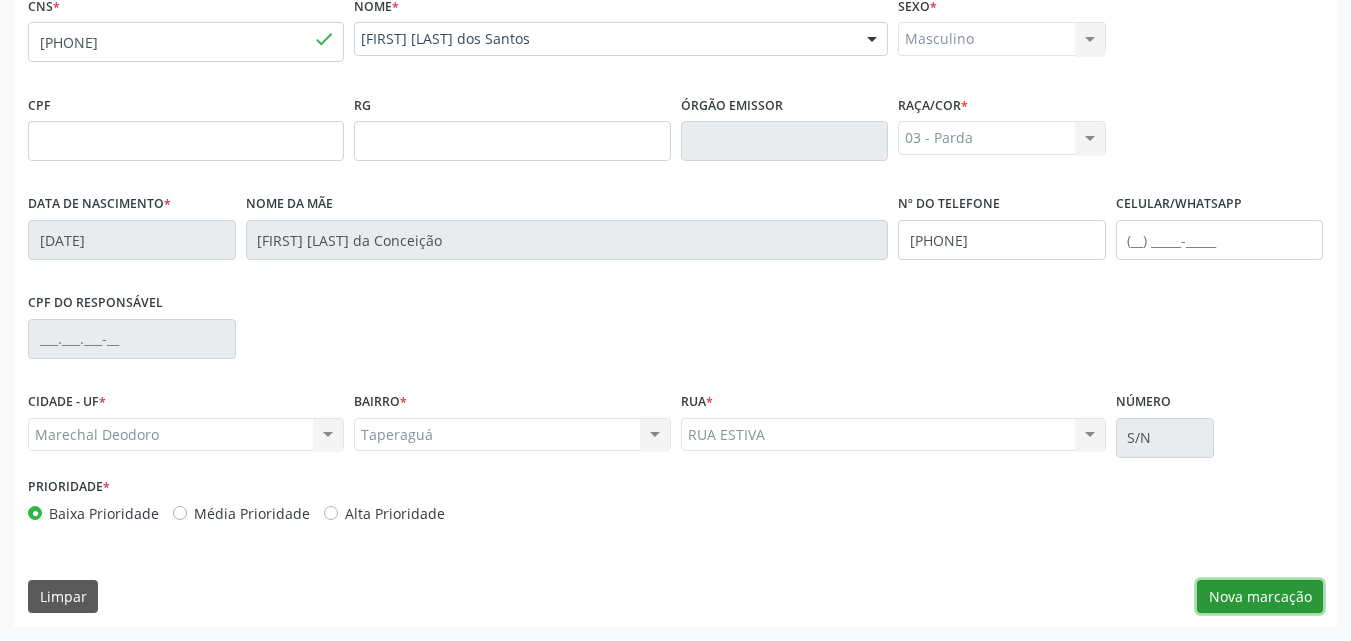 click on "Nova marcação" at bounding box center [1260, 597] 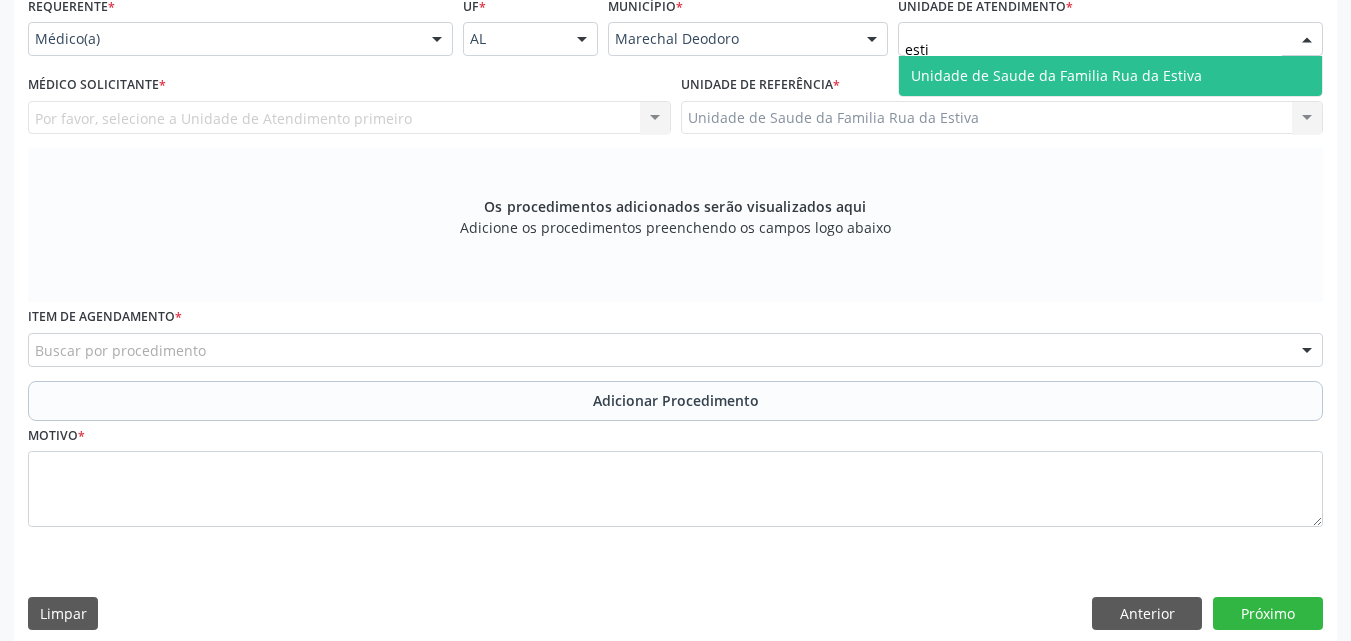 type on "estiv" 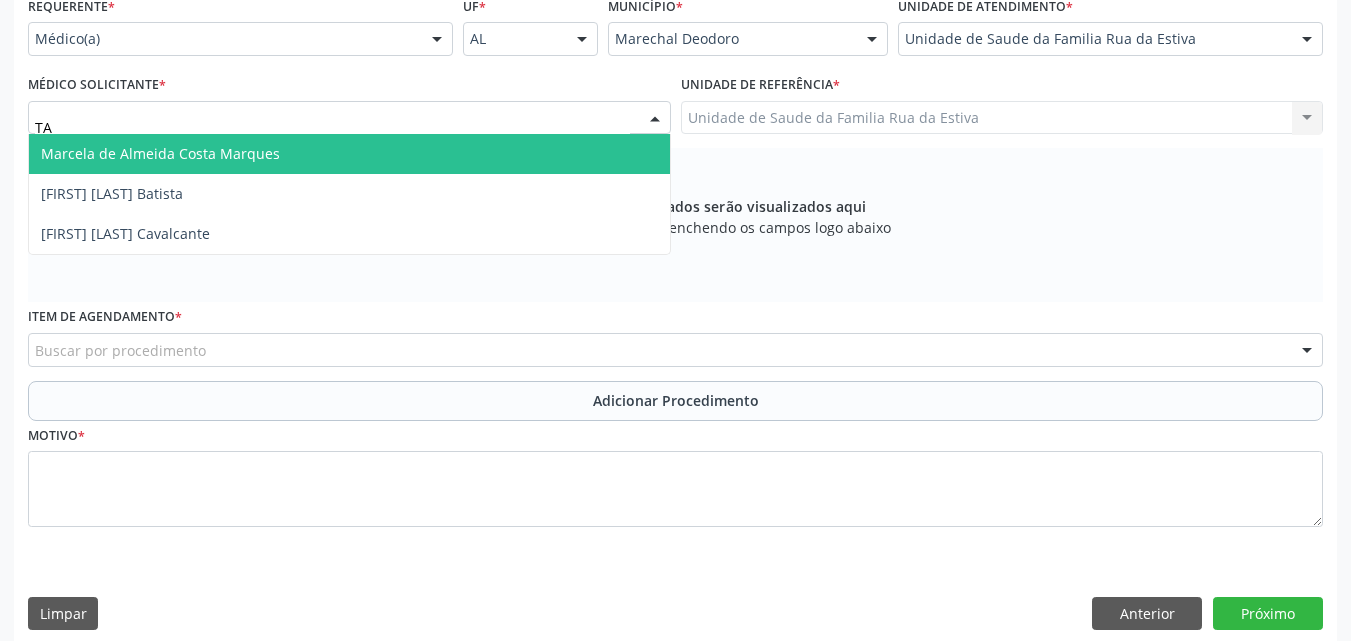 type on "TAC" 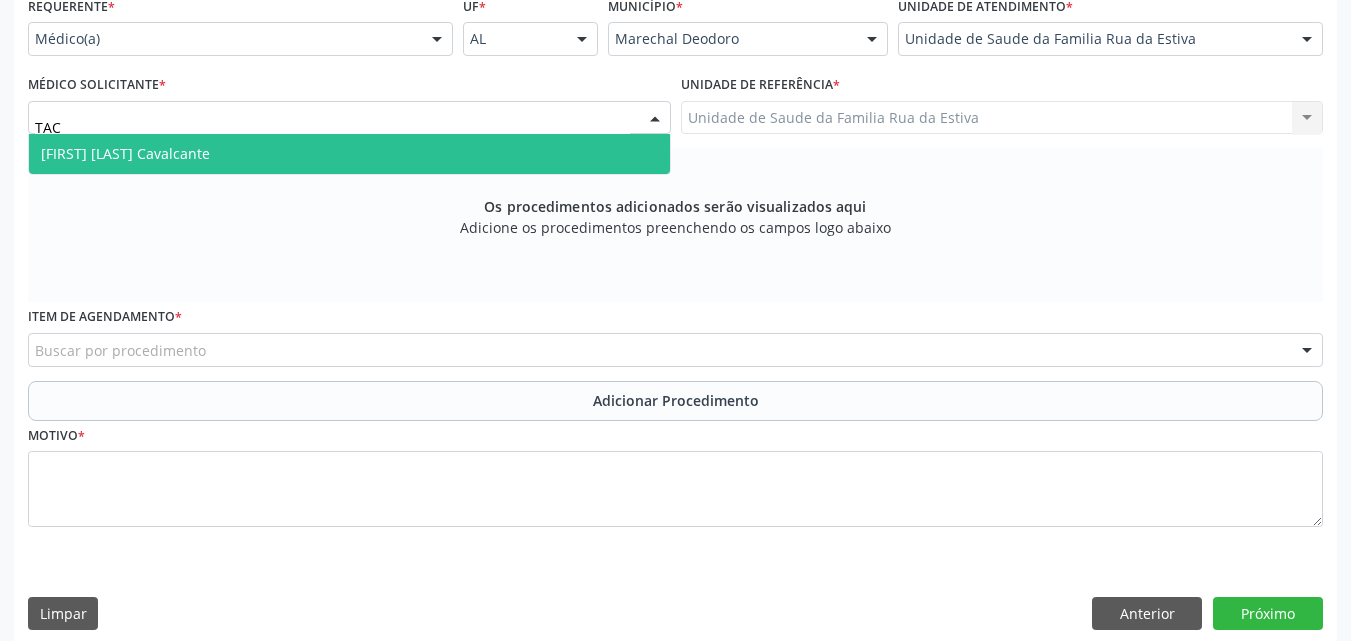 click on "[FIRST] [LAST] Cavalcante" at bounding box center [125, 153] 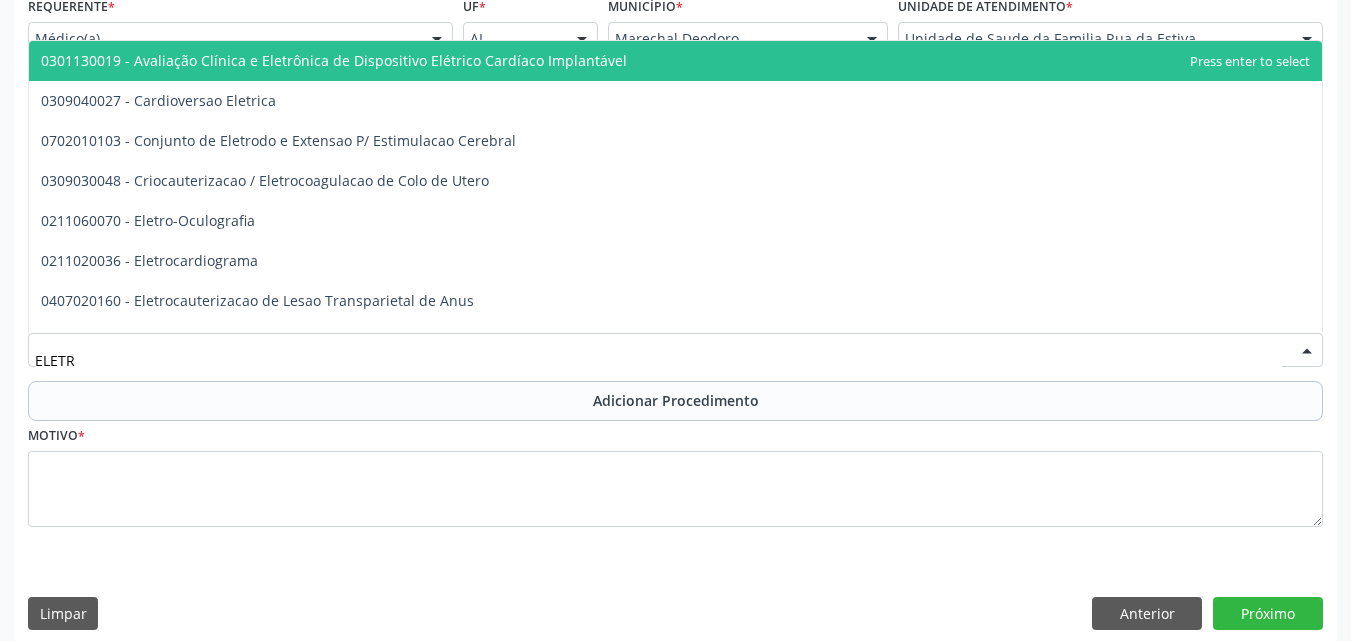 type on "ELETRO" 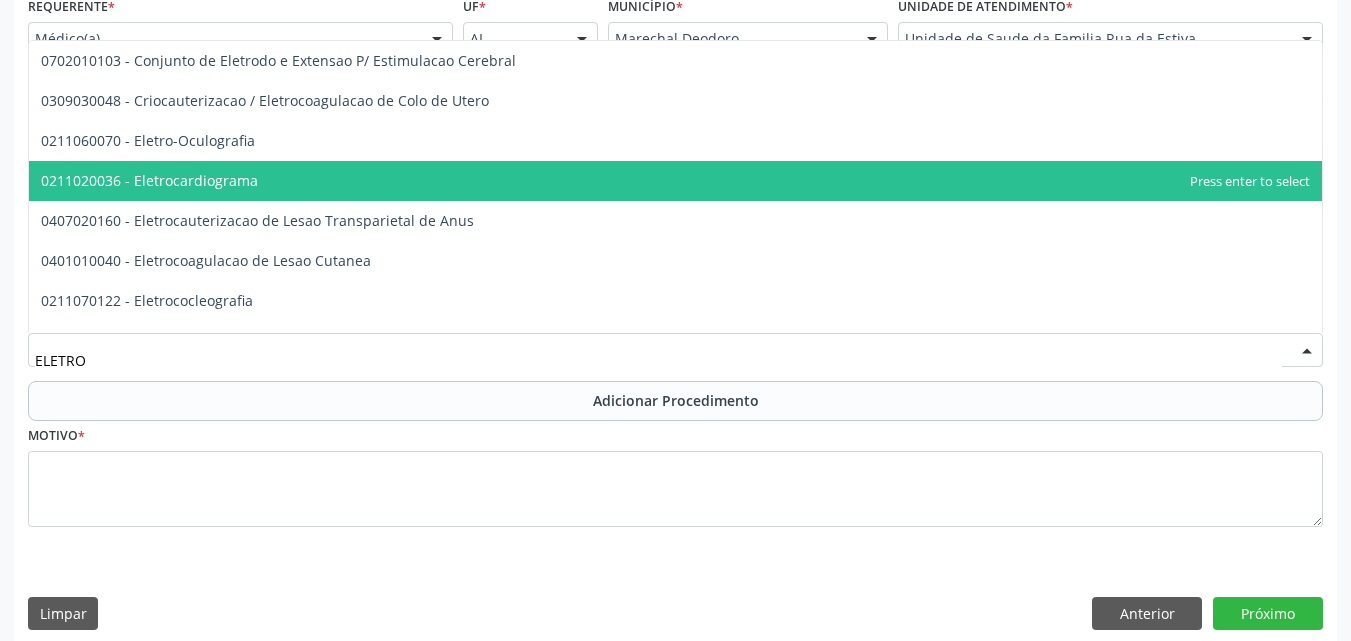 click on "0211020036 - Eletrocardiograma" at bounding box center (149, 180) 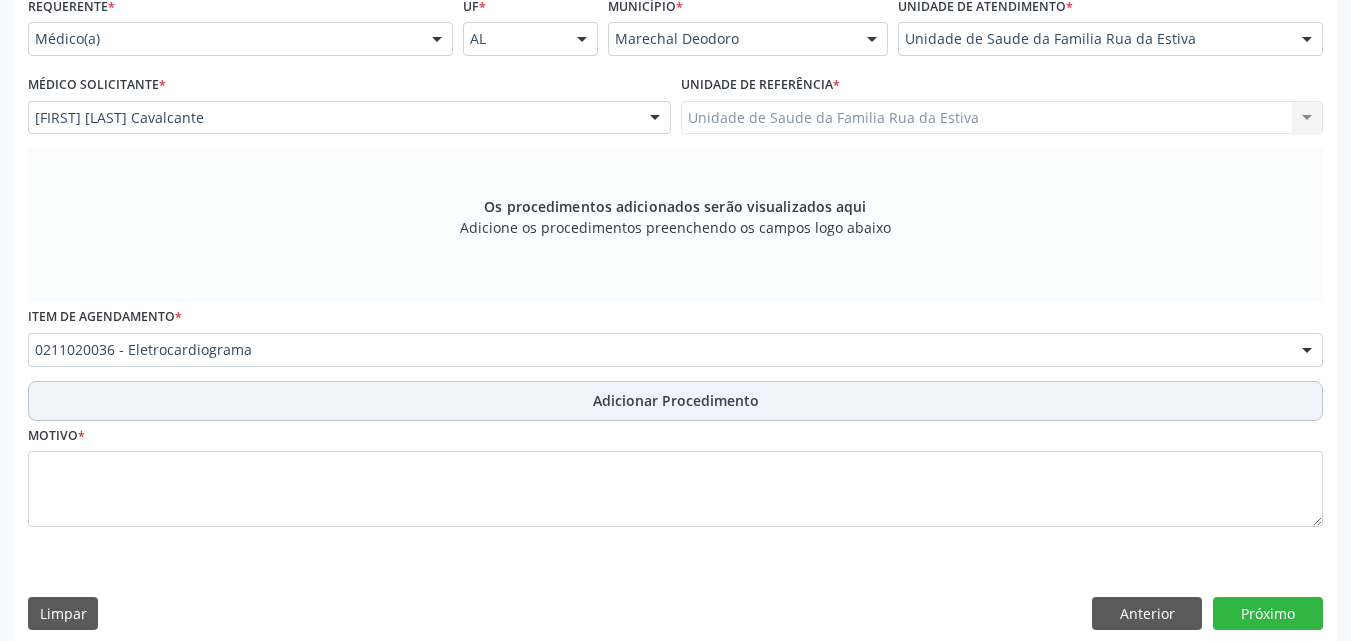 click on "Adicionar Procedimento" at bounding box center (675, 401) 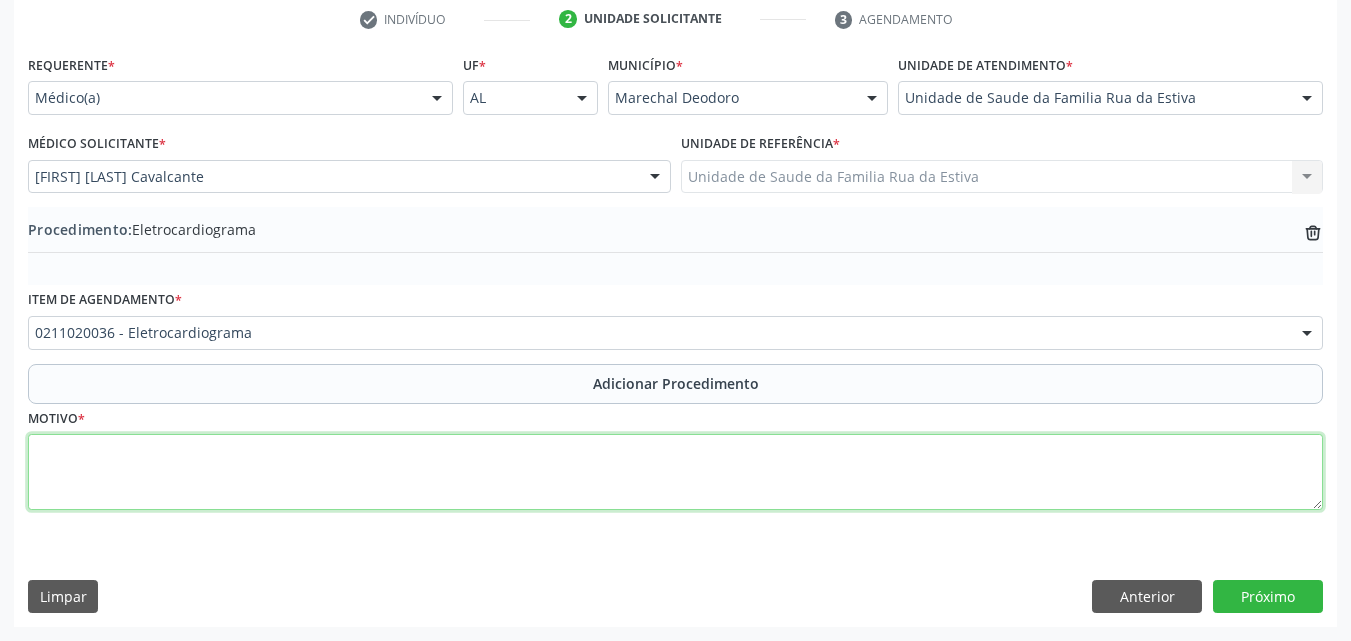 click at bounding box center (675, 472) 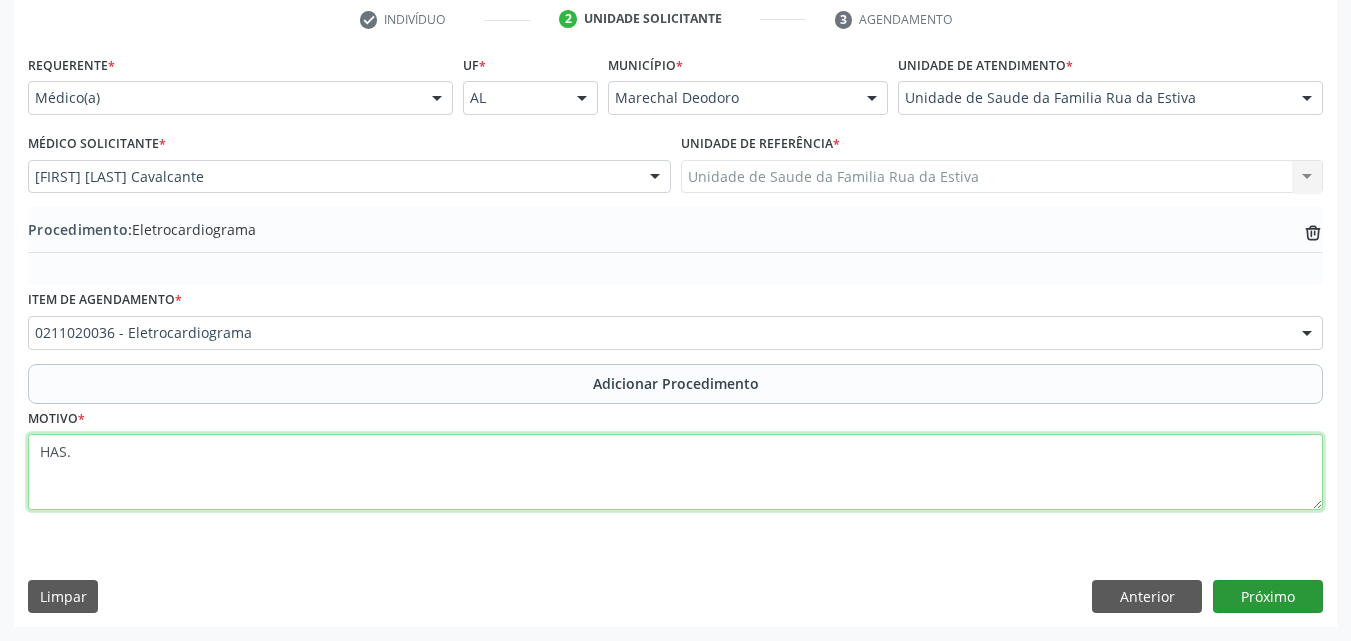 type on "HAS." 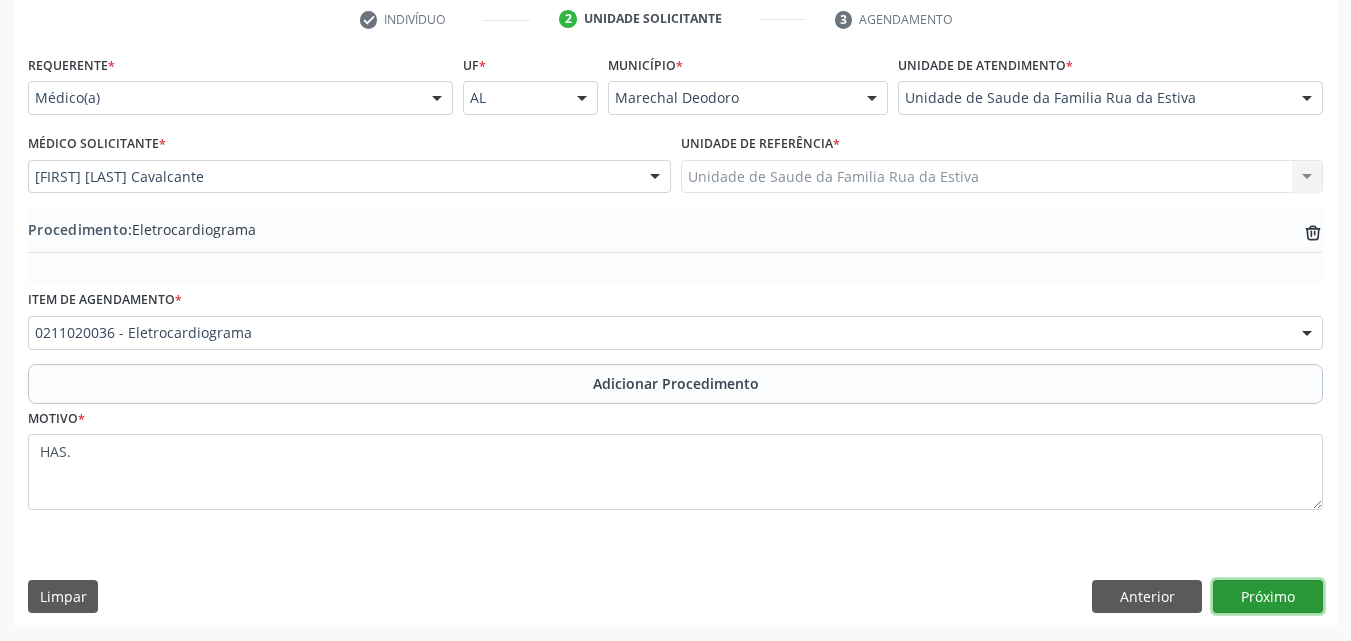 click on "Próximo" at bounding box center (1268, 597) 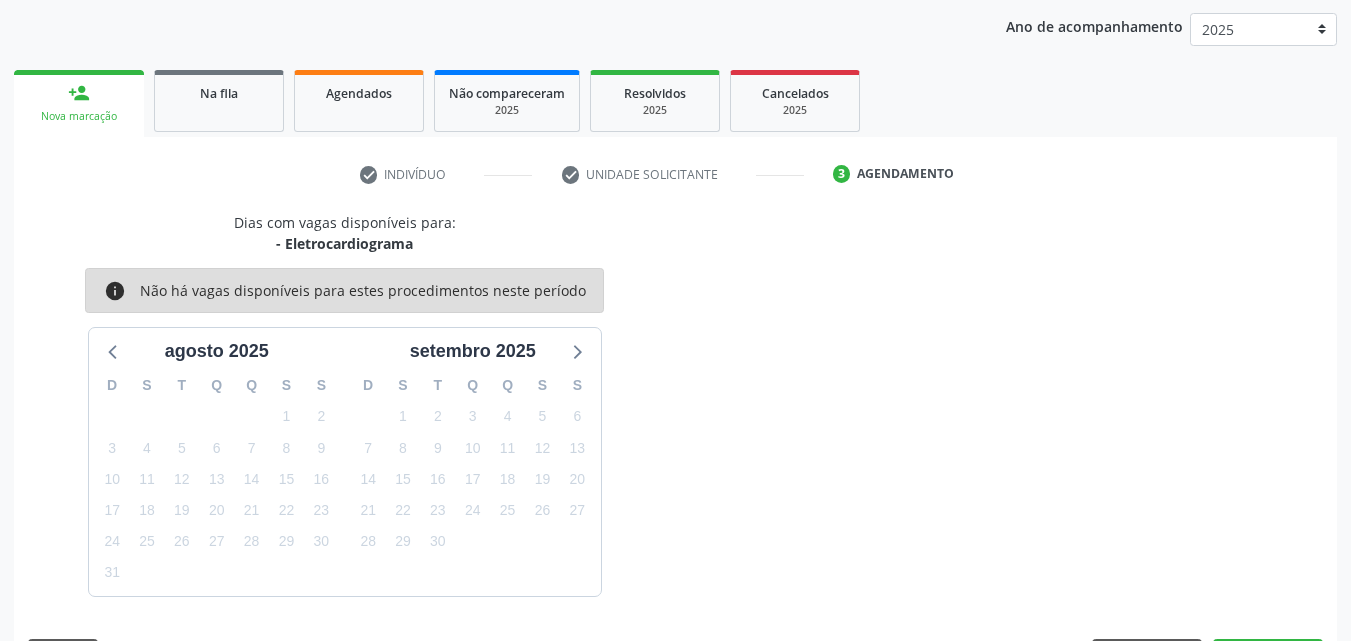 scroll, scrollTop: 316, scrollLeft: 0, axis: vertical 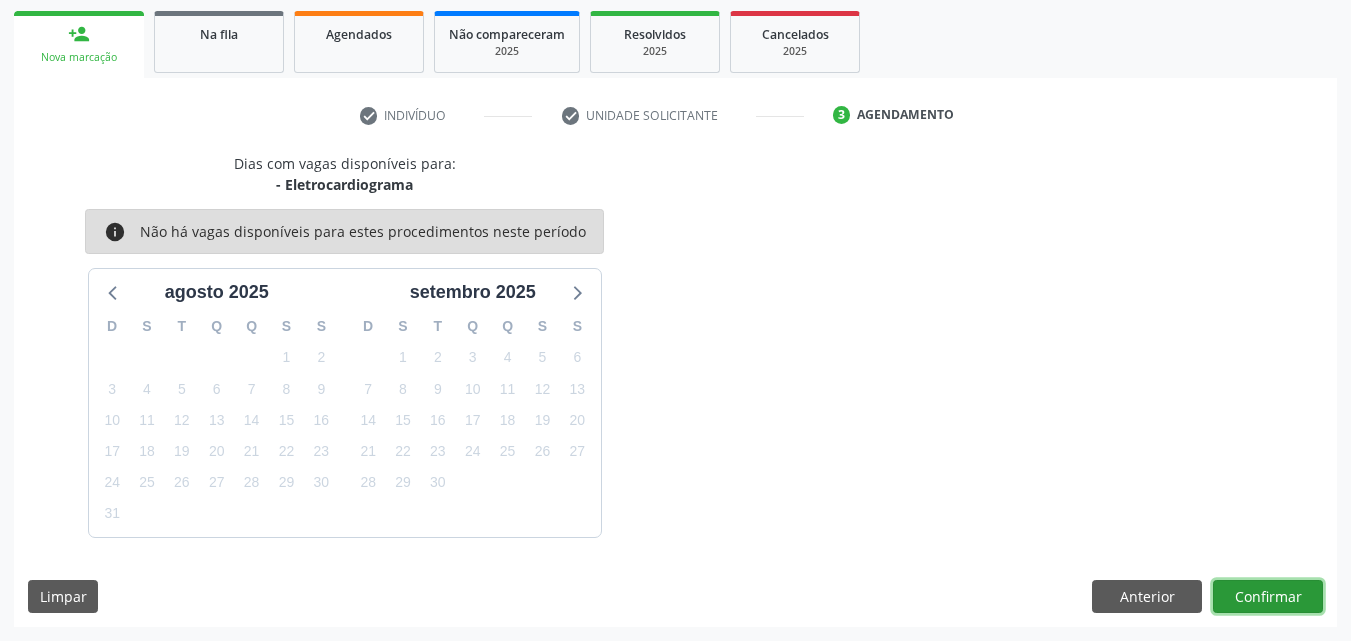 click on "Confirmar" at bounding box center (1268, 597) 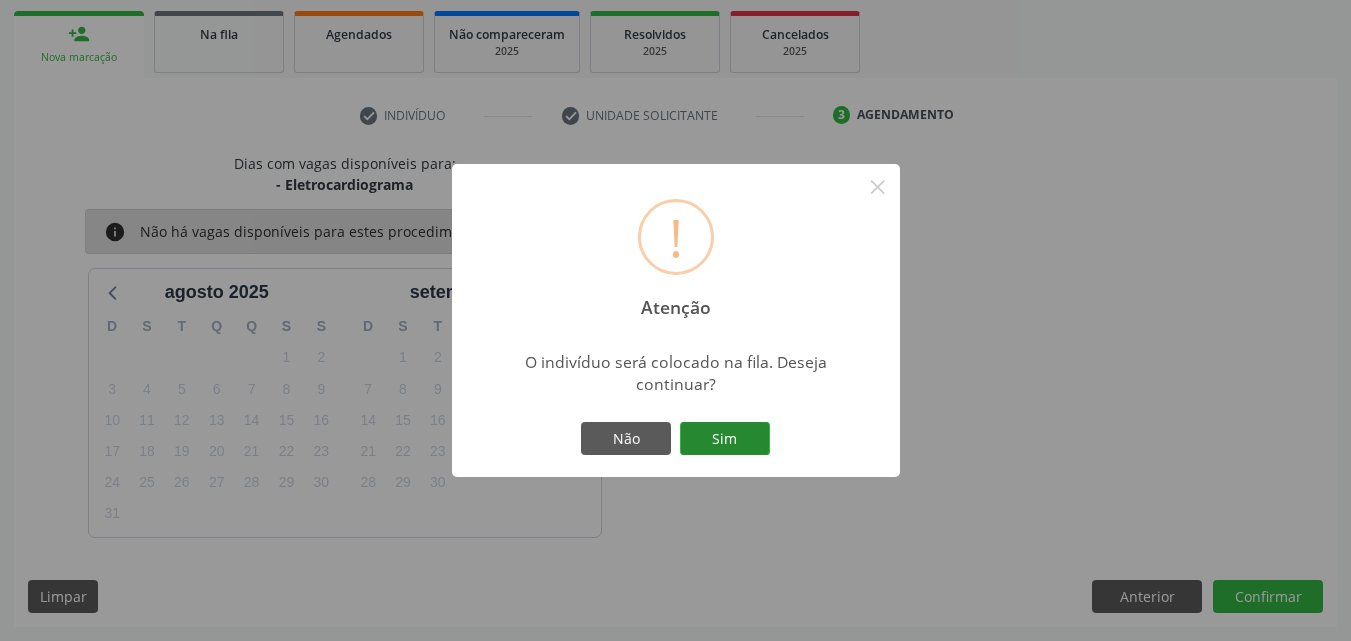 click on "Sim" at bounding box center (725, 439) 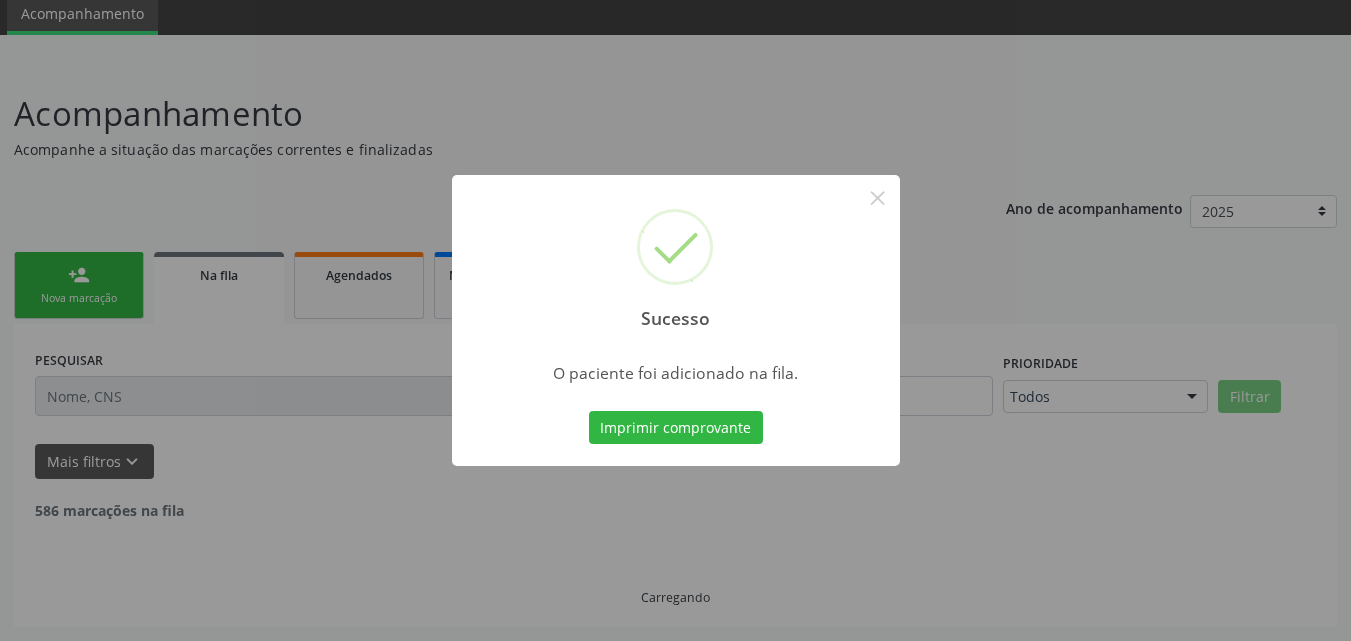 scroll, scrollTop: 54, scrollLeft: 0, axis: vertical 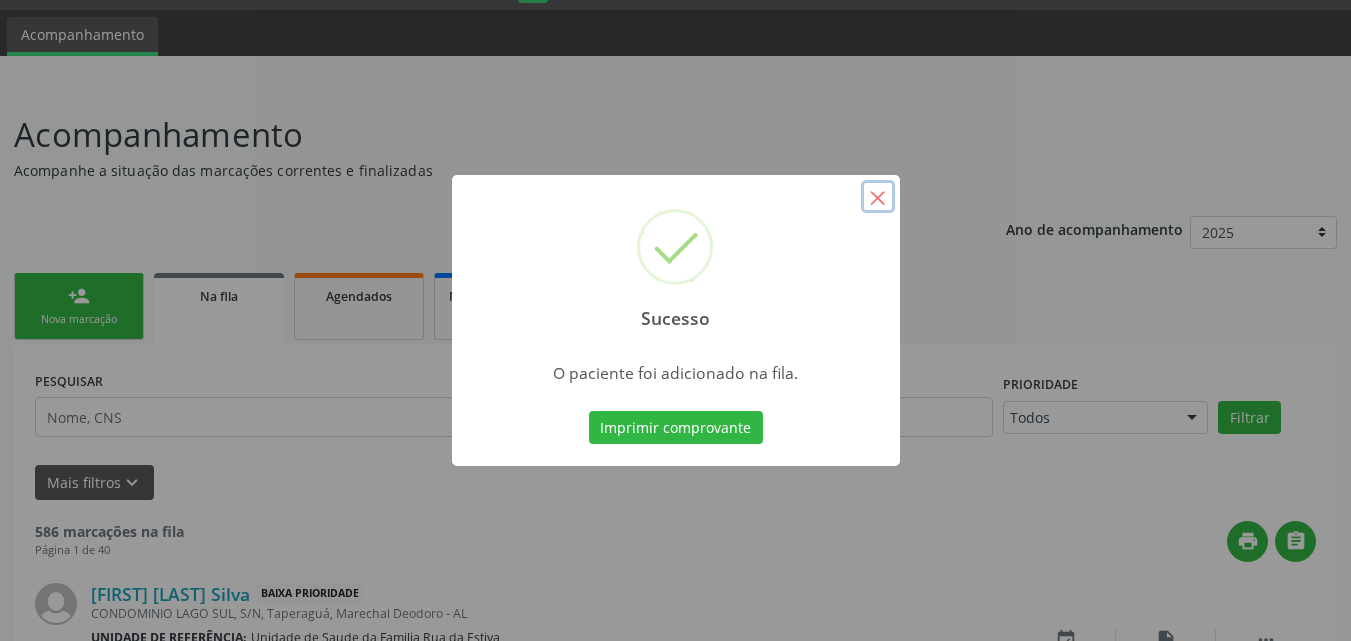 click on "×" at bounding box center [878, 197] 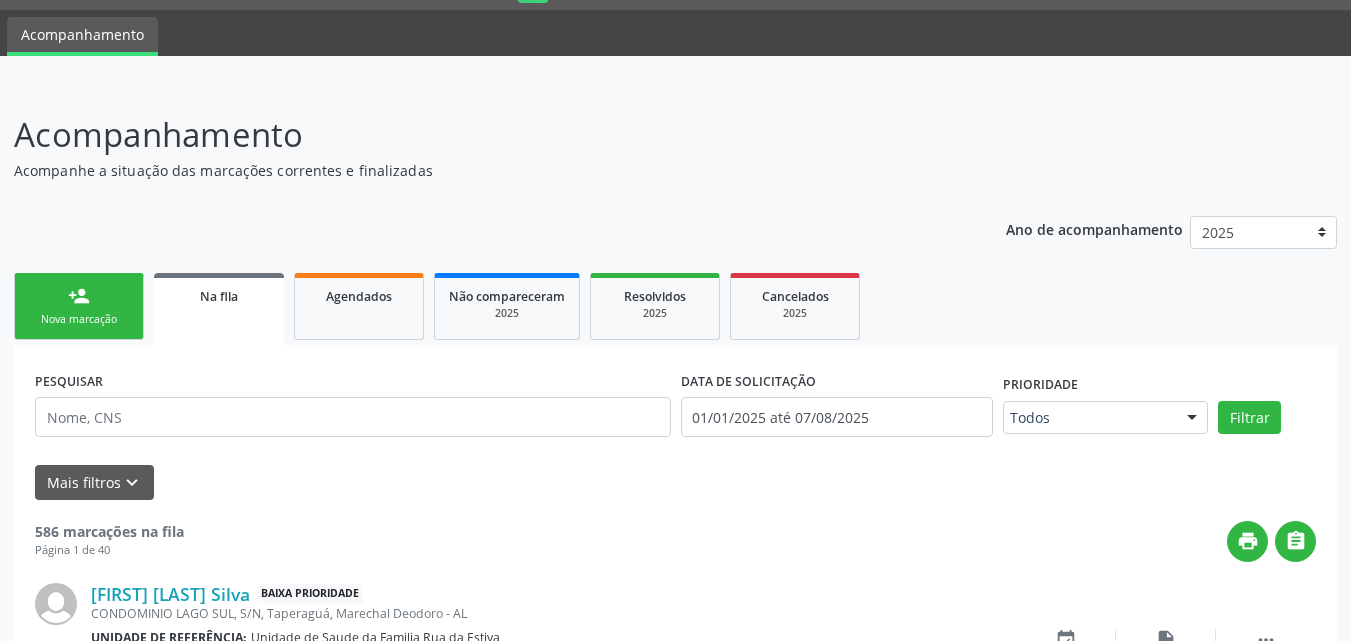 click on "Nova marcação" at bounding box center [79, 319] 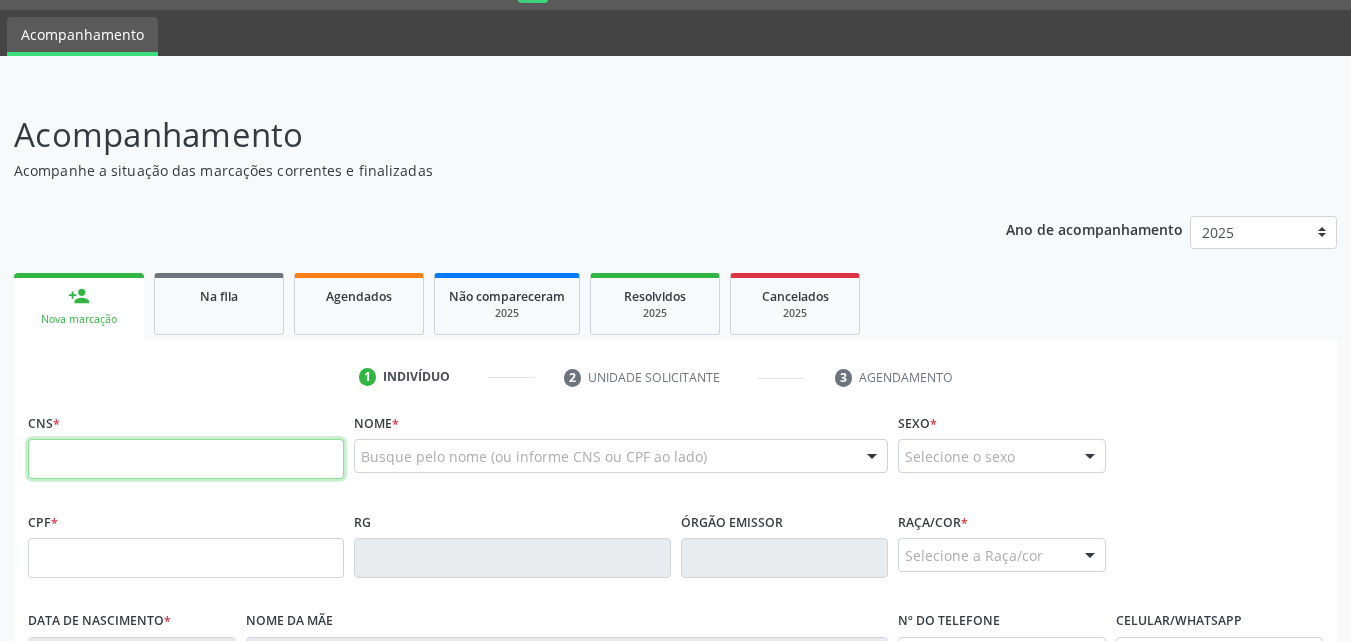 click at bounding box center (186, 459) 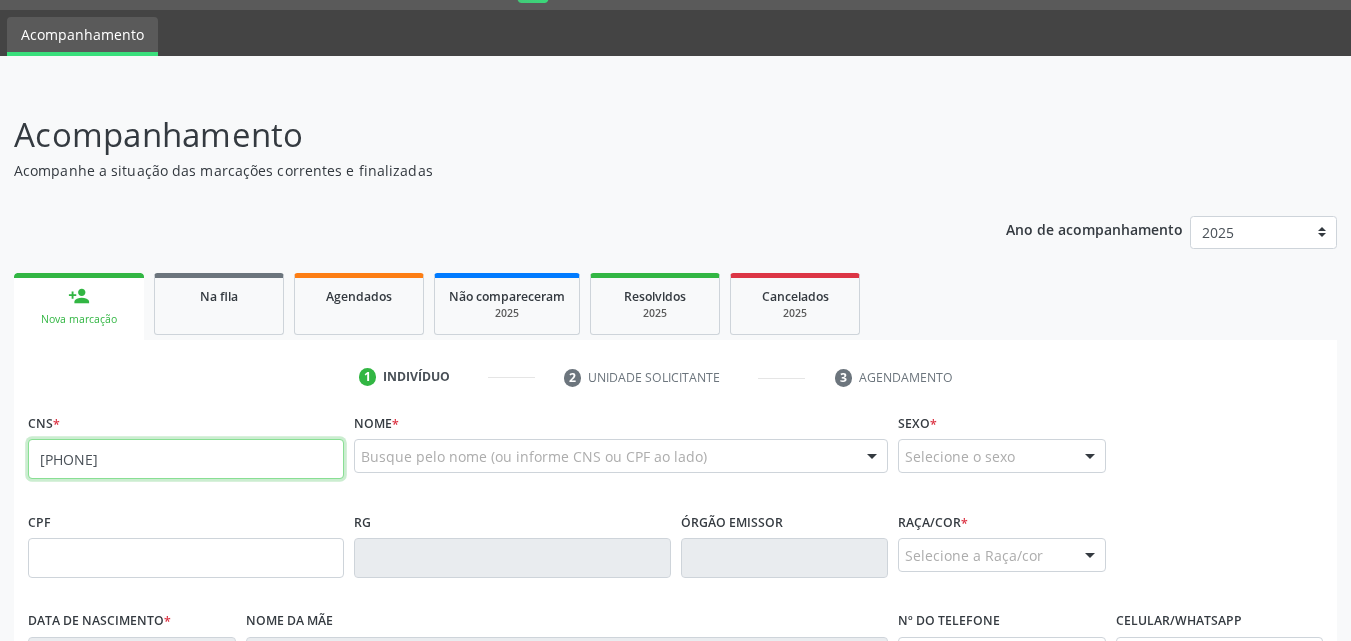 type on "[PHONE]" 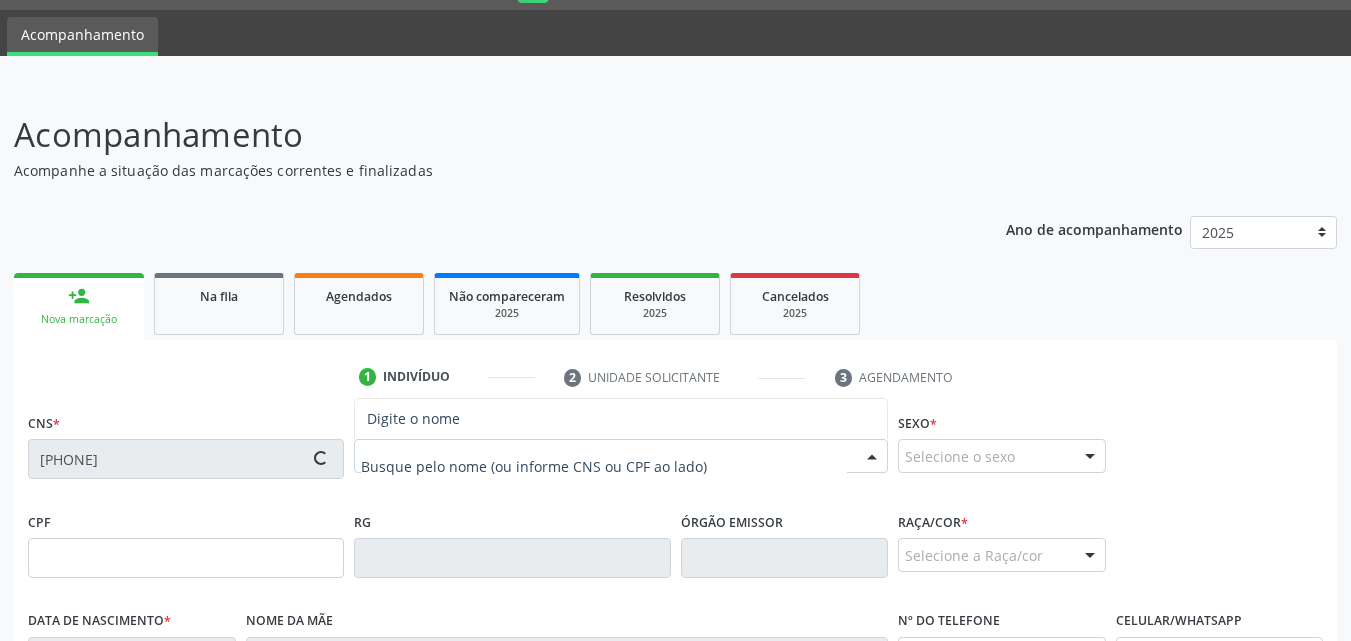 type on "[SSN]" 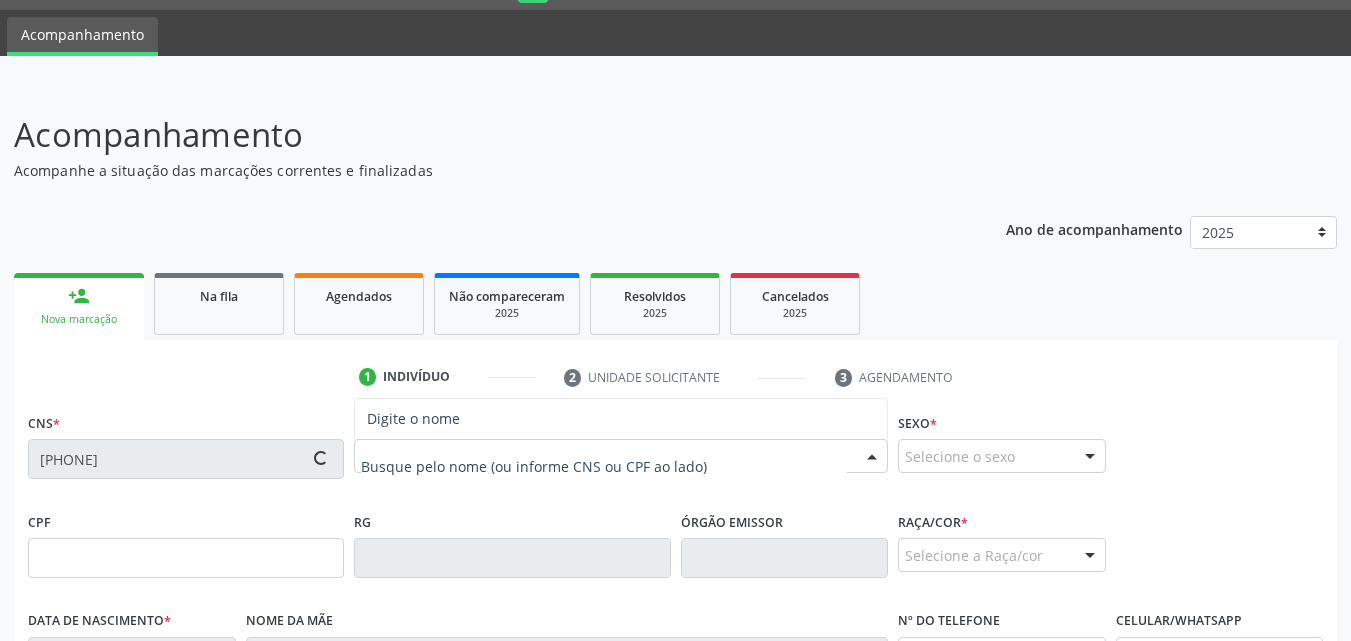 type on "[FIRST] [LAST] da Silva" 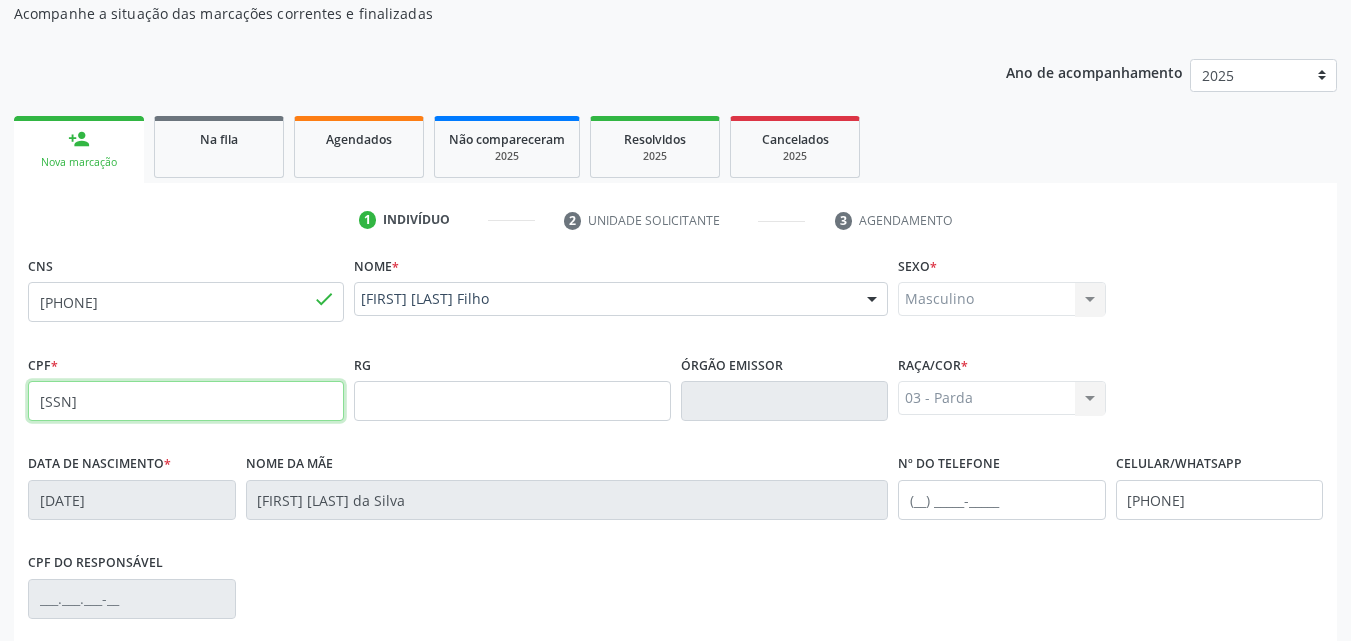 scroll, scrollTop: 471, scrollLeft: 0, axis: vertical 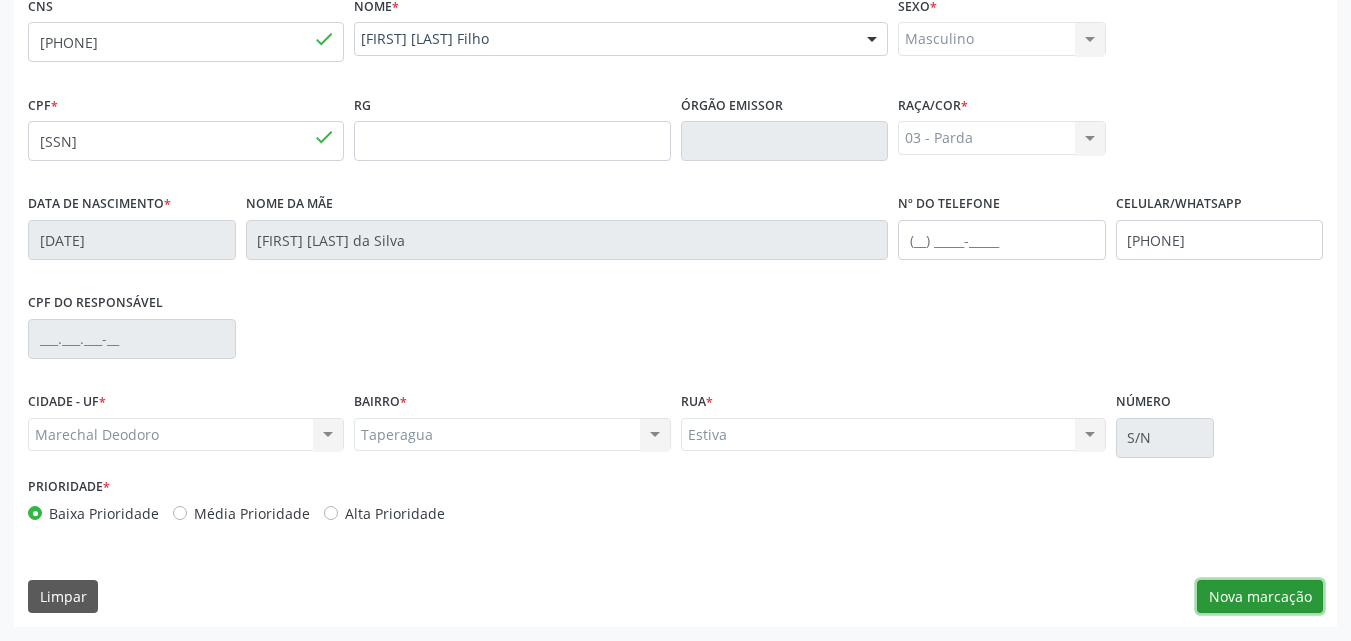 click on "Nova marcação" at bounding box center (1260, 597) 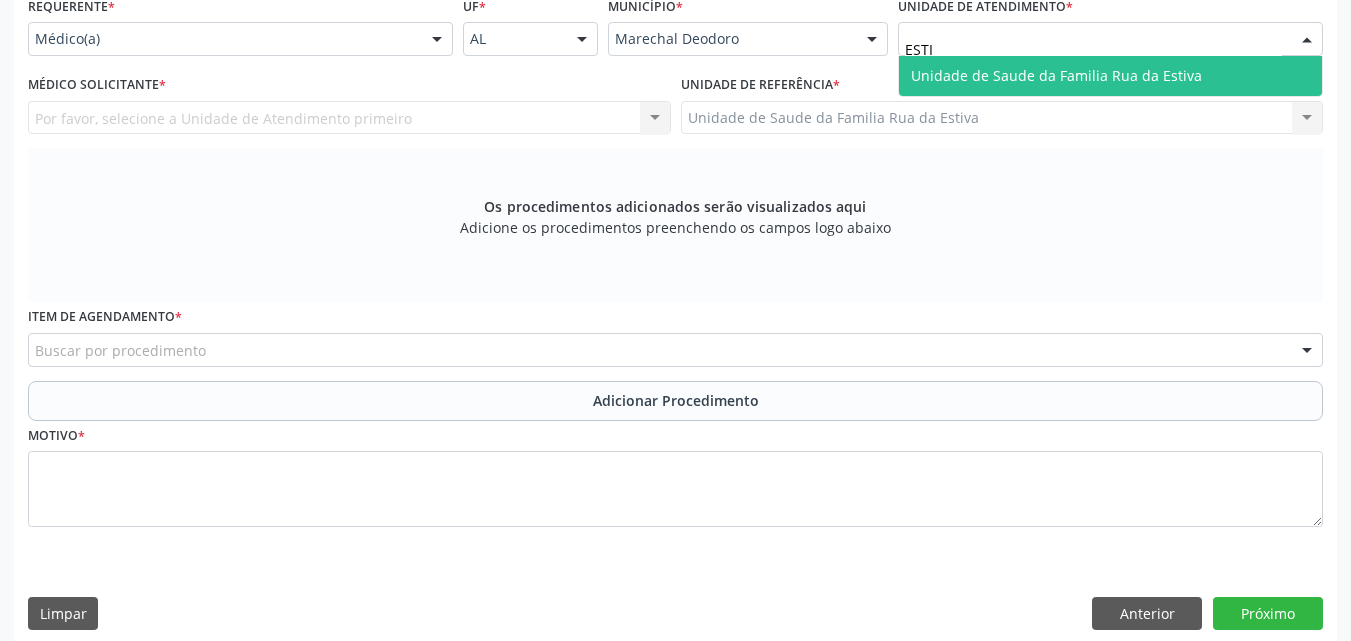 type on "ESTIV" 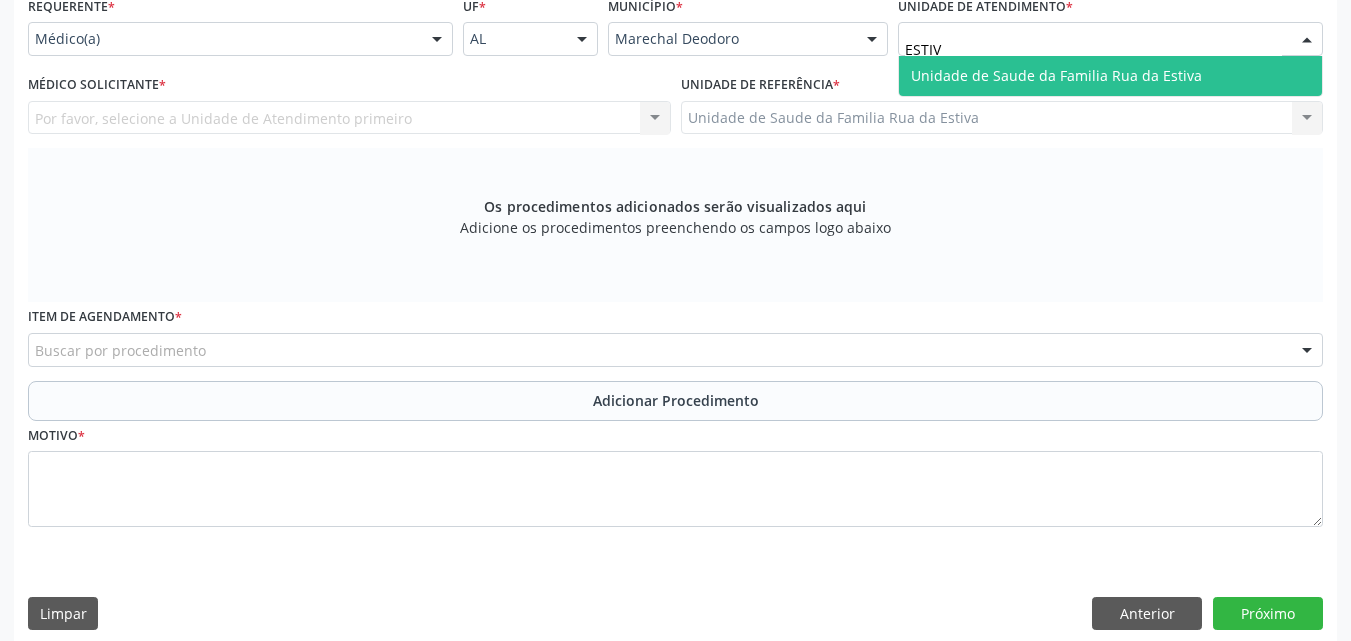 click on "Unidade de Saude da Familia Rua da Estiva" at bounding box center (1110, 76) 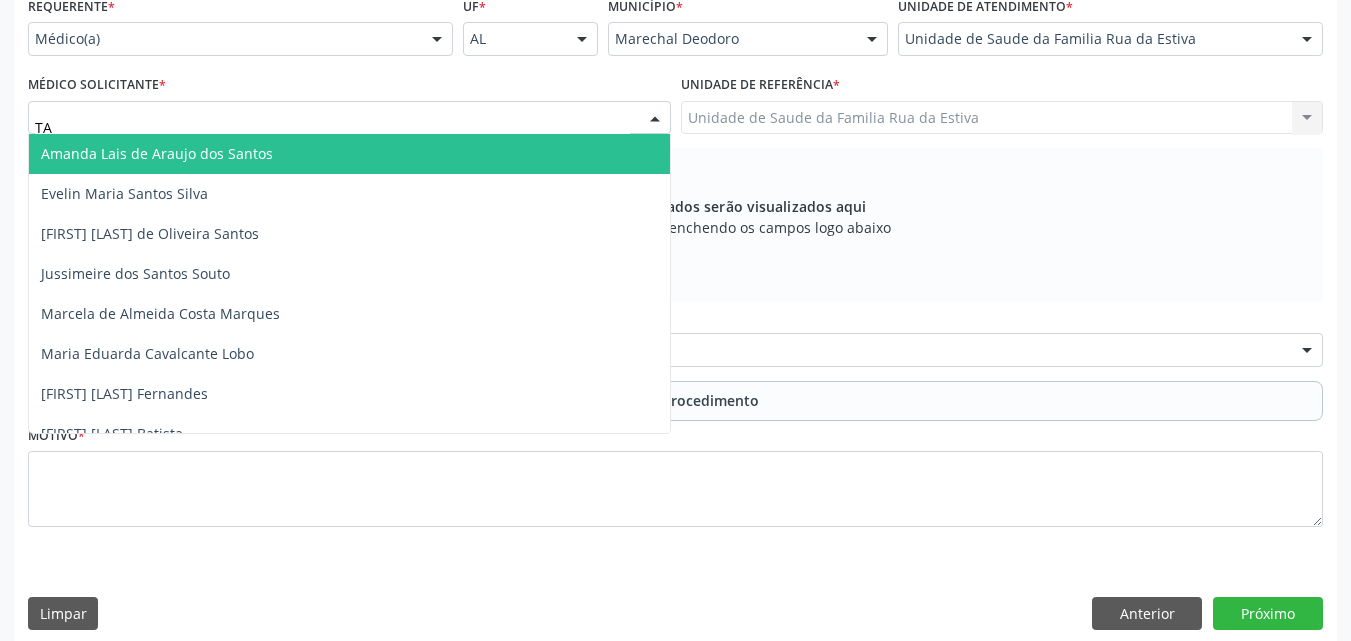 type on "TAC" 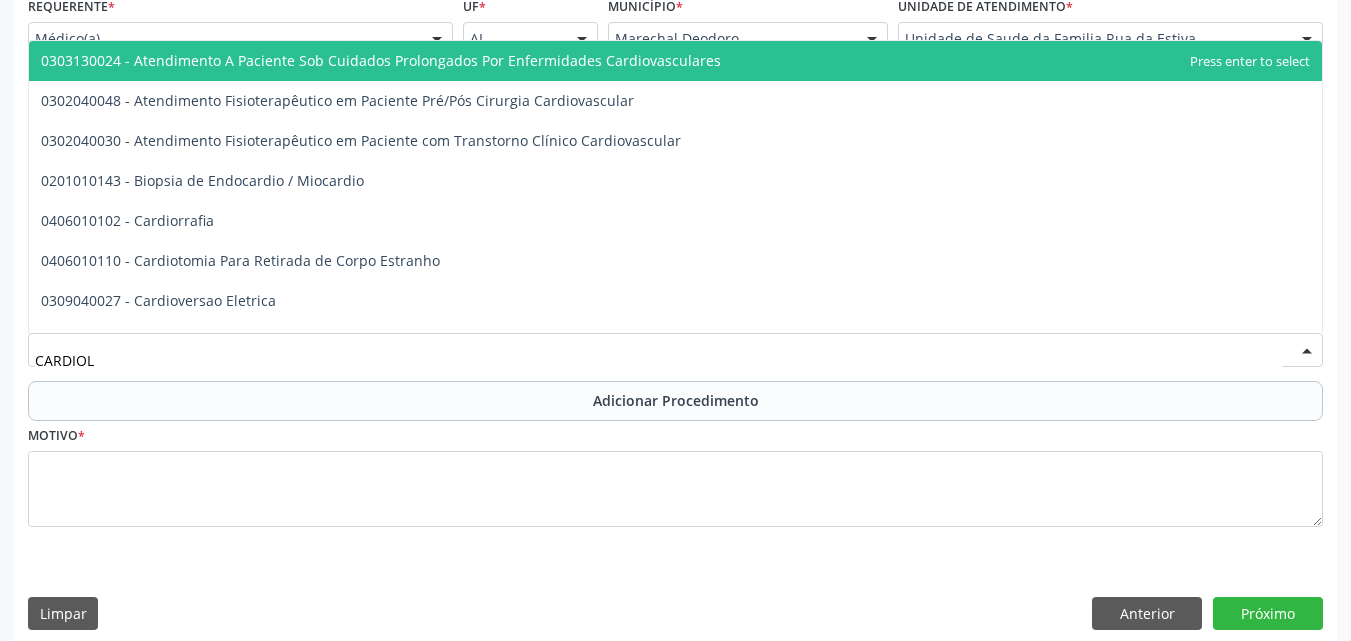 type on "CARDIOLO" 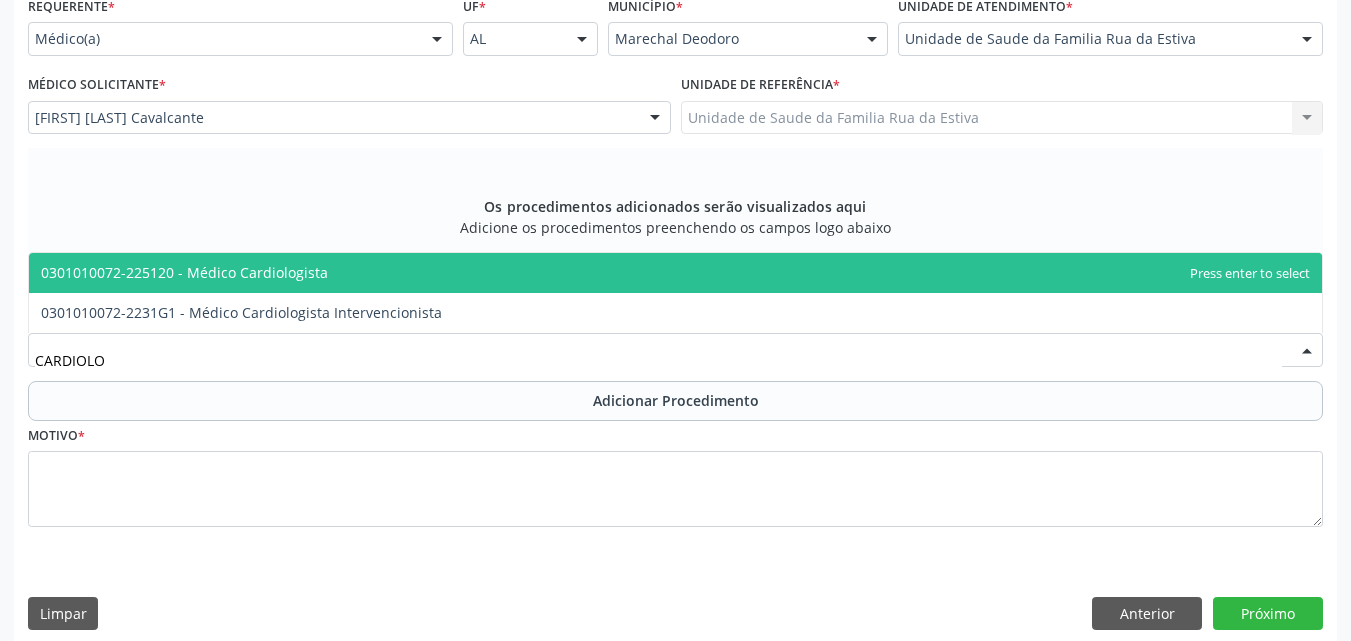 click on "0301010072-225120 - Médico Cardiologista" at bounding box center (184, 272) 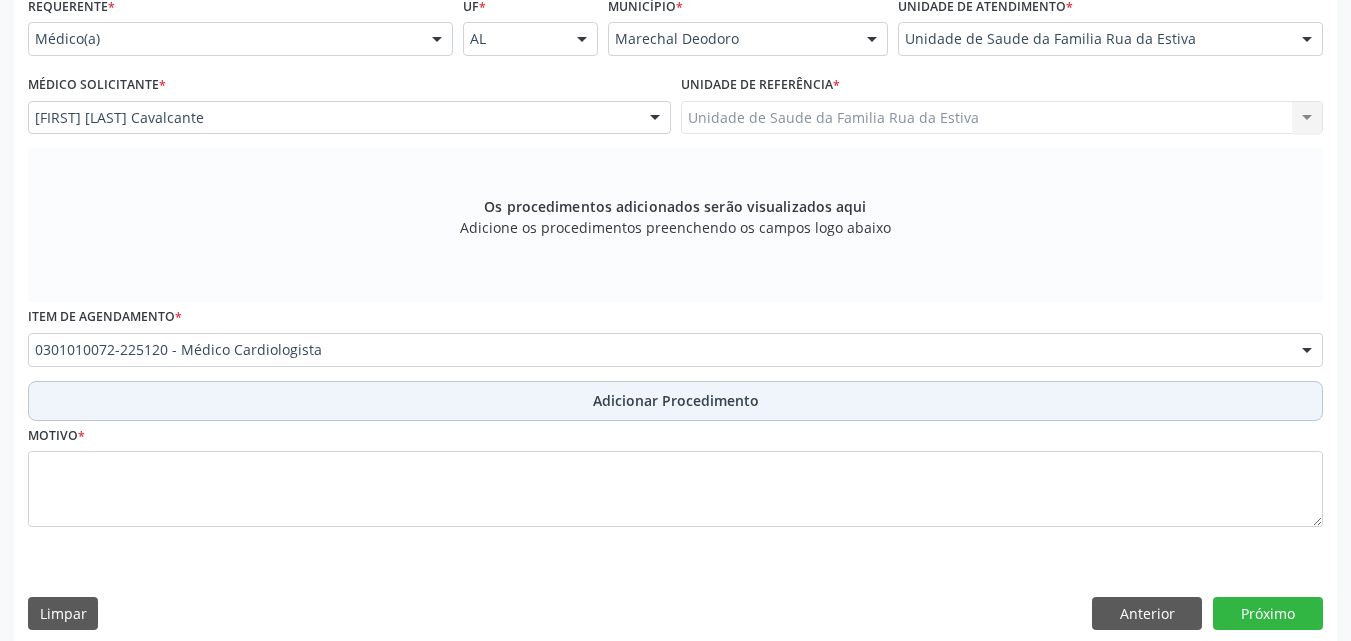 click on "Adicionar Procedimento" at bounding box center (675, 401) 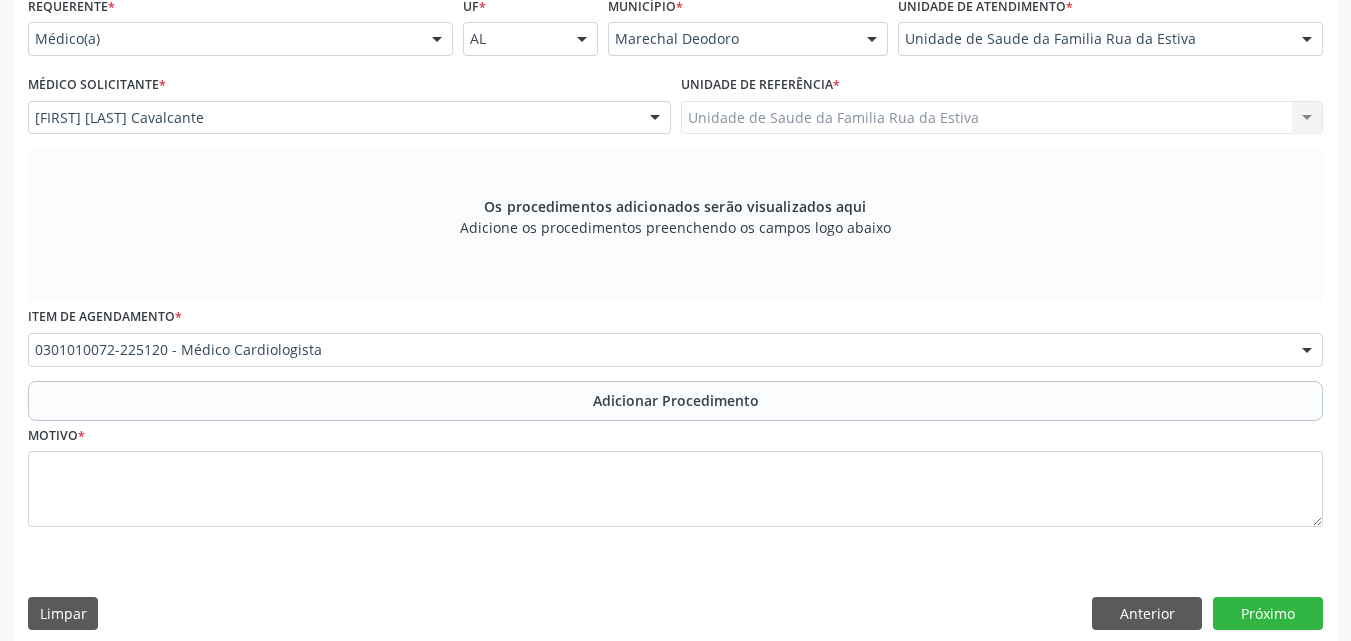 scroll, scrollTop: 412, scrollLeft: 0, axis: vertical 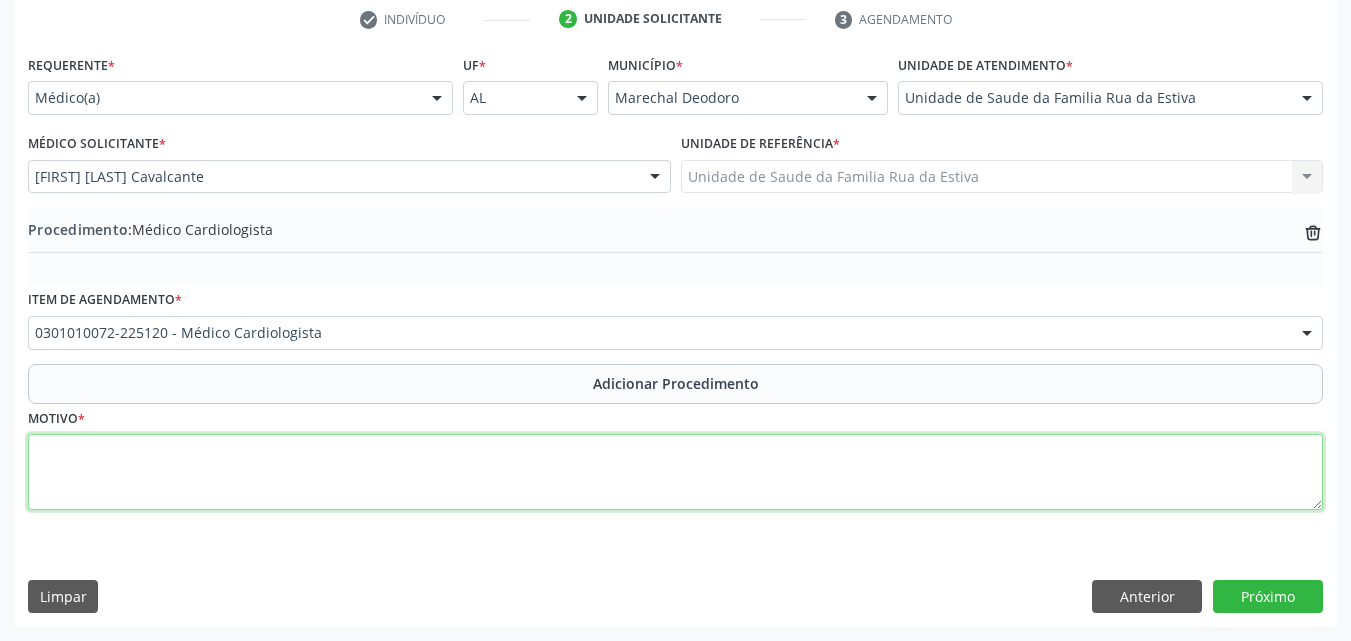 click at bounding box center [675, 472] 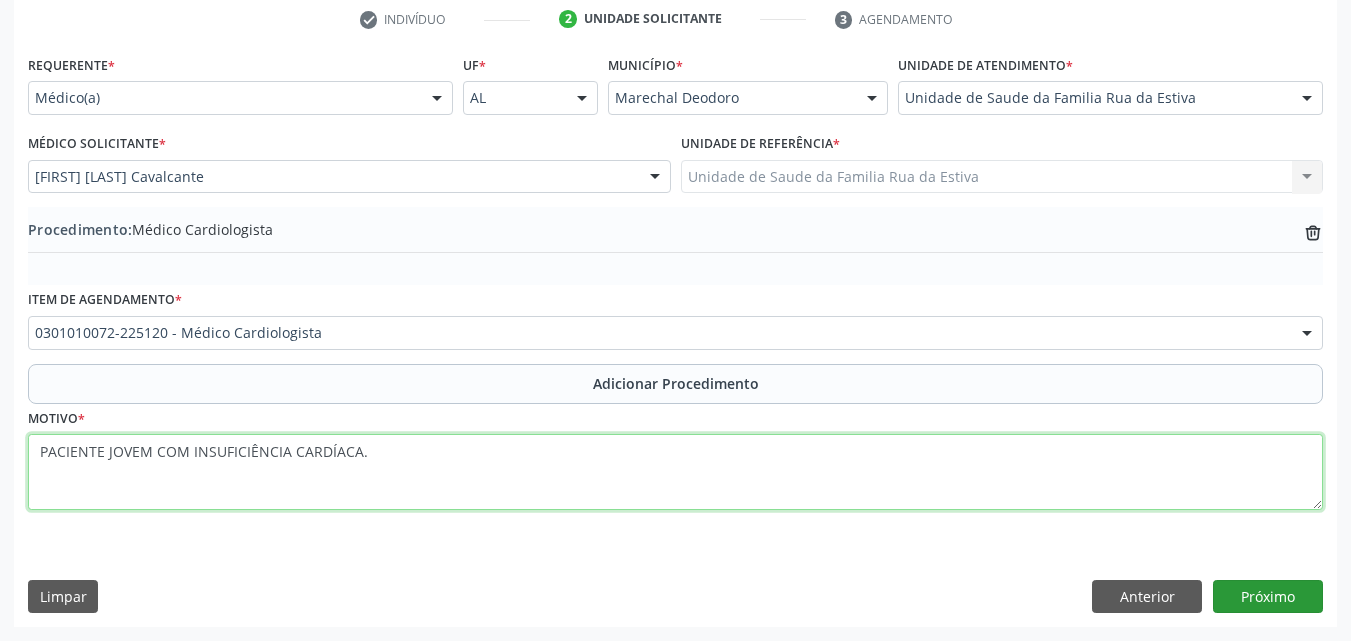type on "PACIENTE JOVEM COM INSUFICIÊNCIA CARDÍACA." 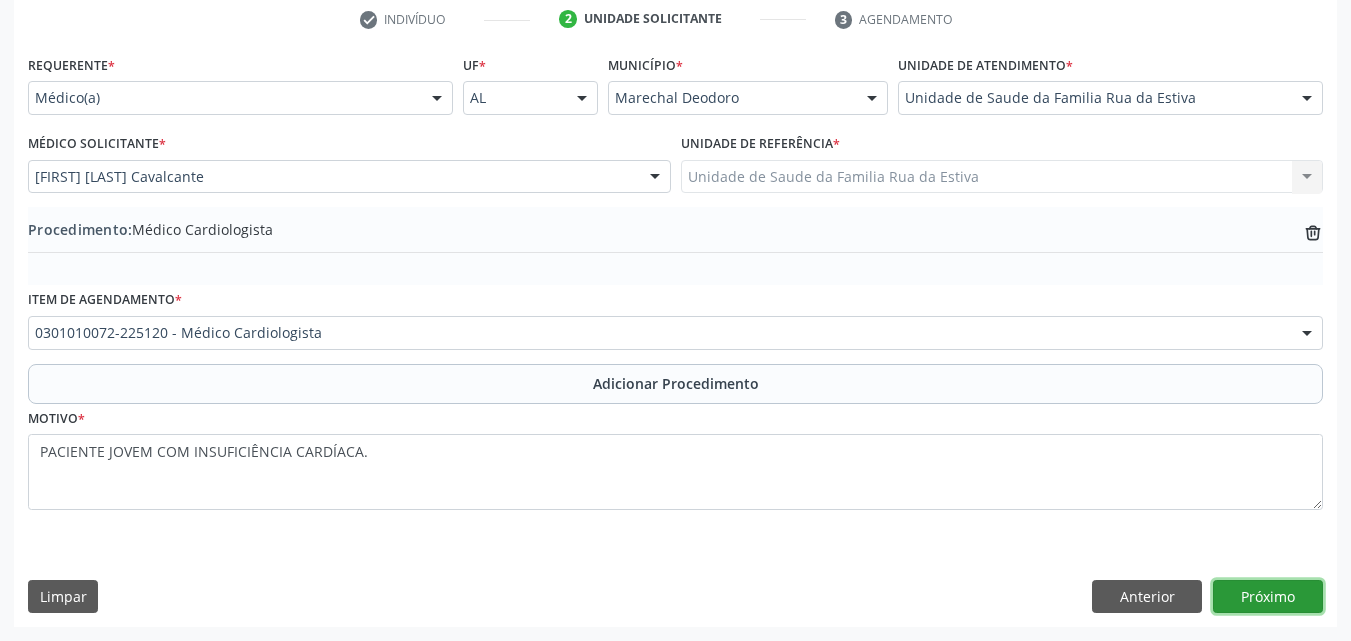 click on "Próximo" at bounding box center [1268, 597] 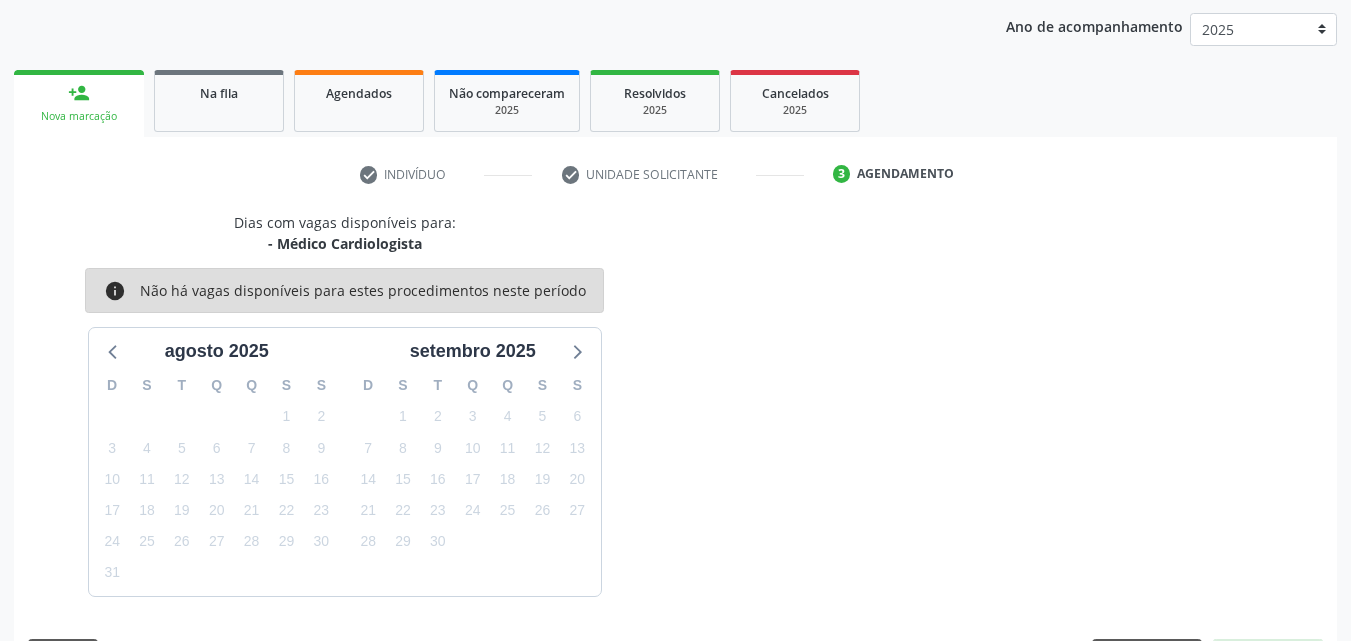 scroll, scrollTop: 316, scrollLeft: 0, axis: vertical 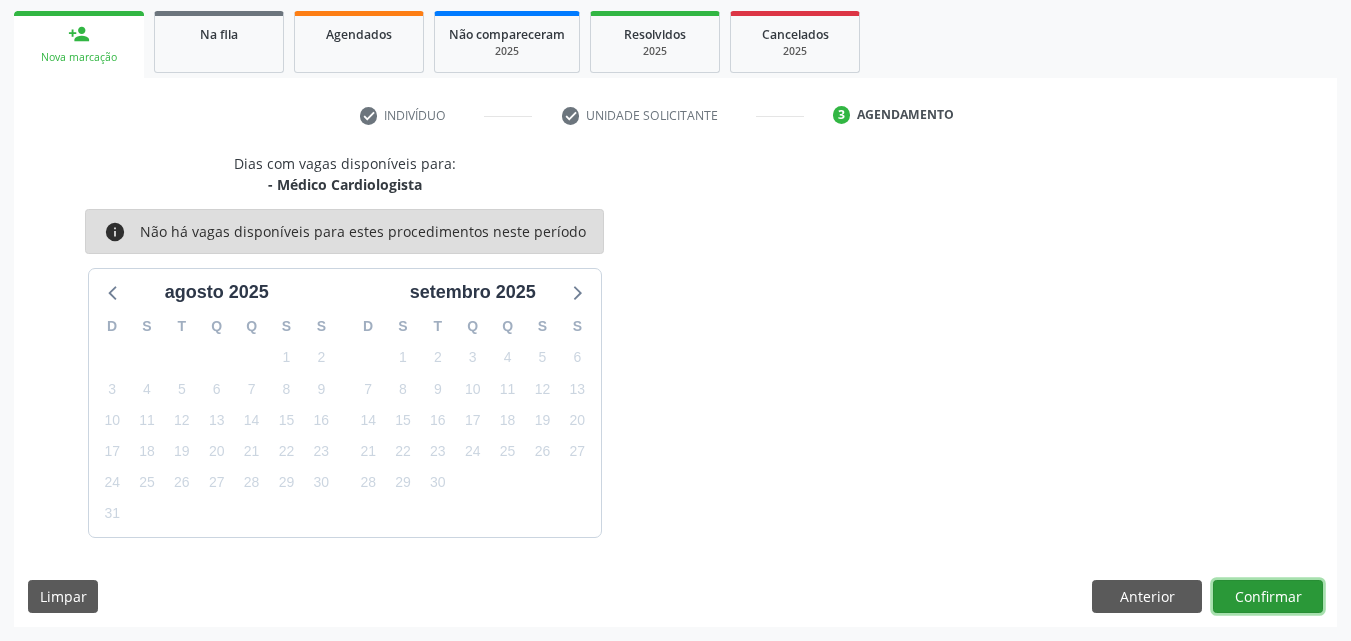 click on "Confirmar" at bounding box center (1268, 597) 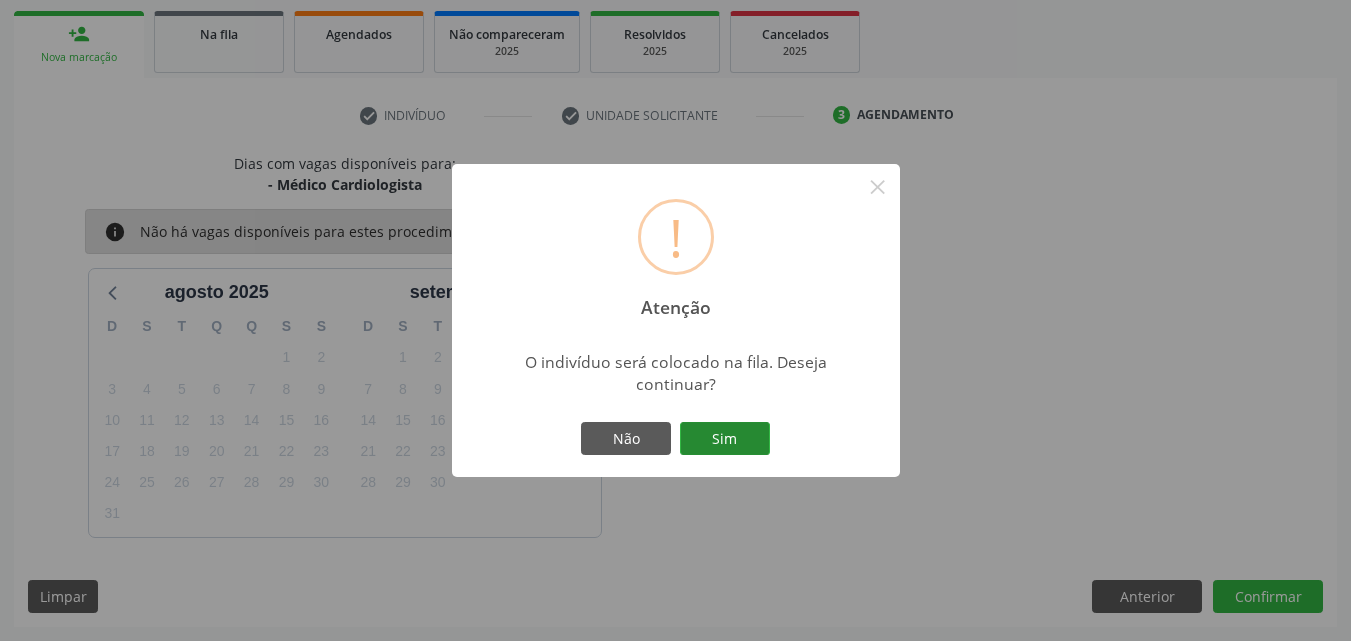 click on "Sim" at bounding box center [725, 439] 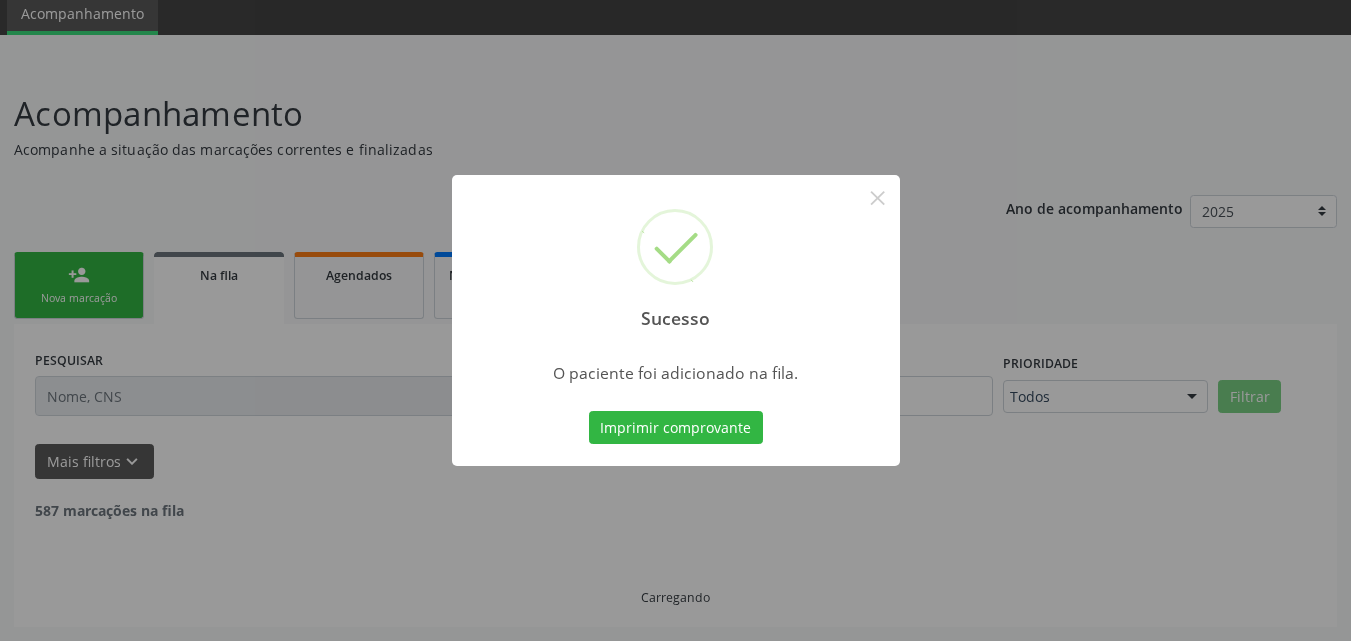 scroll, scrollTop: 54, scrollLeft: 0, axis: vertical 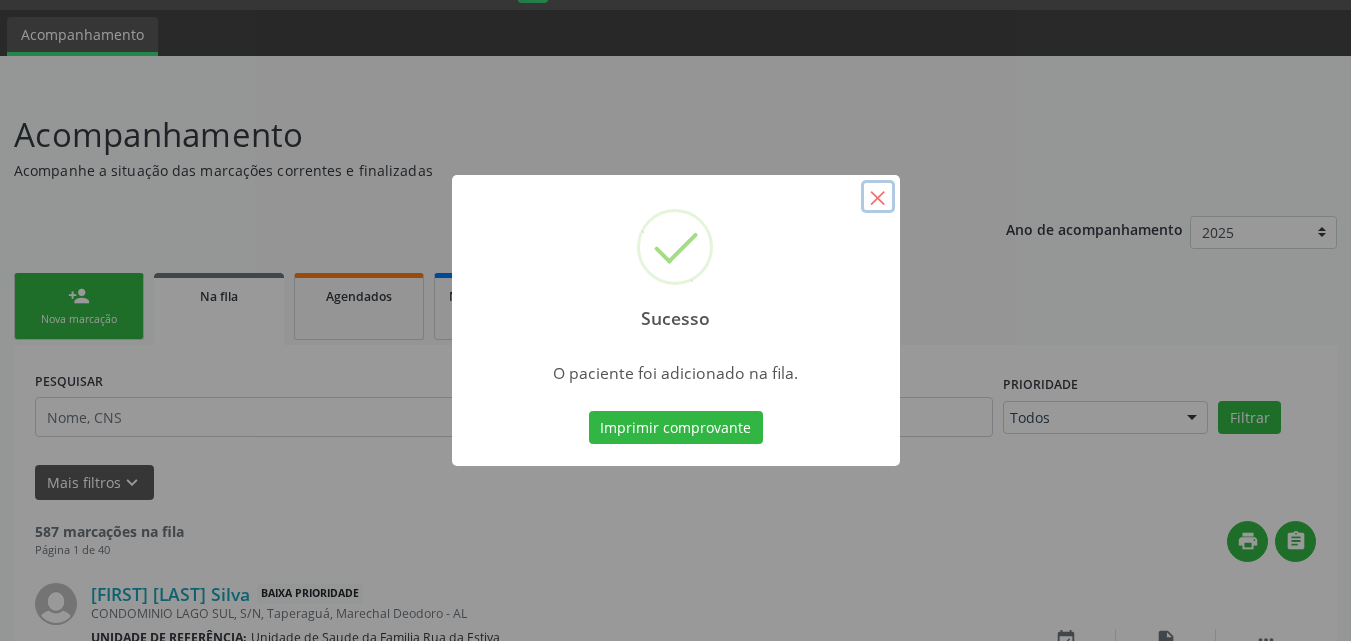 click on "×" at bounding box center [878, 197] 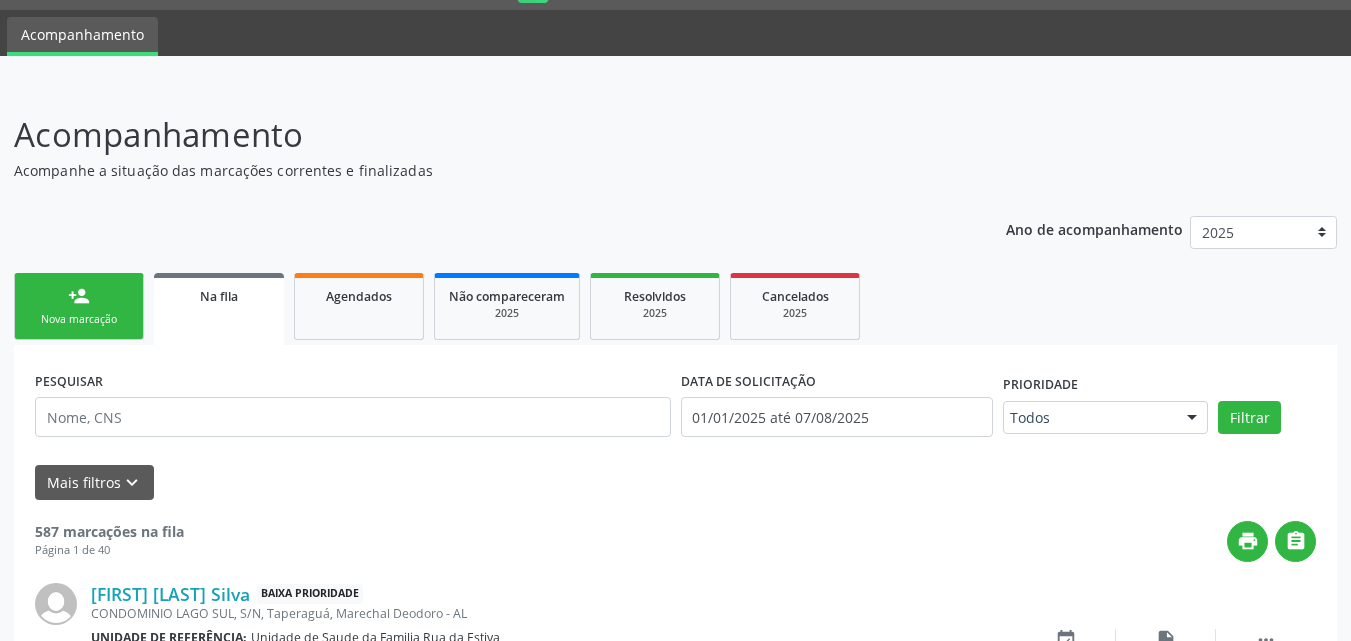 click on "person_add
Nova marcação" at bounding box center [79, 306] 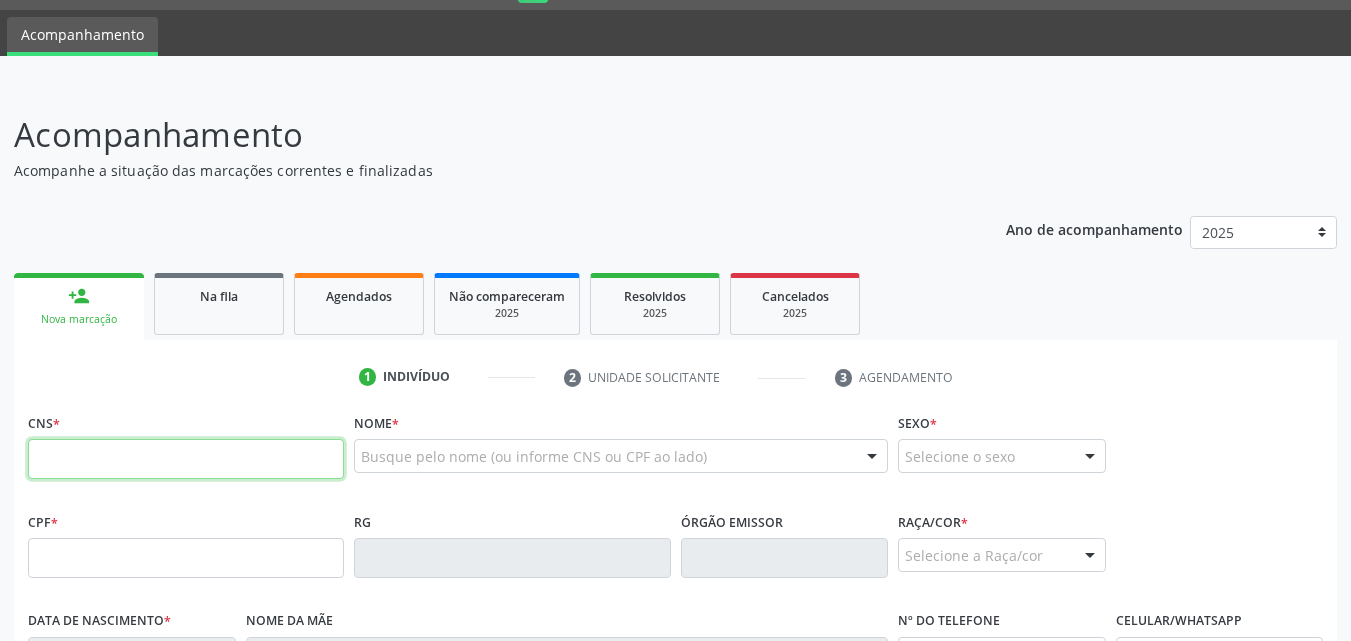 click at bounding box center (186, 459) 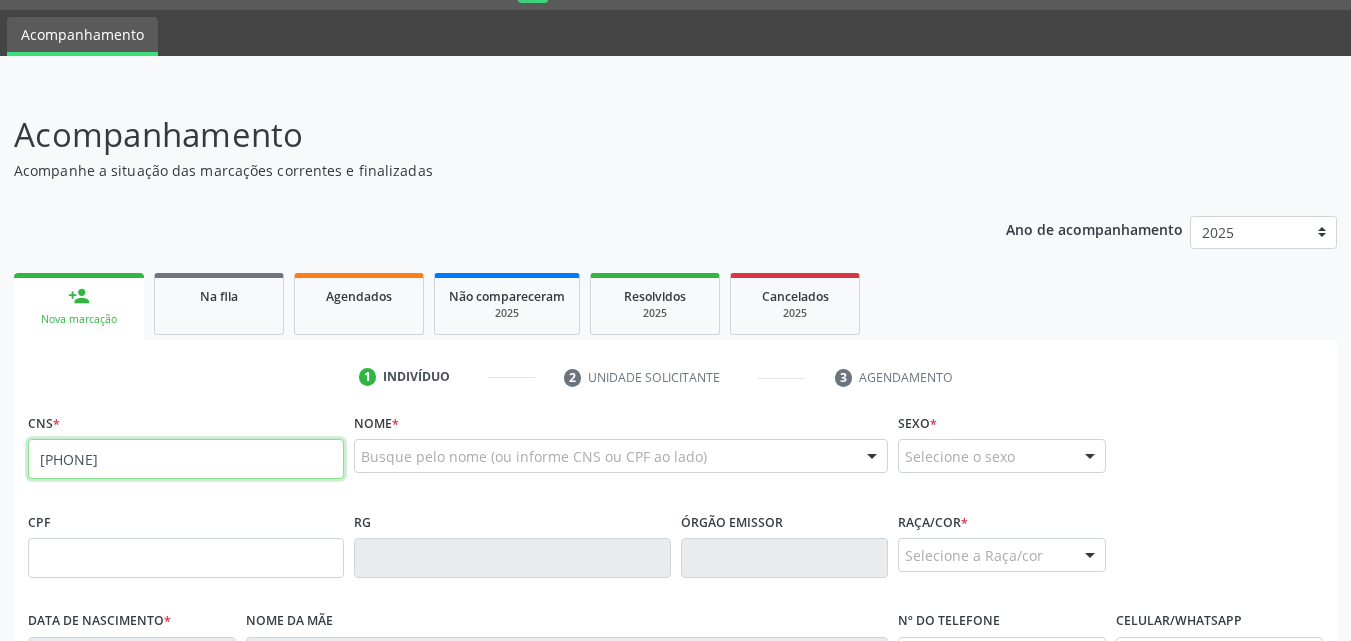 type on "[PHONE]" 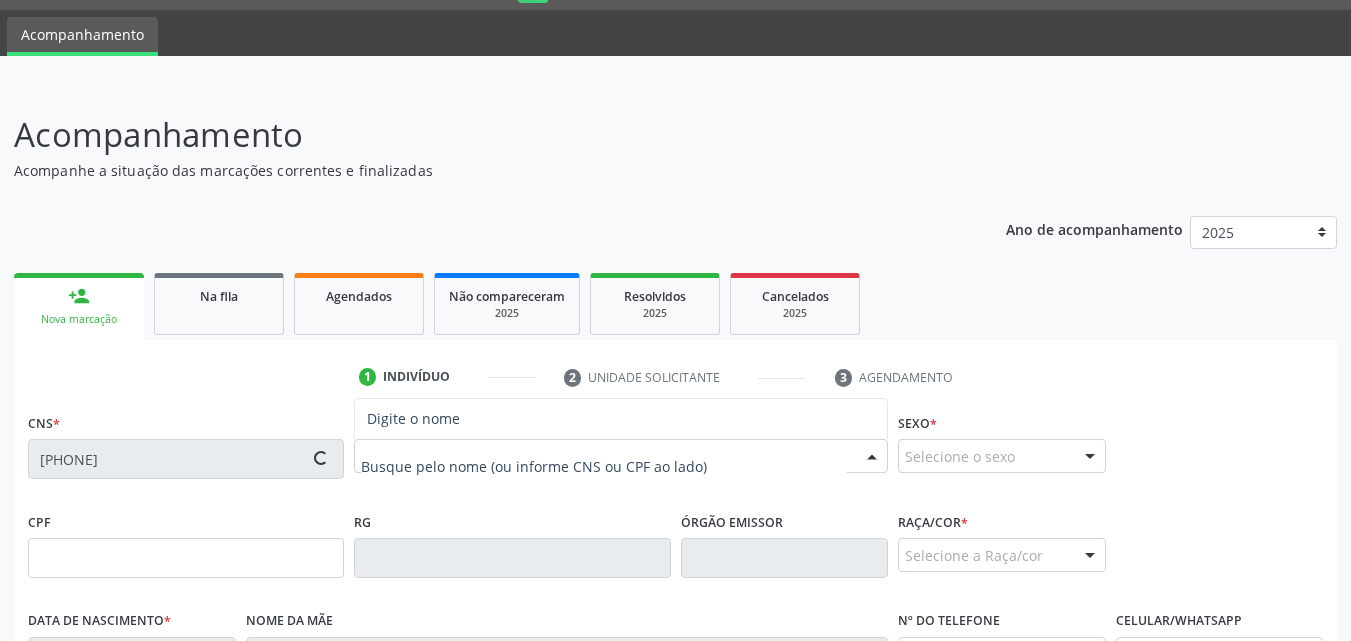 type on "[SSN]" 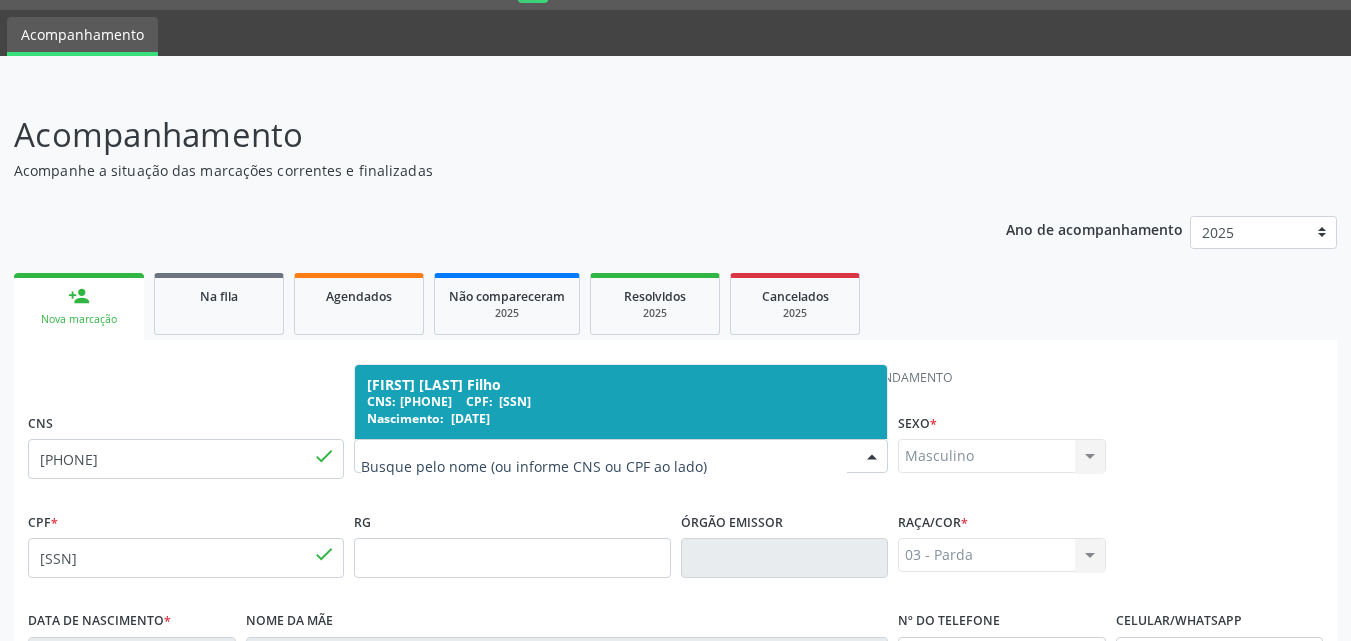 scroll, scrollTop: 471, scrollLeft: 0, axis: vertical 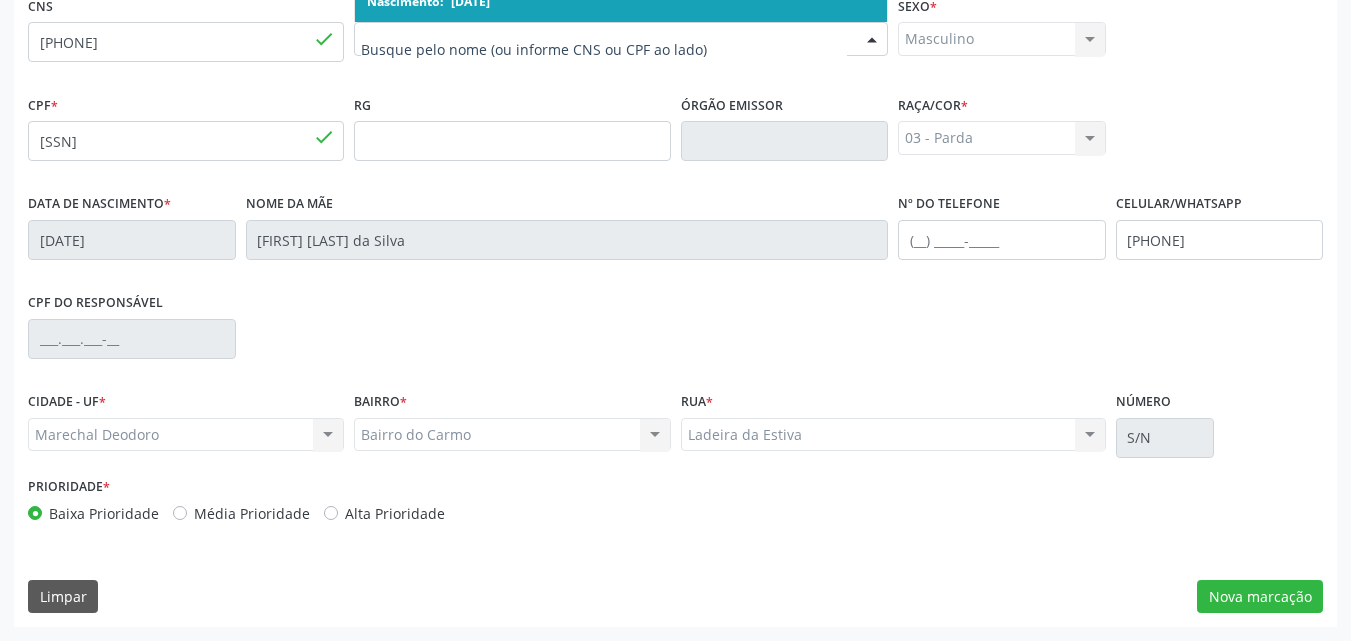 drag, startPoint x: 1167, startPoint y: 345, endPoint x: 1186, endPoint y: 408, distance: 65.802734 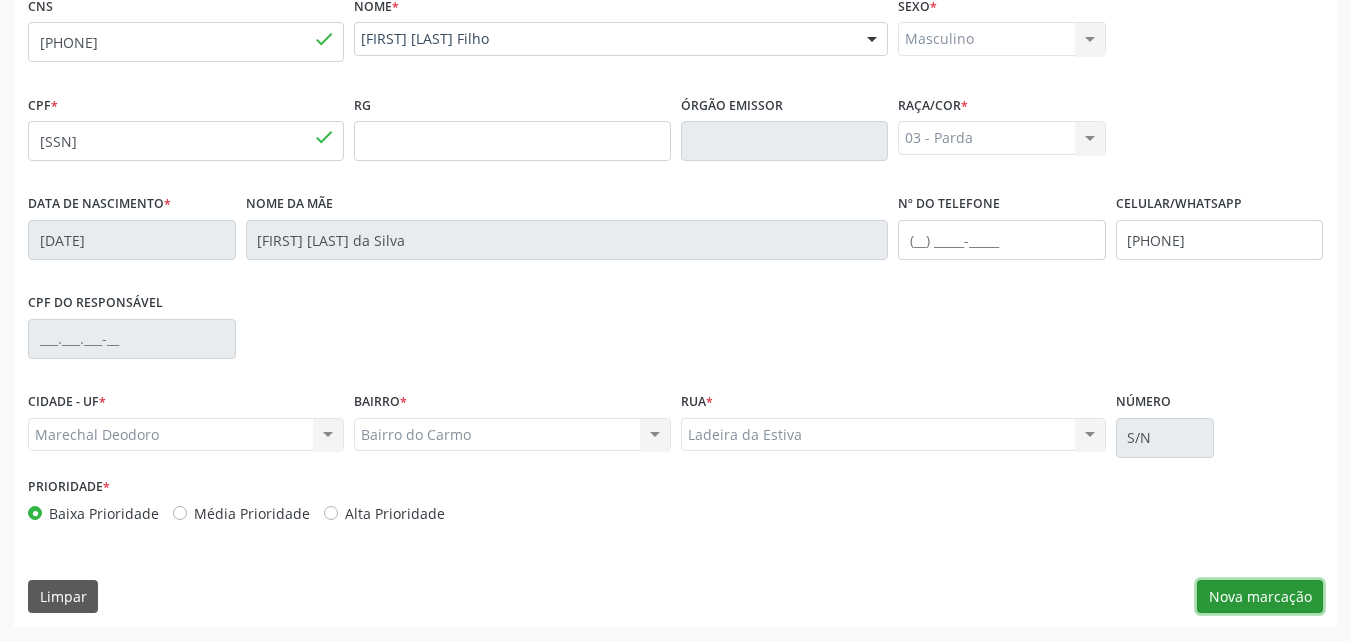 click on "Nova marcação" at bounding box center [1260, 597] 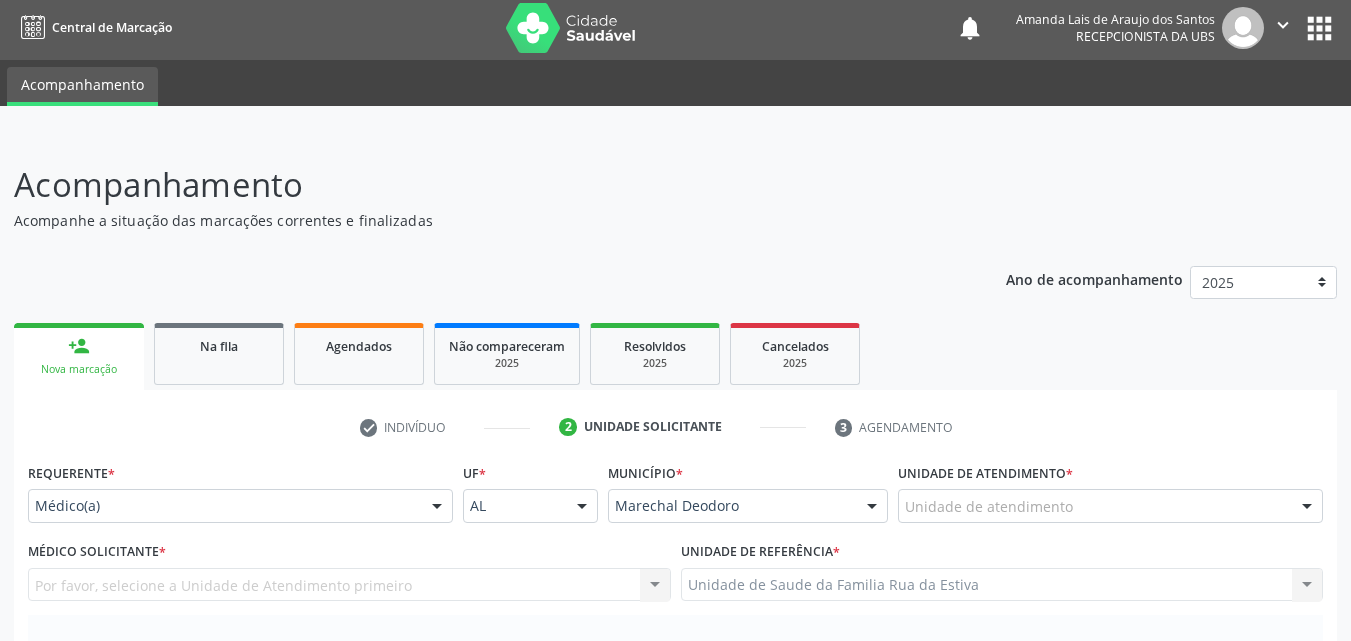 scroll, scrollTop: 471, scrollLeft: 0, axis: vertical 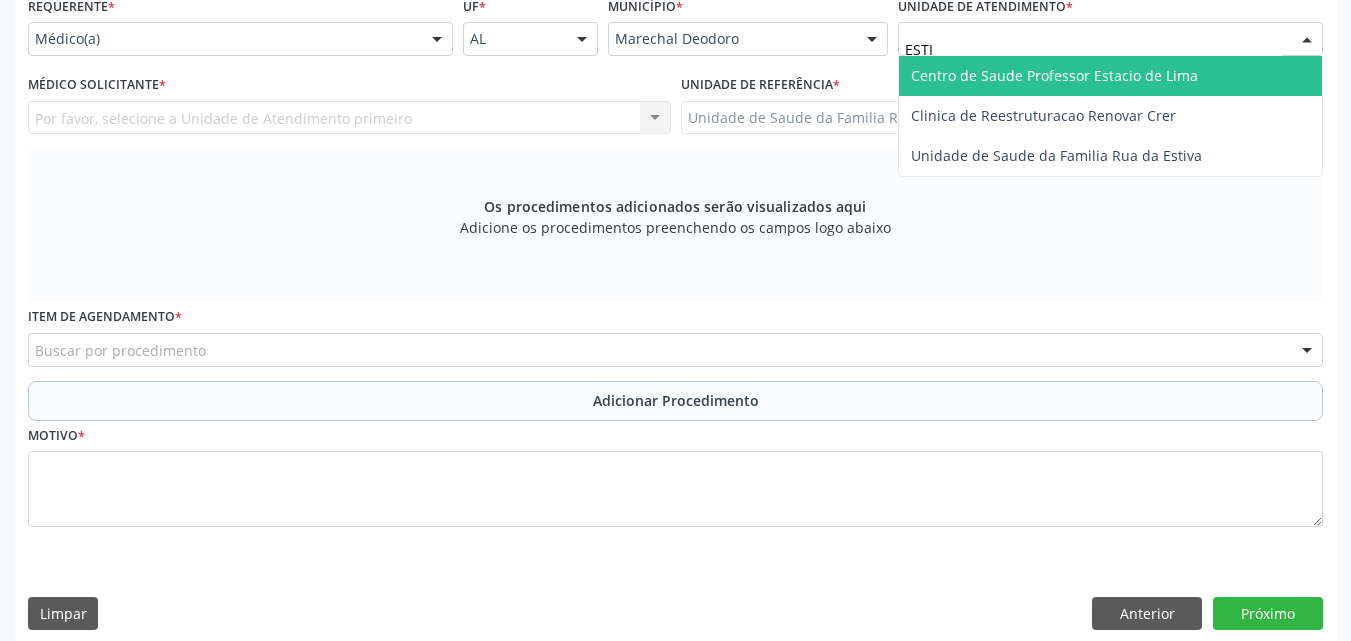 type on "ESTIV" 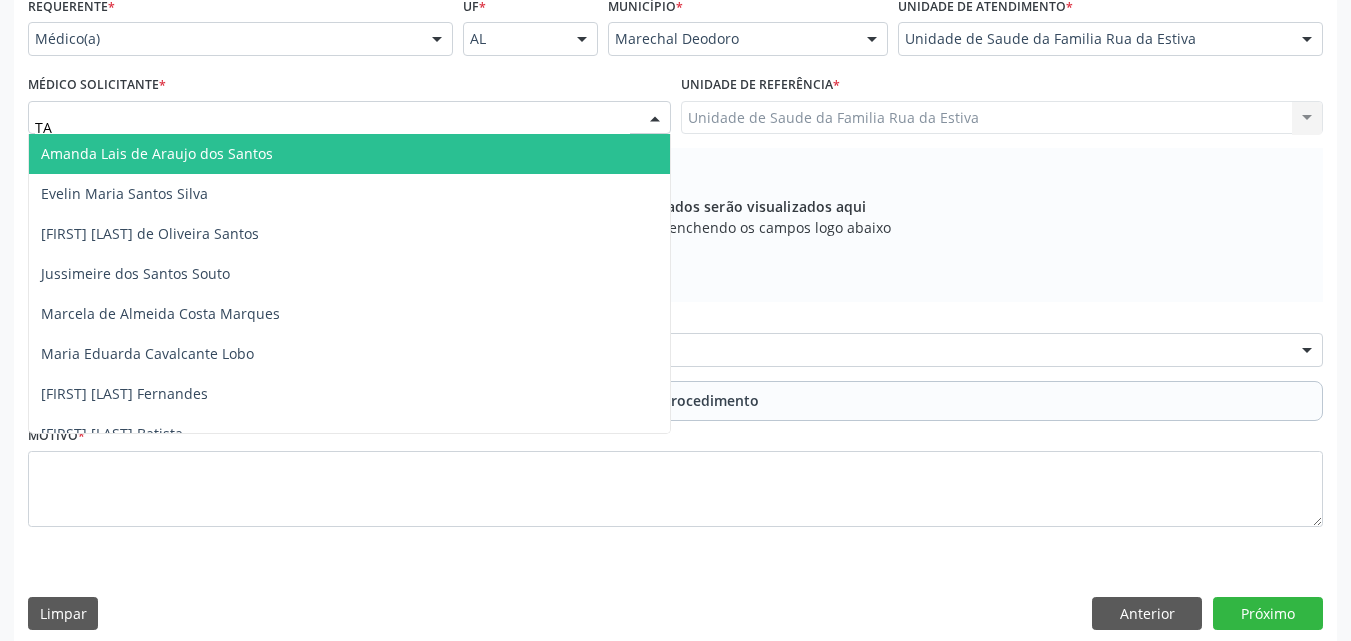 type on "TAC" 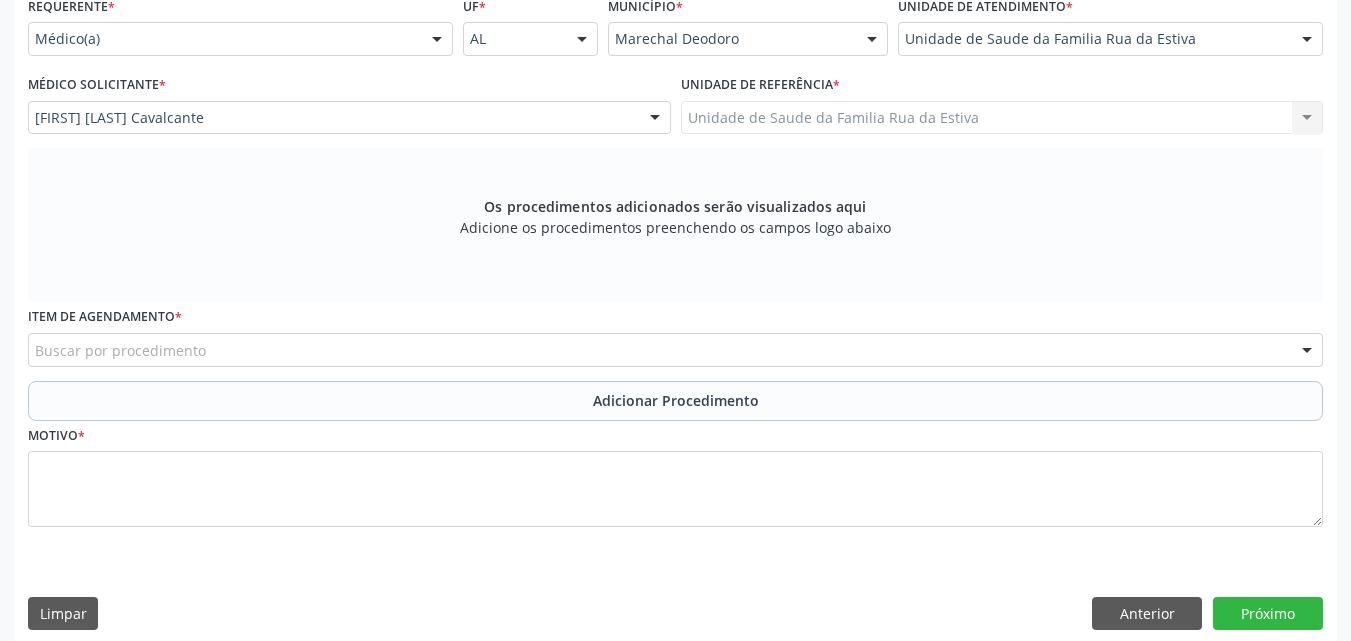 click on "Item de agendamento
*
Buscar por procedimento
0304070076 - .Quimioterapia de Leucemia Linfoide/Linfoblástica Aguda, Leucemia Mieloide Aguda e Leucemia Promielocítica Aguda Na Infância e Adolescência - 1ª Linha - Fase de Manutenção   0604320140 - Abatacepte 125 Mg Injetável (Por Seringa Preenchida)   0604320124 - Abatacepte 250 Mg Injetável (Por Frasco Ampola).   0603050018 - Abciximabe   0406010013 - Abertura de Comunicação Inter-Atrial   0406010021 - Abertura de Estenose Aortica Valvar   0406011265 - Abertura de Estenose Aortica Valvar (Criança e Adolescente)   0406010030 - Abertura de Estenose Pulmonar Valvar   0406011273 - Abertura de Estenose Pulmonar Valvar (Criança e Adolescente)   0301080011 - Abordagem Cognitiva Comportamental do Fumante (Por Atendimento / Paciente)   0307020010 - Acesso A Polpa Dentaria e Medicacao (Por Dente)   0604660030 - Acetazolamida 250 Mg (Por Comprimido)     0604600011 - Acitretina 10 Mg (Por Capsula)" at bounding box center [675, 341] 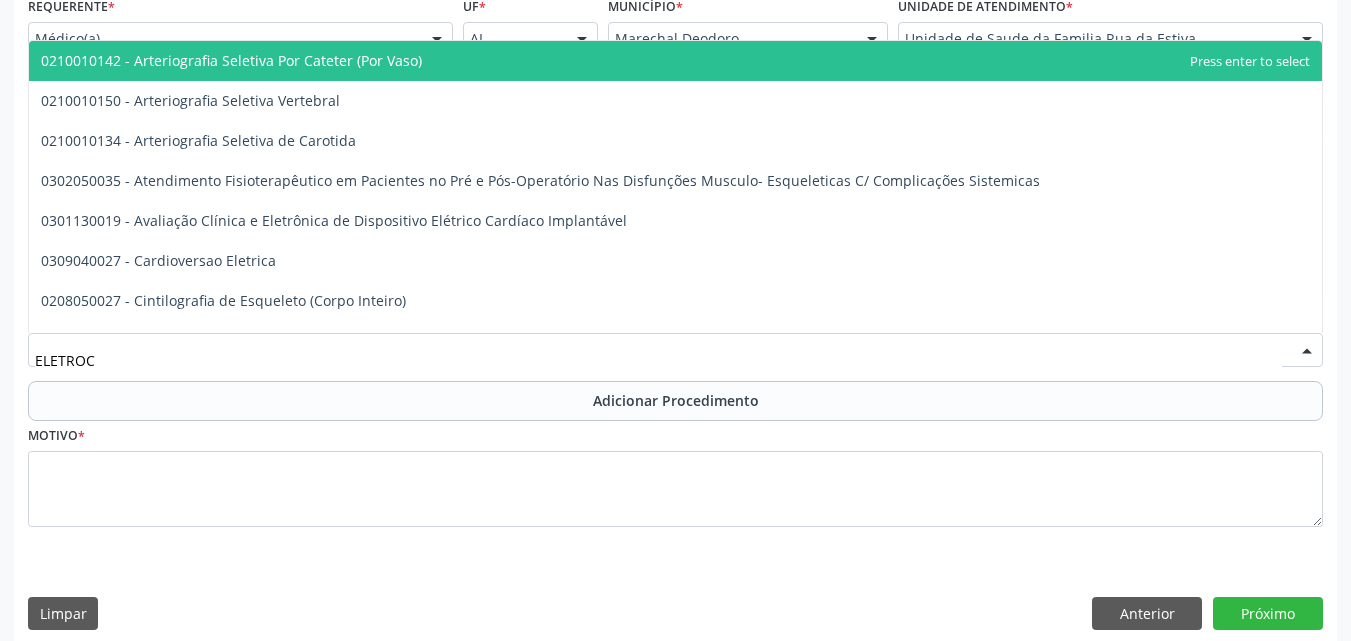 type on "ELETROCA" 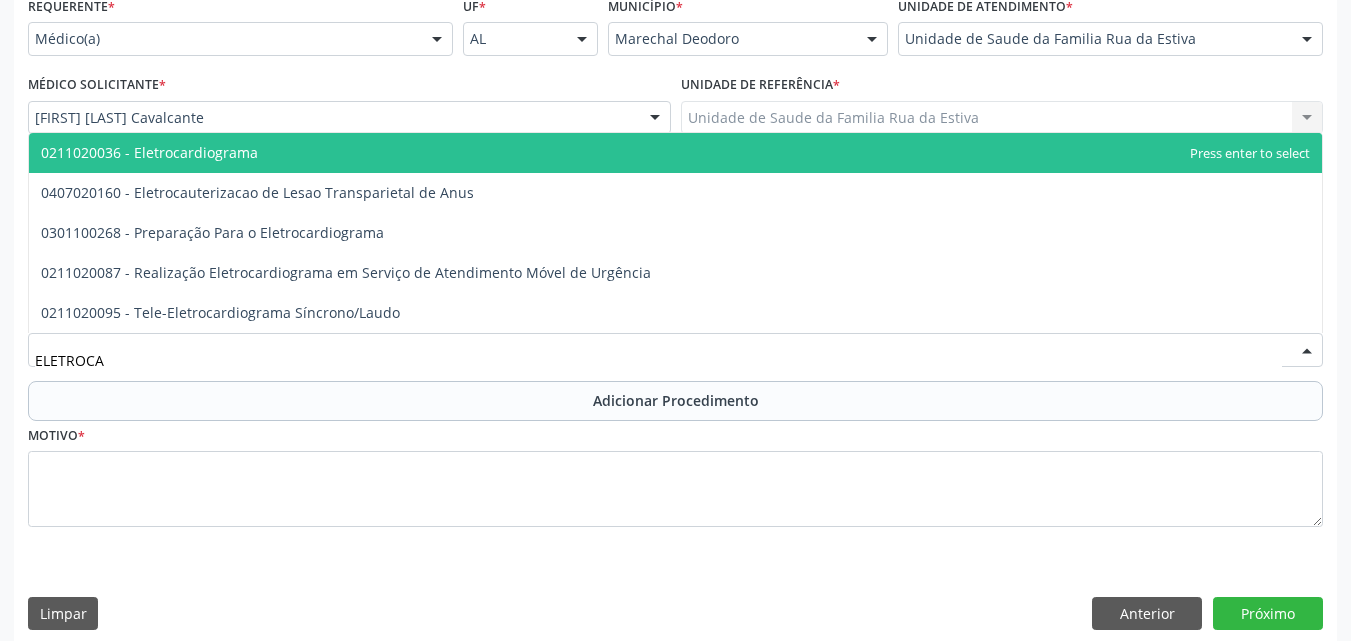 click on "0211020036 - Eletrocardiograma" at bounding box center [149, 152] 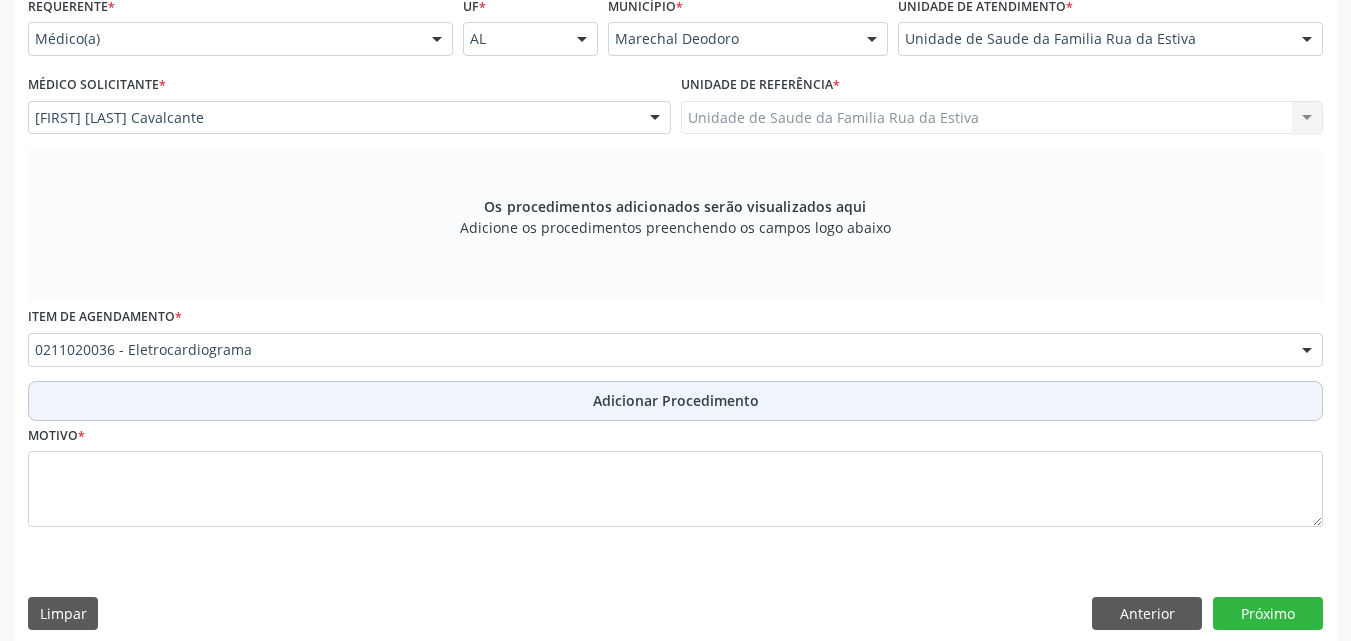 click on "Adicionar Procedimento" at bounding box center (675, 401) 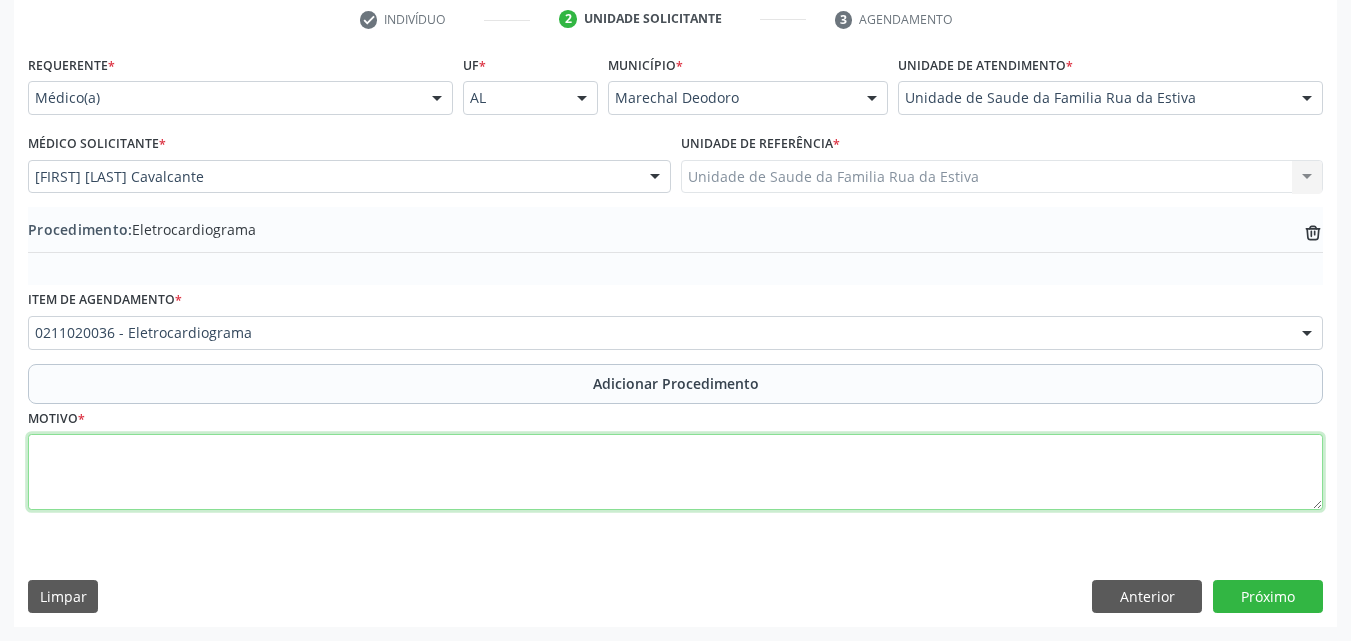 click at bounding box center [675, 472] 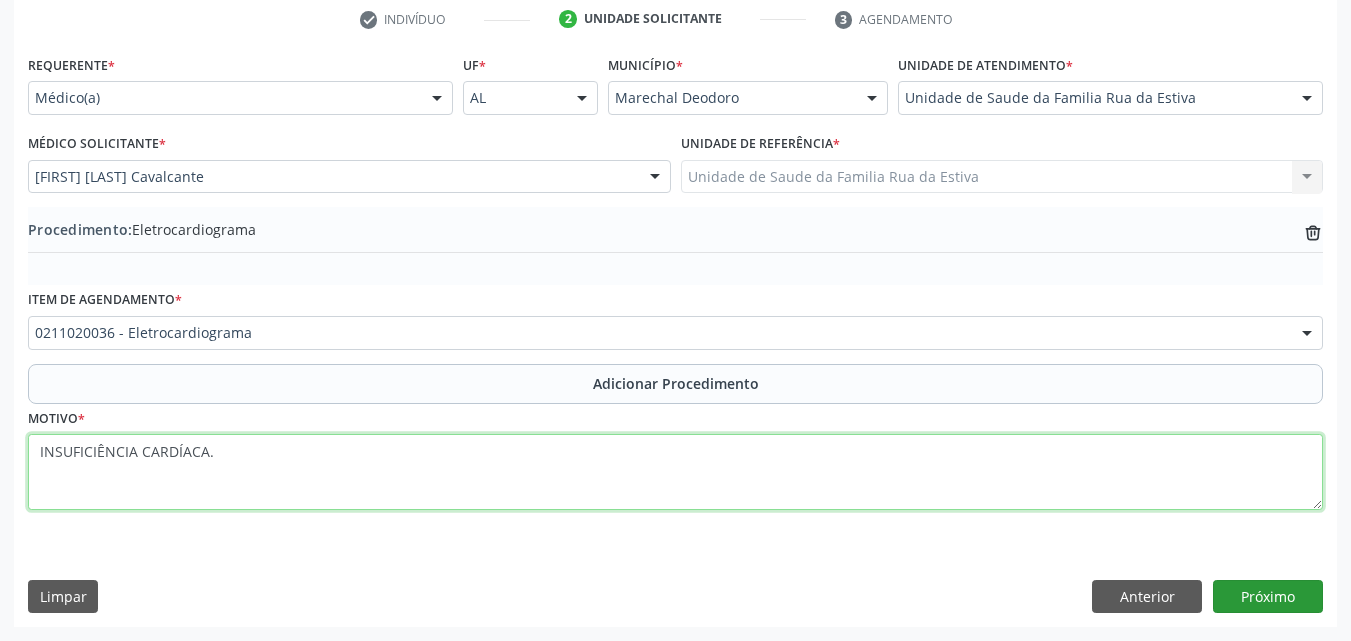 type on "INSUFICIÊNCIA CARDÍACA." 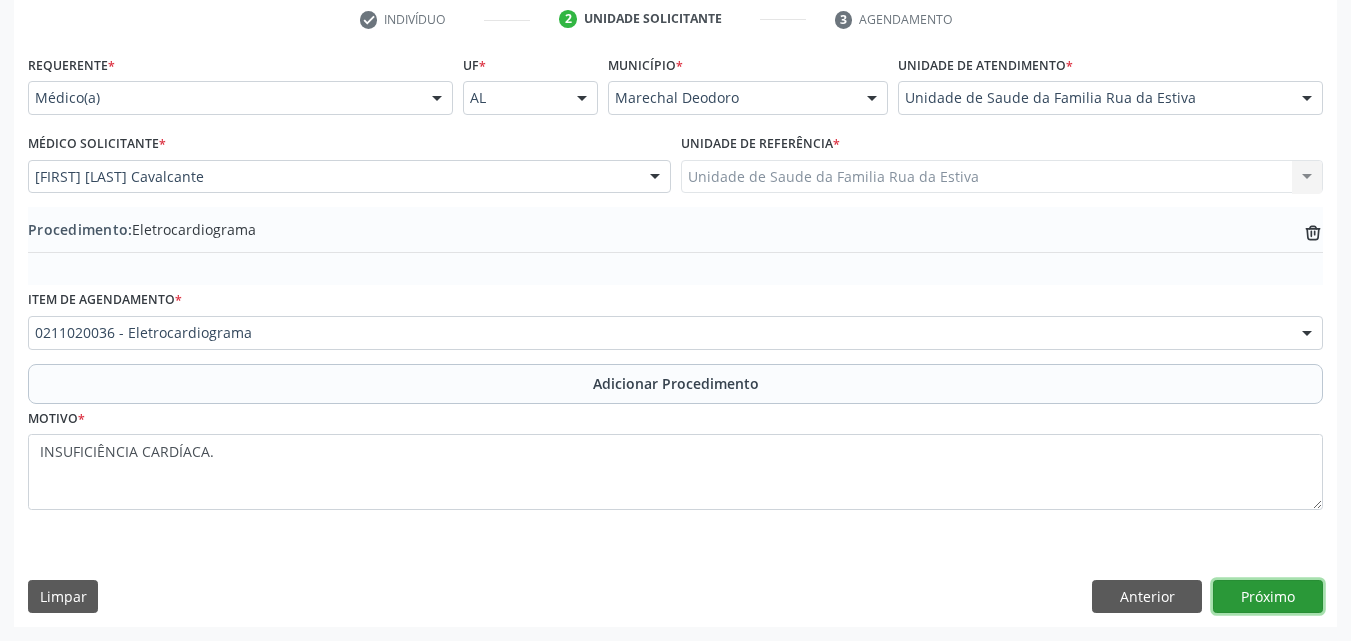 click on "Próximo" at bounding box center (1268, 597) 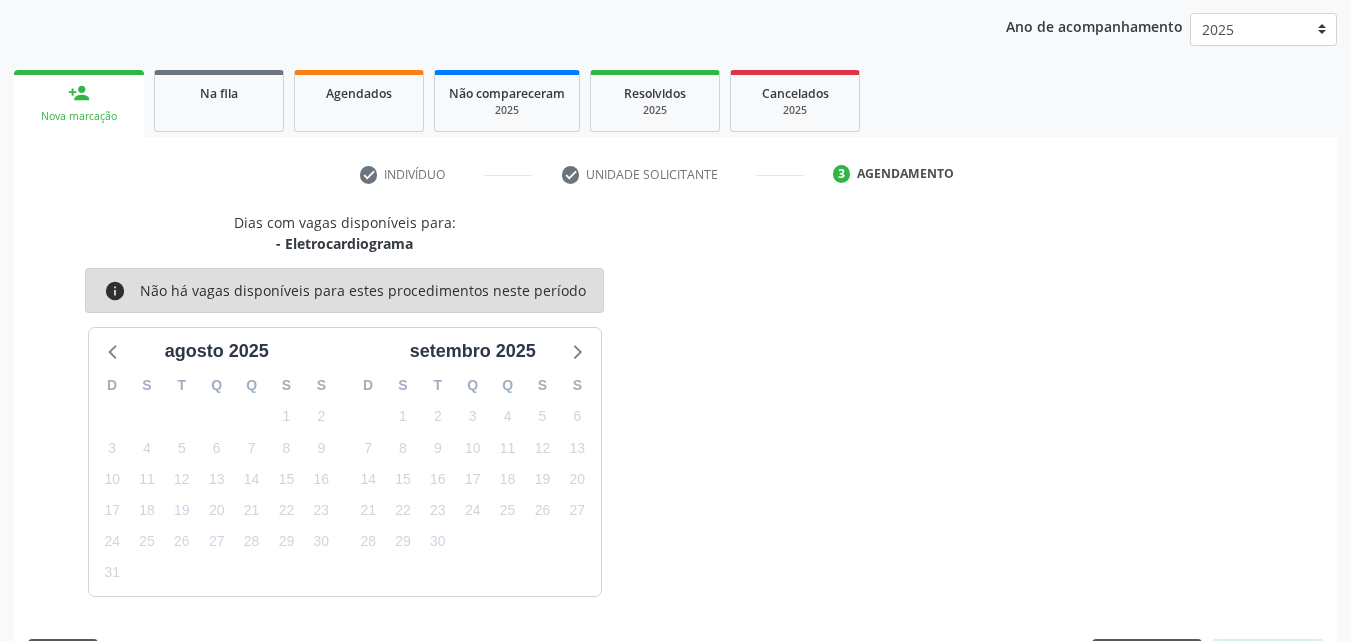 scroll, scrollTop: 316, scrollLeft: 0, axis: vertical 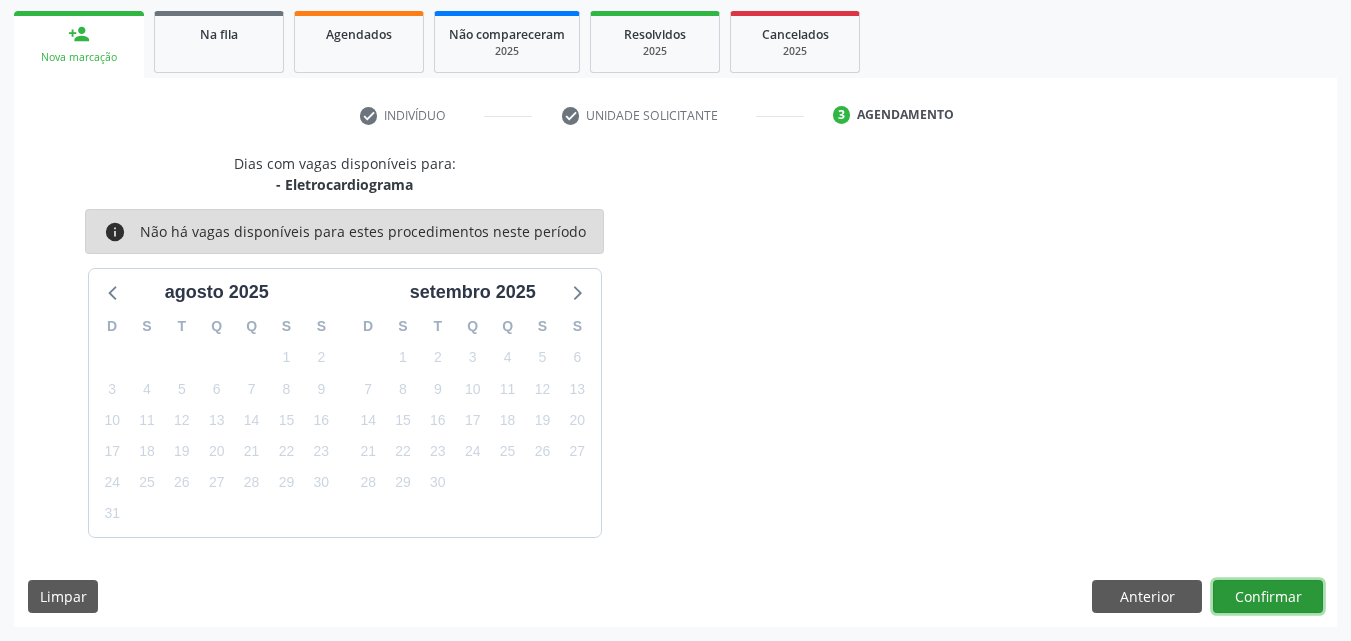 click on "Confirmar" at bounding box center (1268, 597) 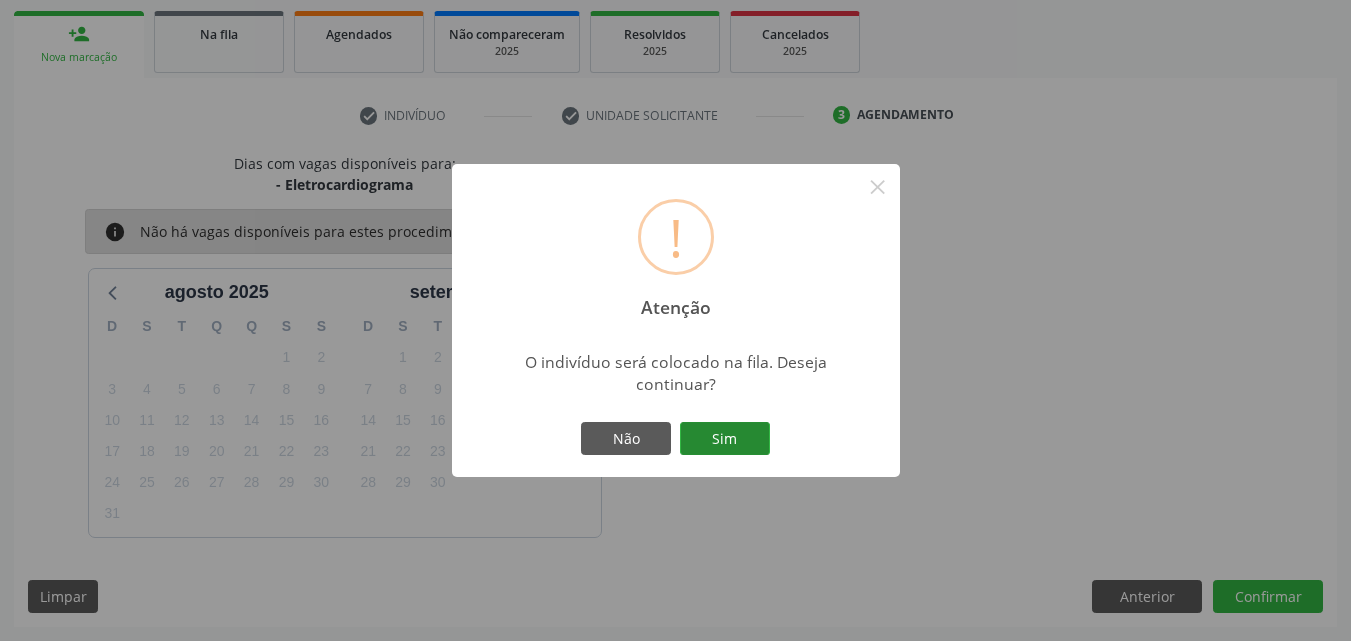 click on "Sim" at bounding box center [725, 439] 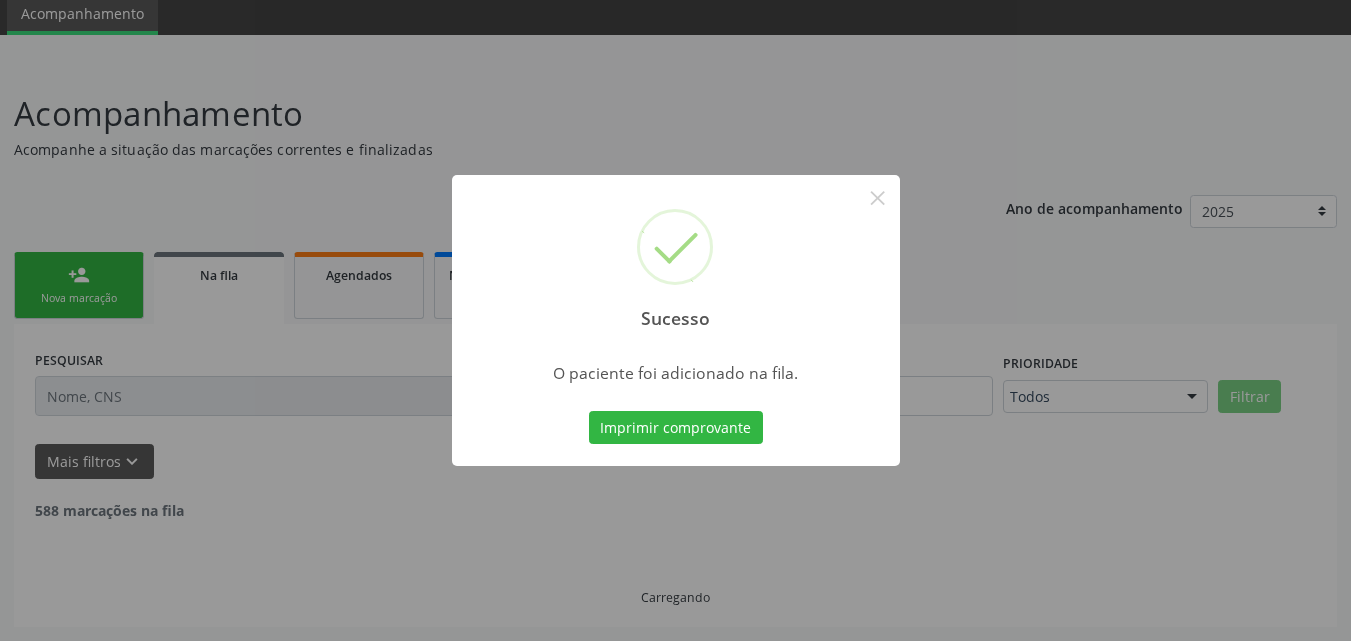 scroll, scrollTop: 54, scrollLeft: 0, axis: vertical 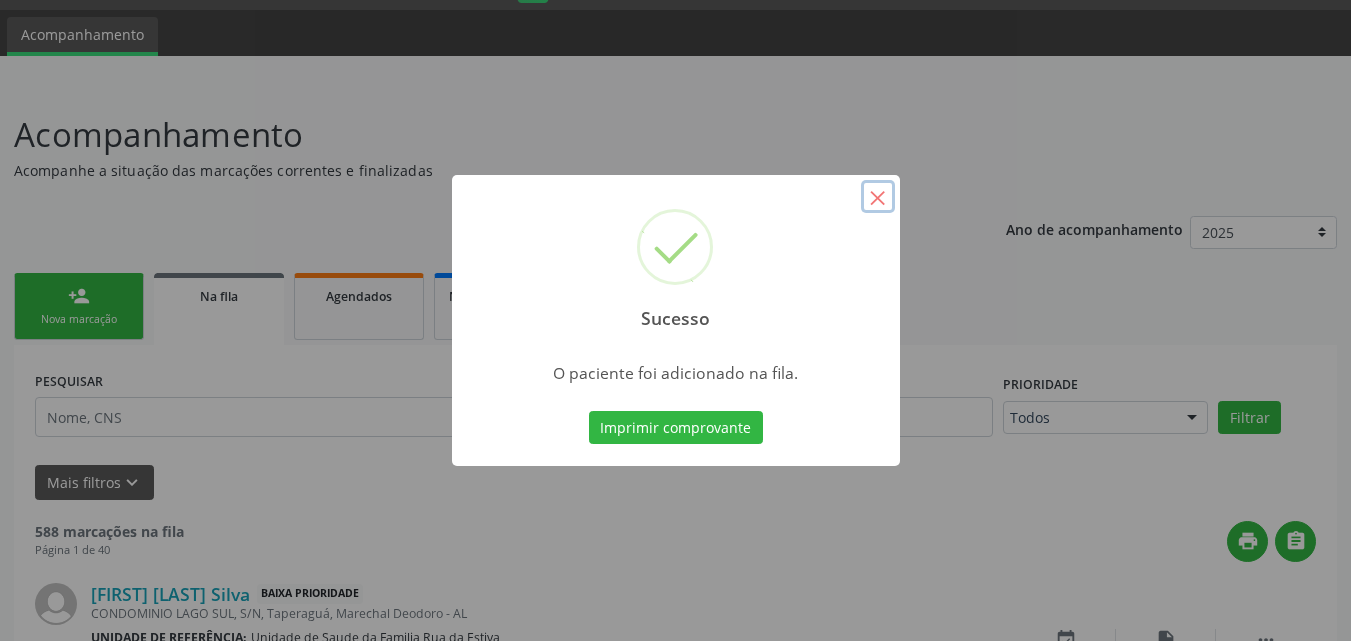 click on "×" at bounding box center (878, 197) 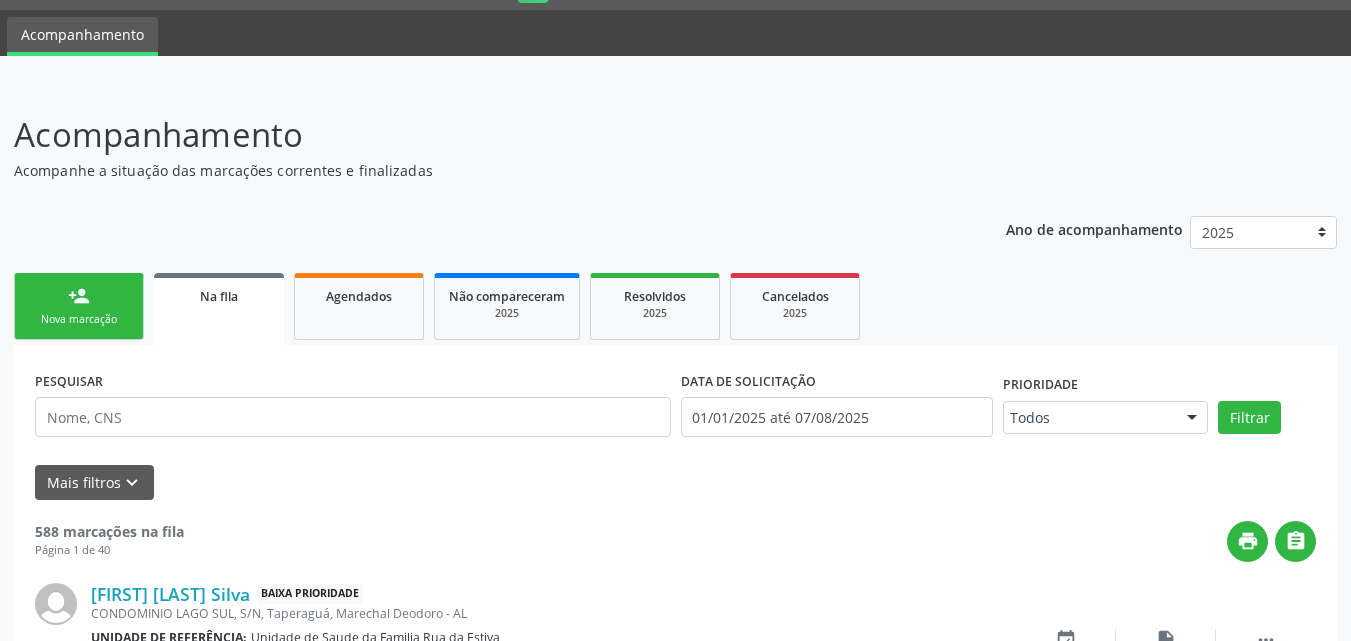 click on "person_add
Nova marcação" at bounding box center [79, 306] 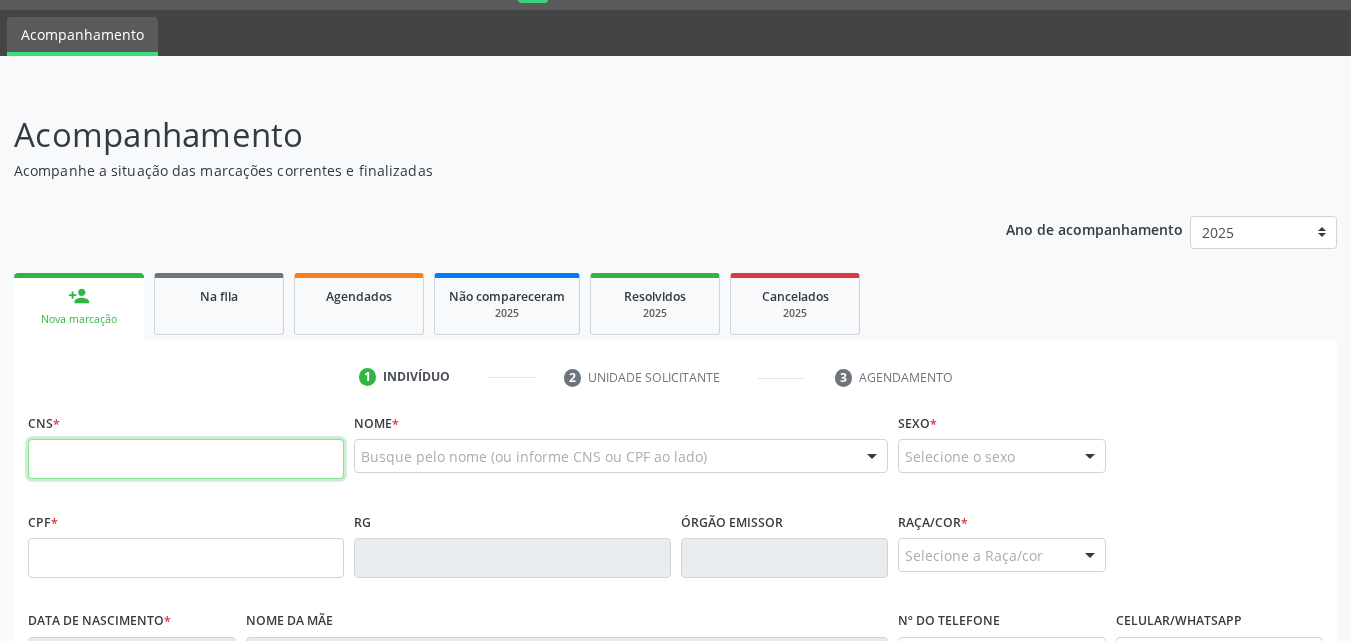 click at bounding box center [186, 459] 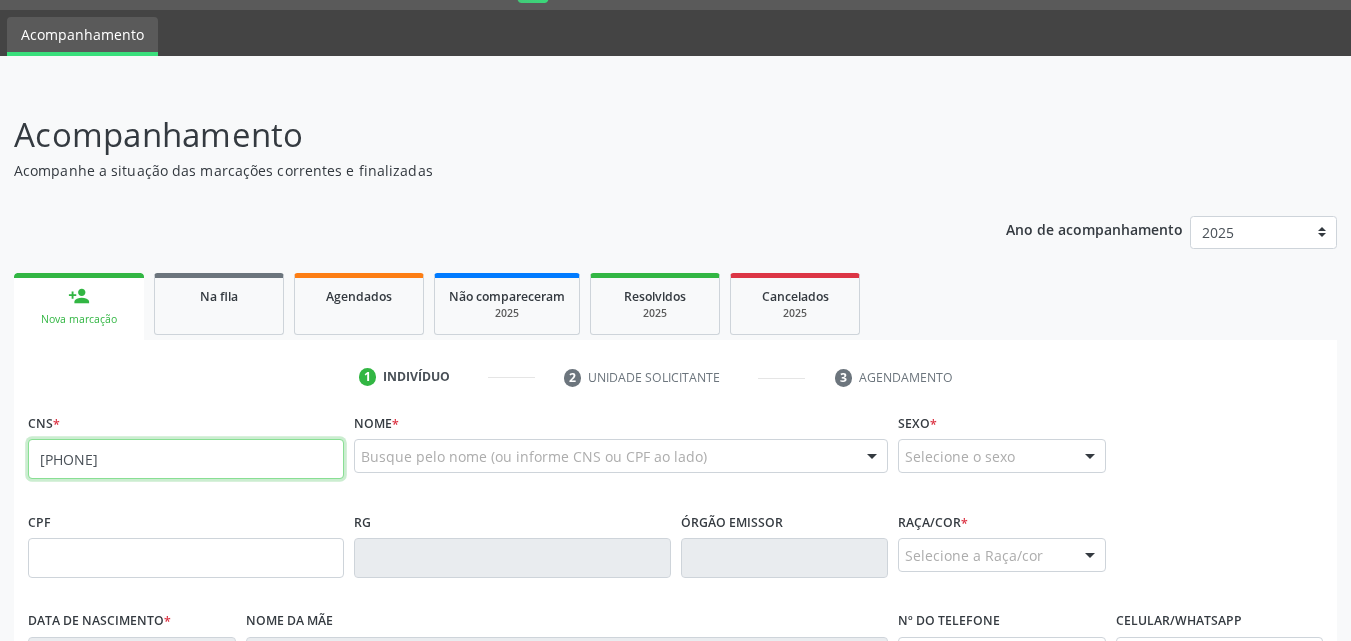 type on "[PHONE]" 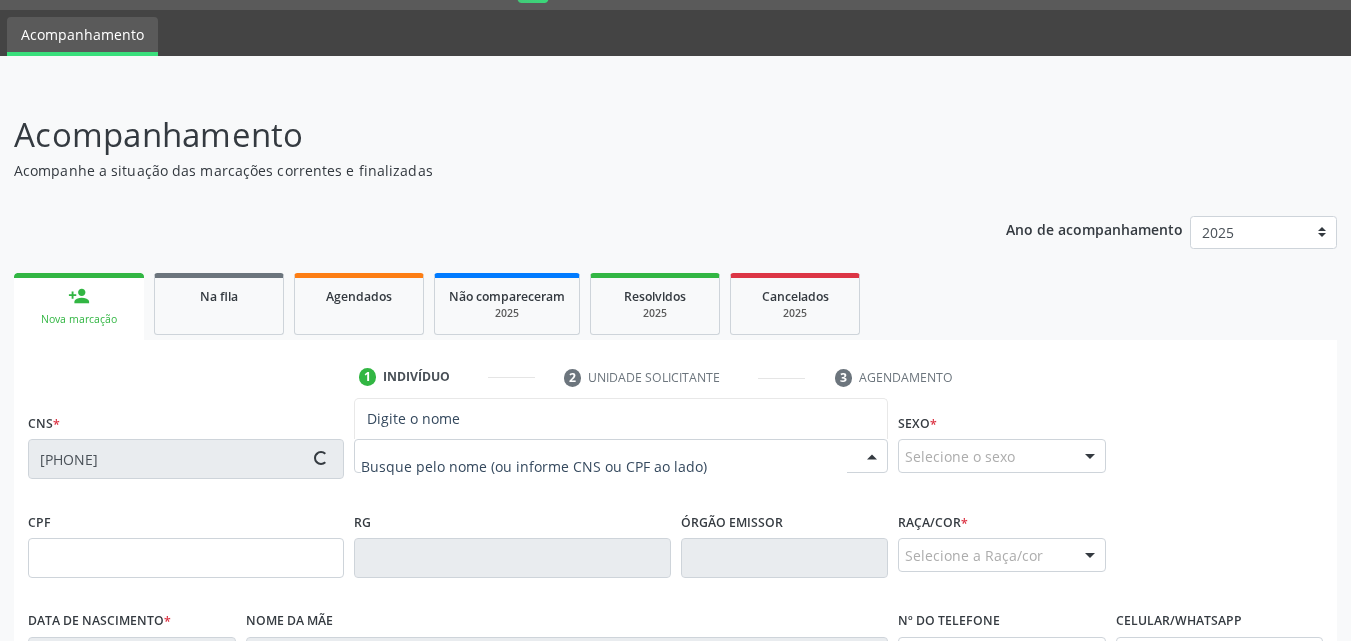 type on "[SSN]" 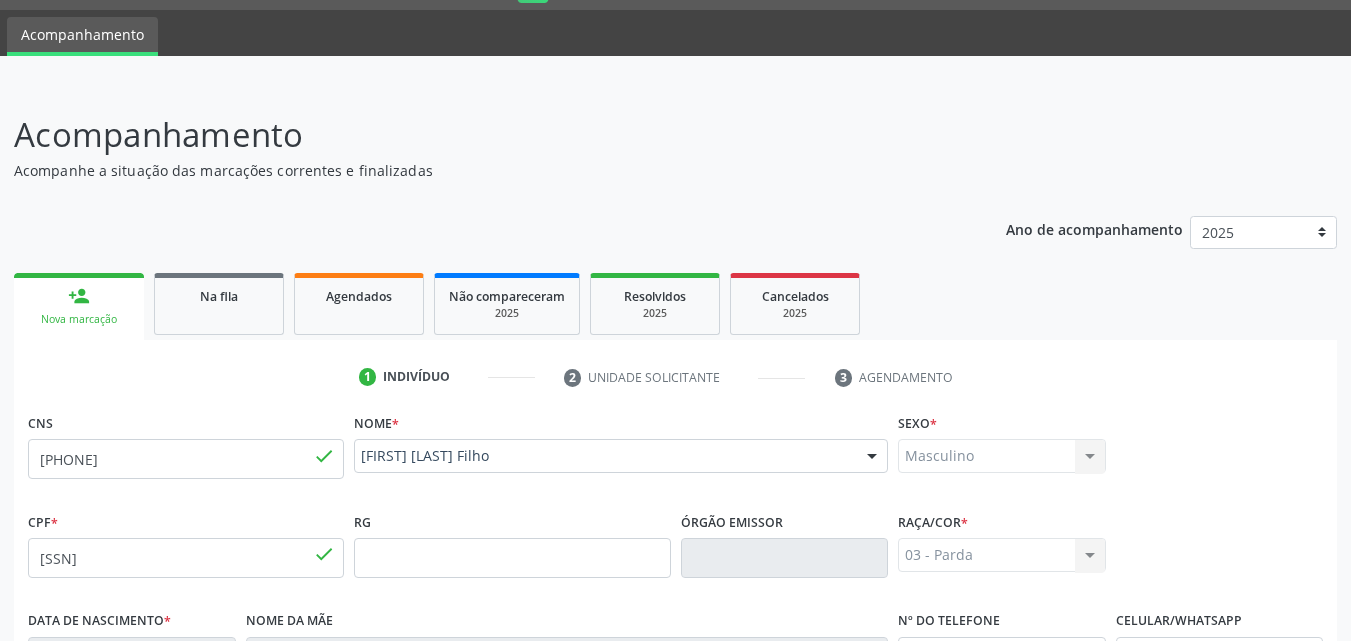 scroll, scrollTop: 471, scrollLeft: 0, axis: vertical 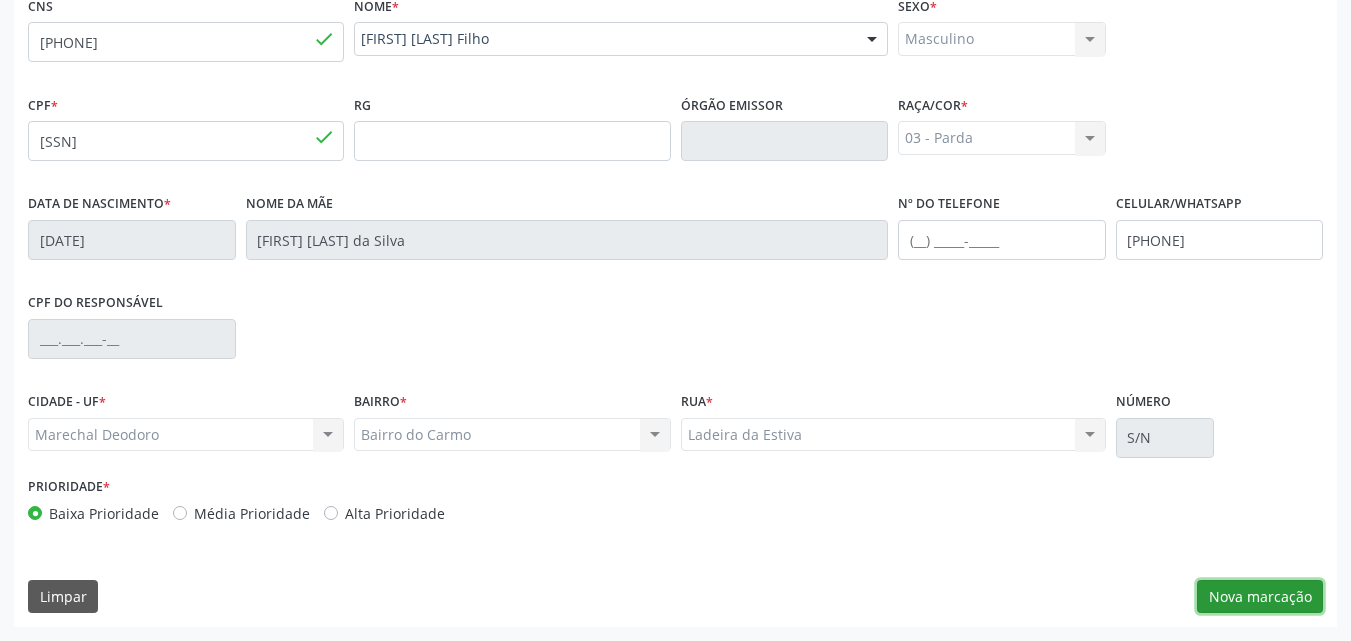 drag, startPoint x: 1231, startPoint y: 599, endPoint x: 1209, endPoint y: 599, distance: 22 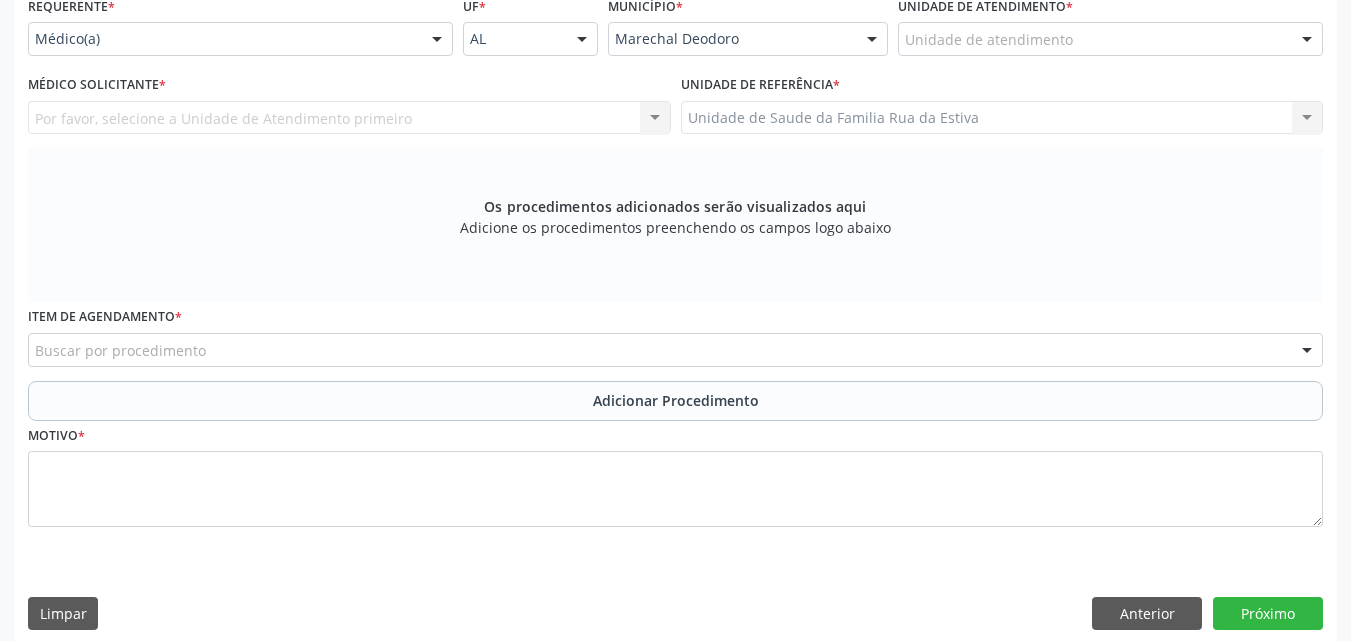 scroll, scrollTop: 4, scrollLeft: 0, axis: vertical 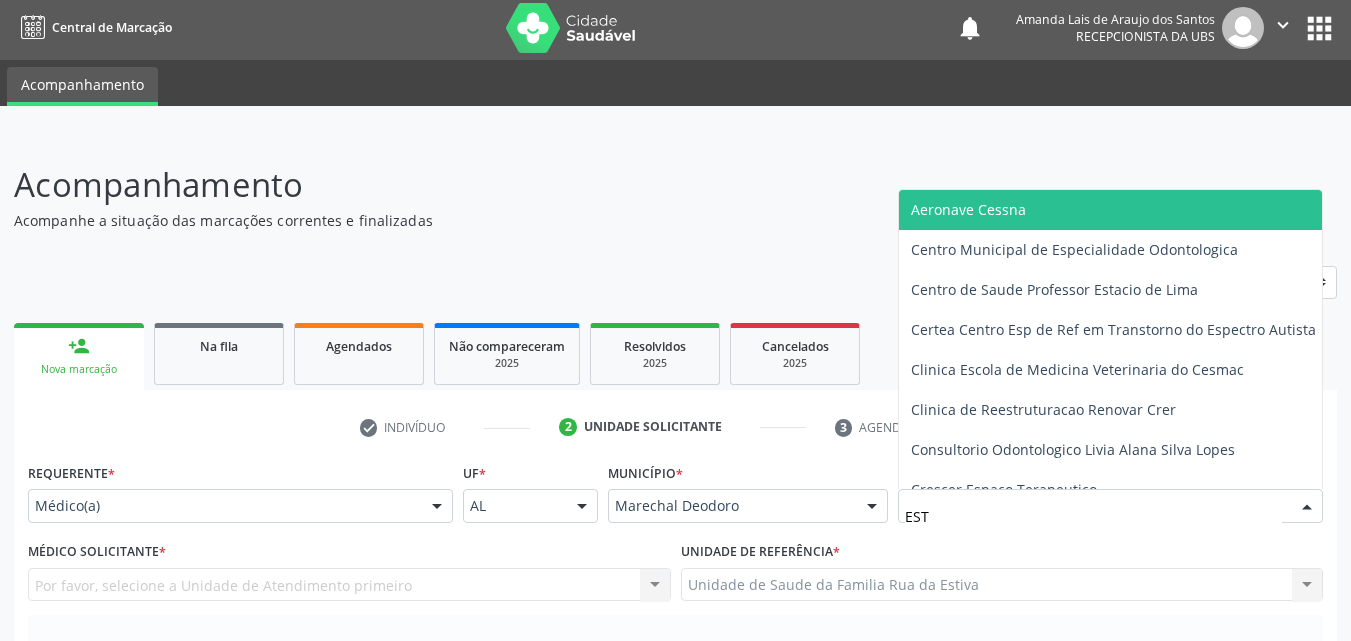 type on "ESTI" 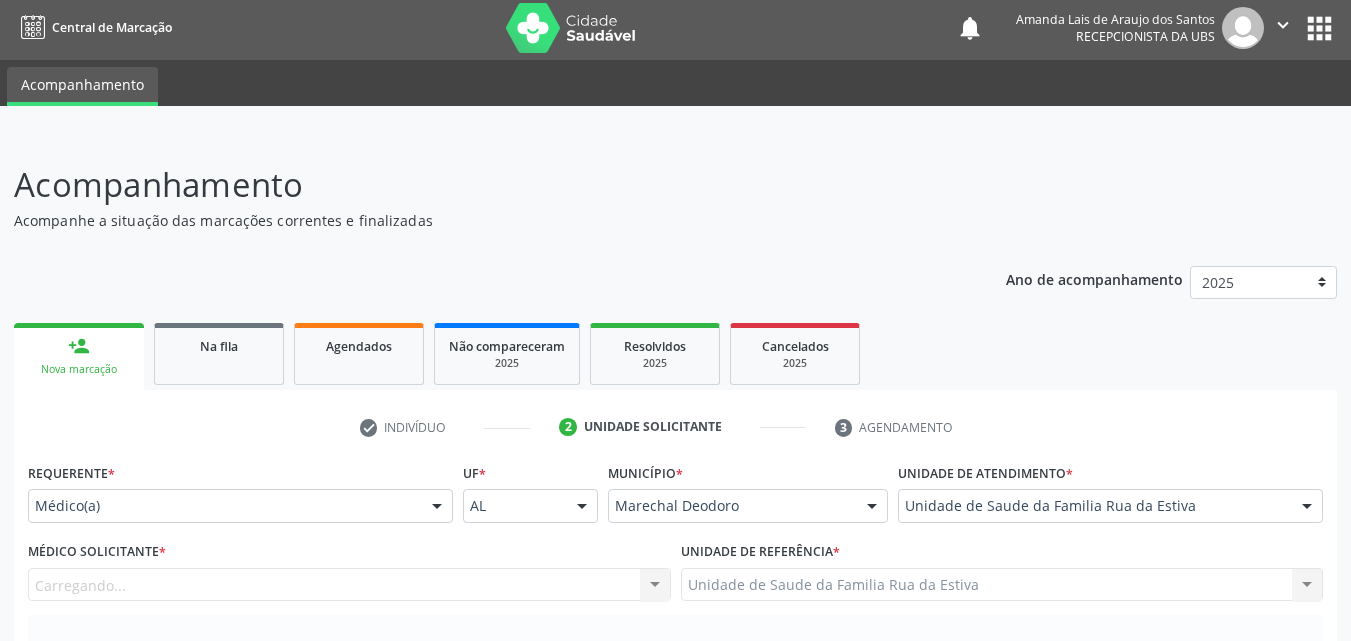 scroll, scrollTop: 488, scrollLeft: 0, axis: vertical 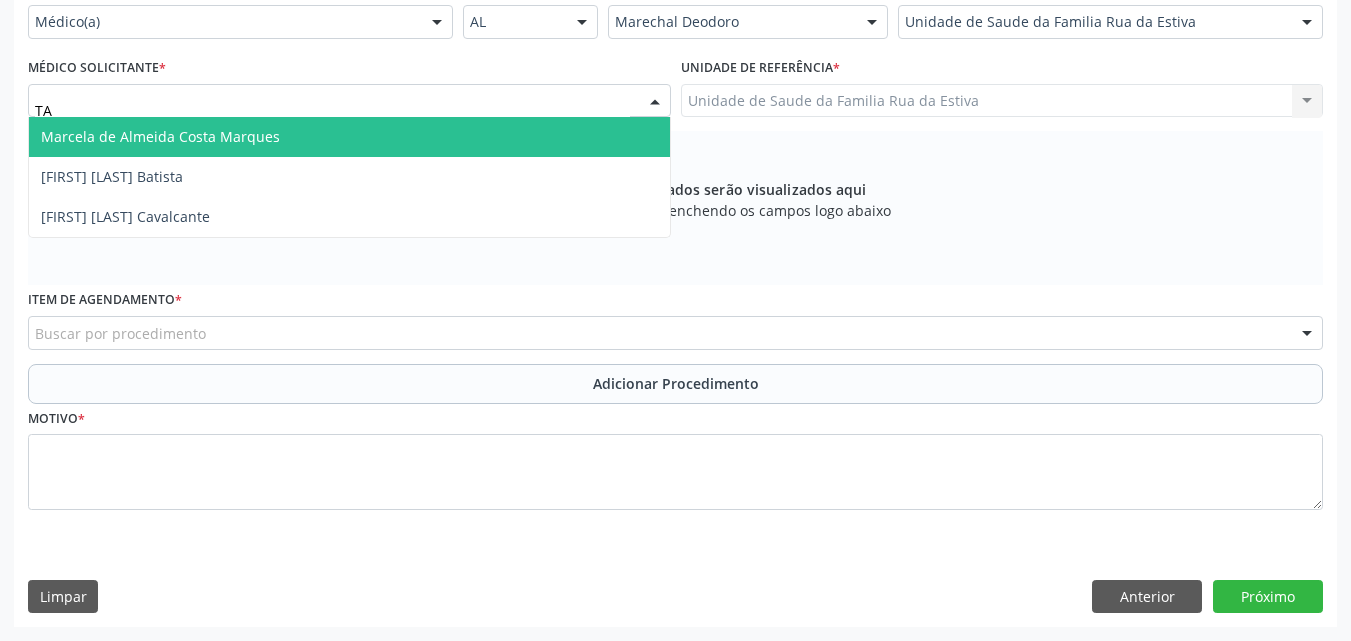 type on "TAC" 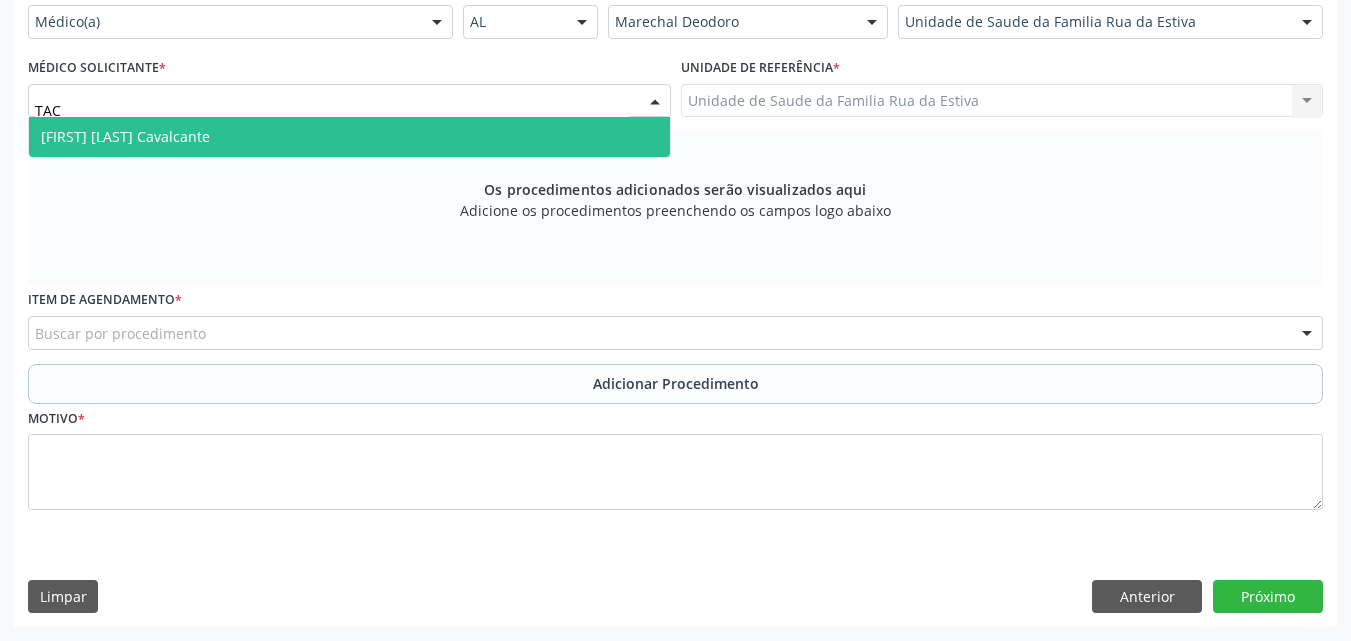 drag, startPoint x: 64, startPoint y: 134, endPoint x: 71, endPoint y: 154, distance: 21.189621 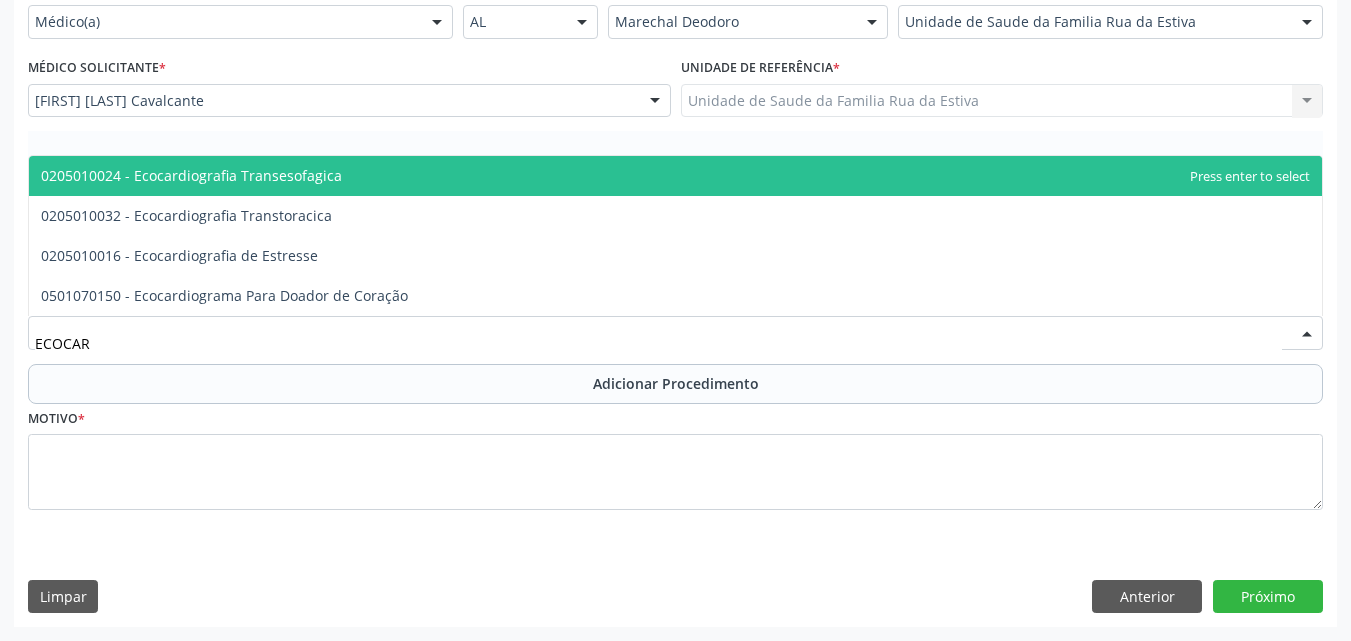 type on "ECOCARD" 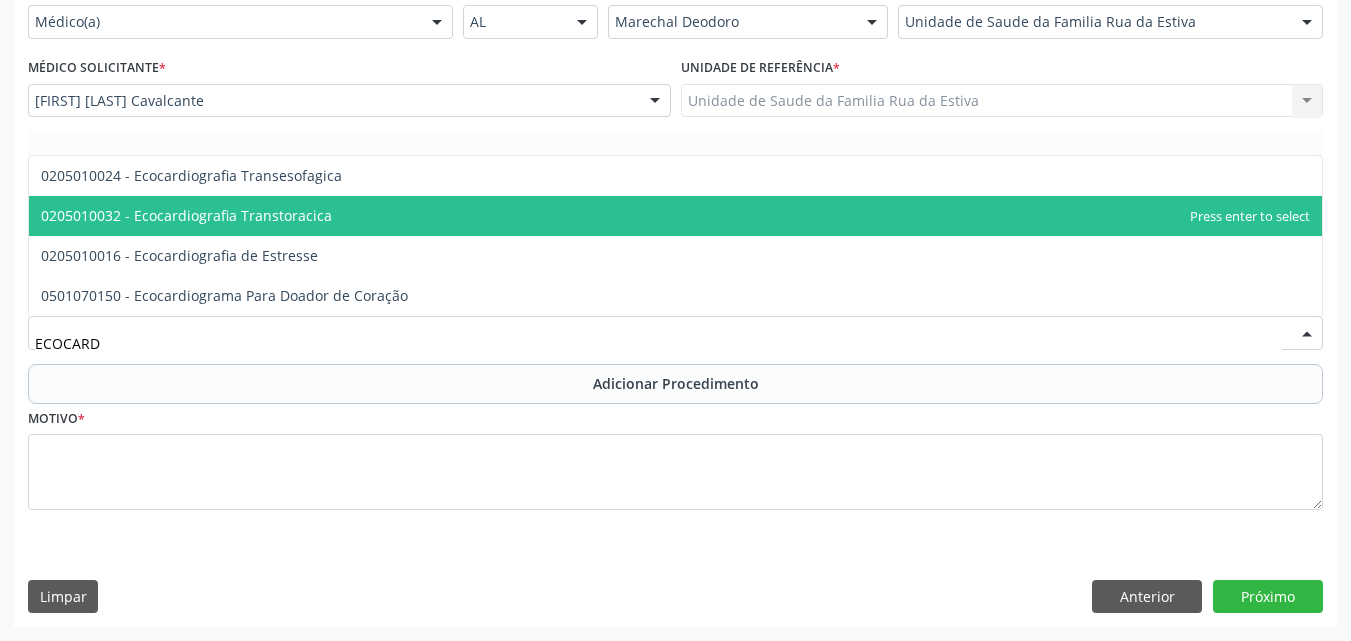 click on "0205010032 - Ecocardiografia Transtoracica" at bounding box center (186, 215) 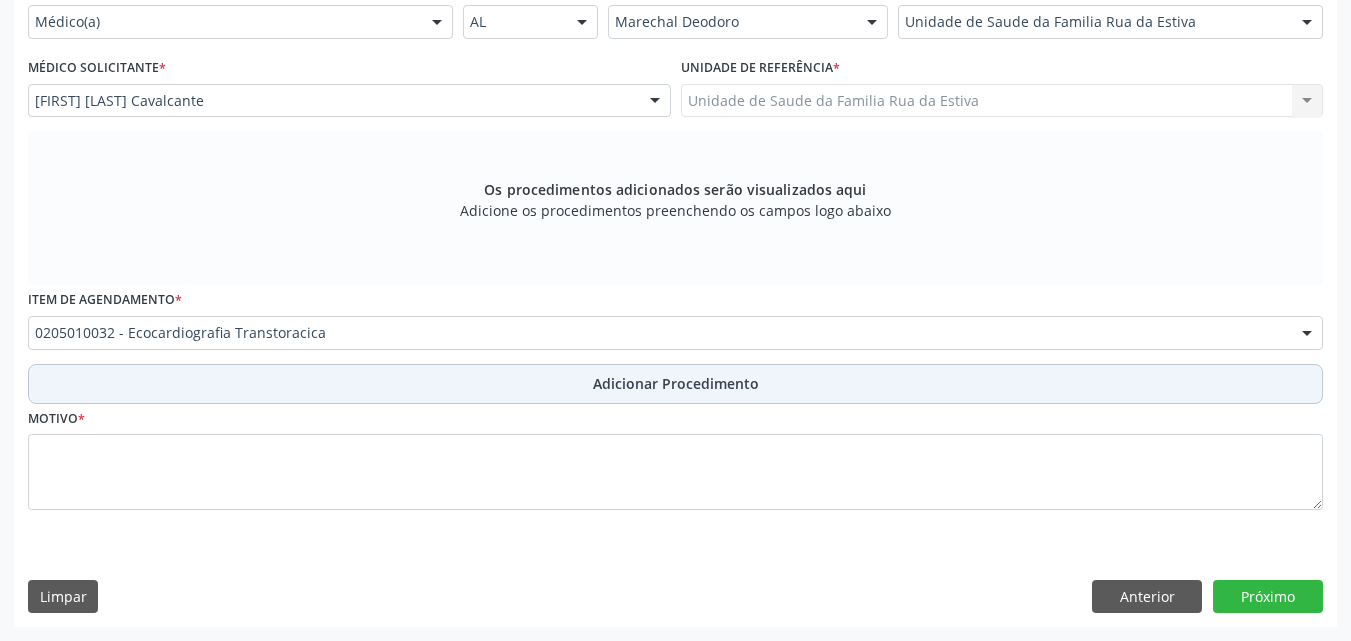 click on "Adicionar Procedimento" at bounding box center (675, 384) 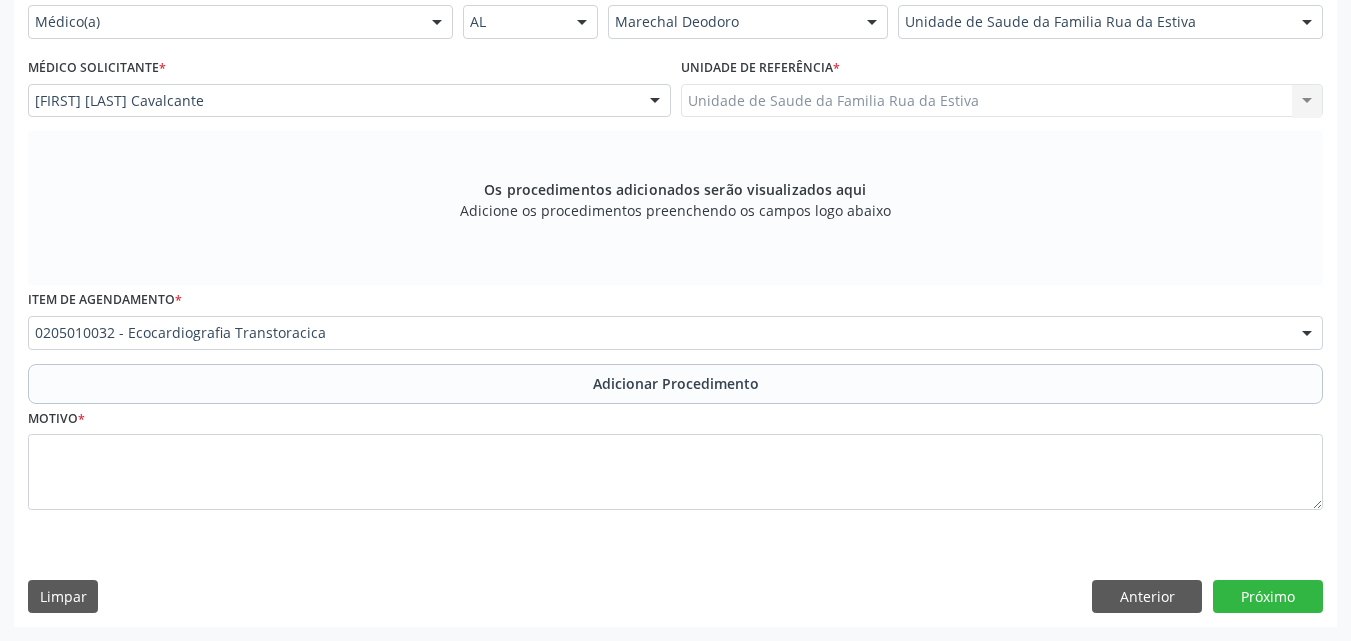 scroll, scrollTop: 412, scrollLeft: 0, axis: vertical 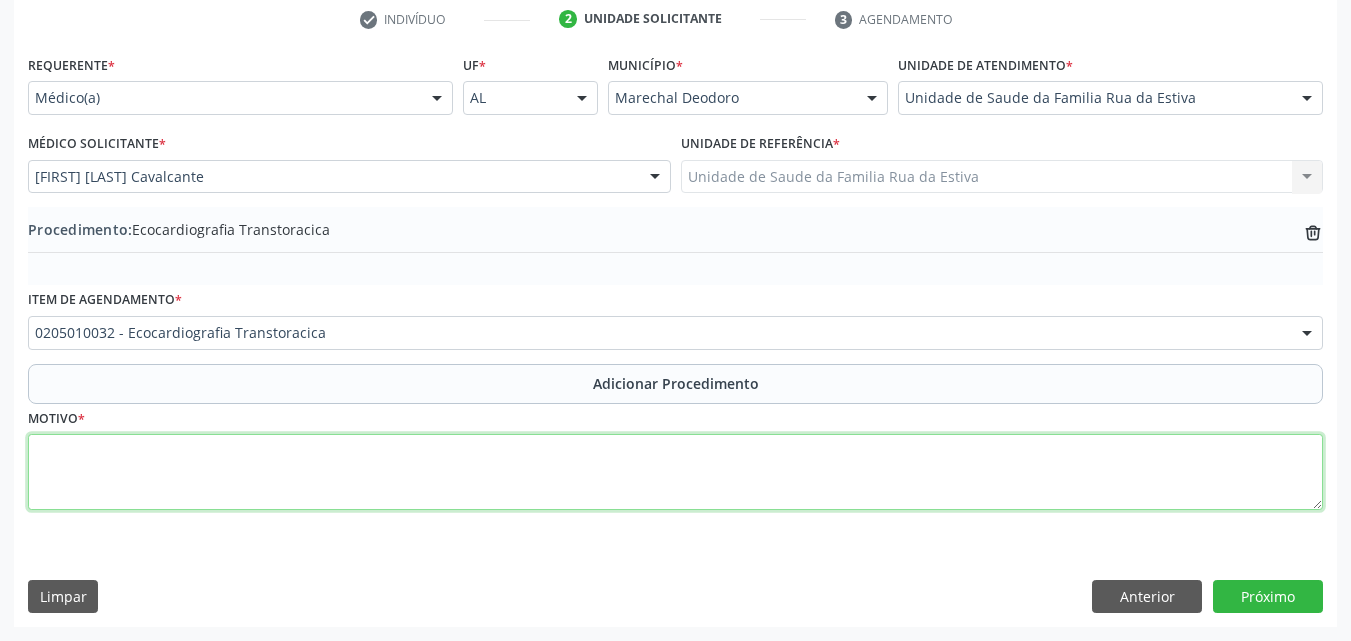 click at bounding box center [675, 472] 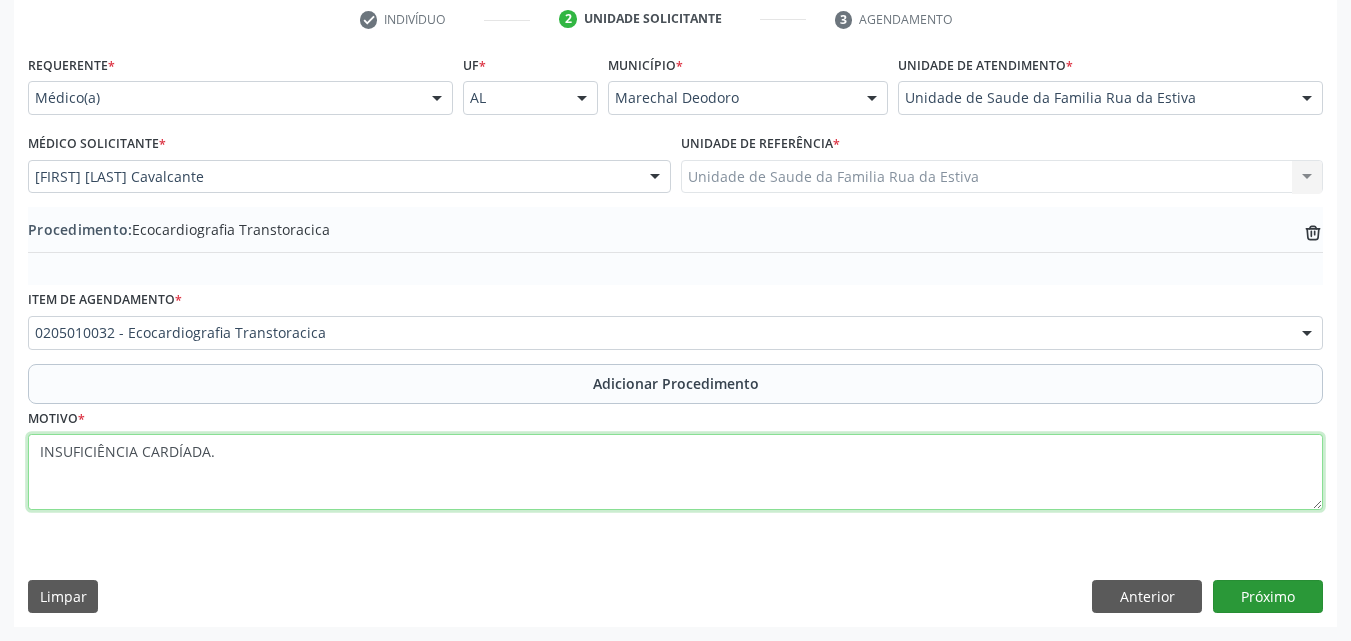 type on "INSUFICIÊNCIA CARDÍADA." 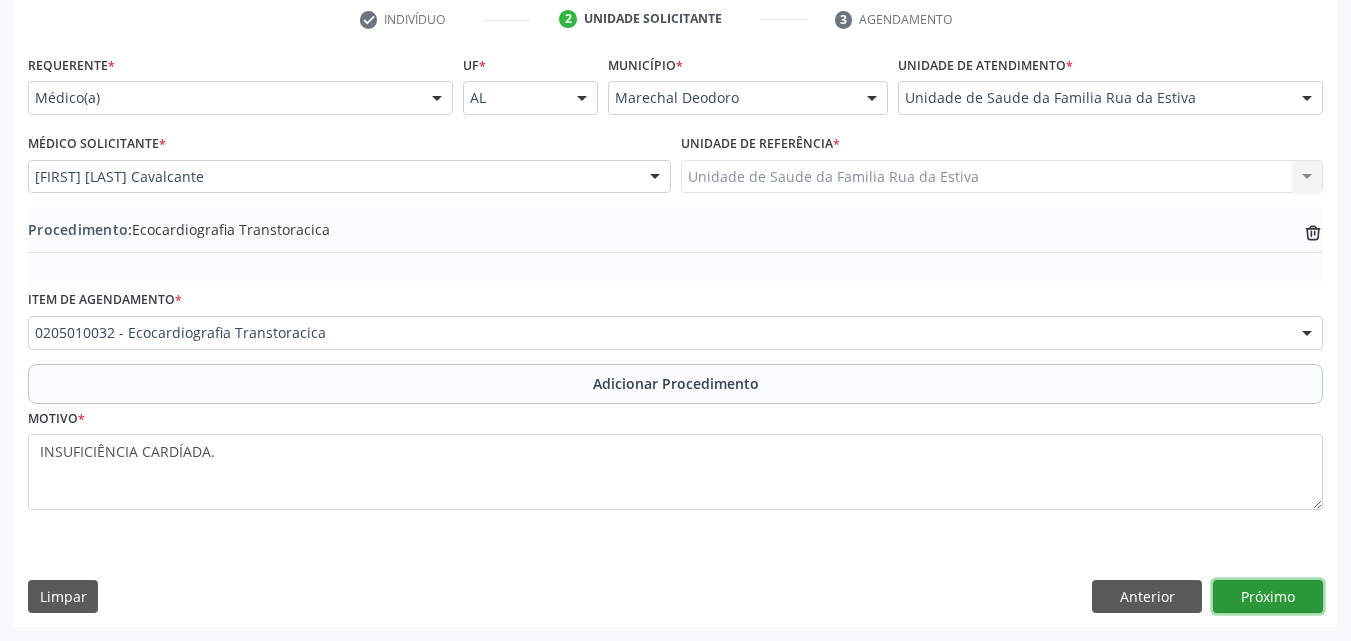click on "Próximo" at bounding box center (1268, 597) 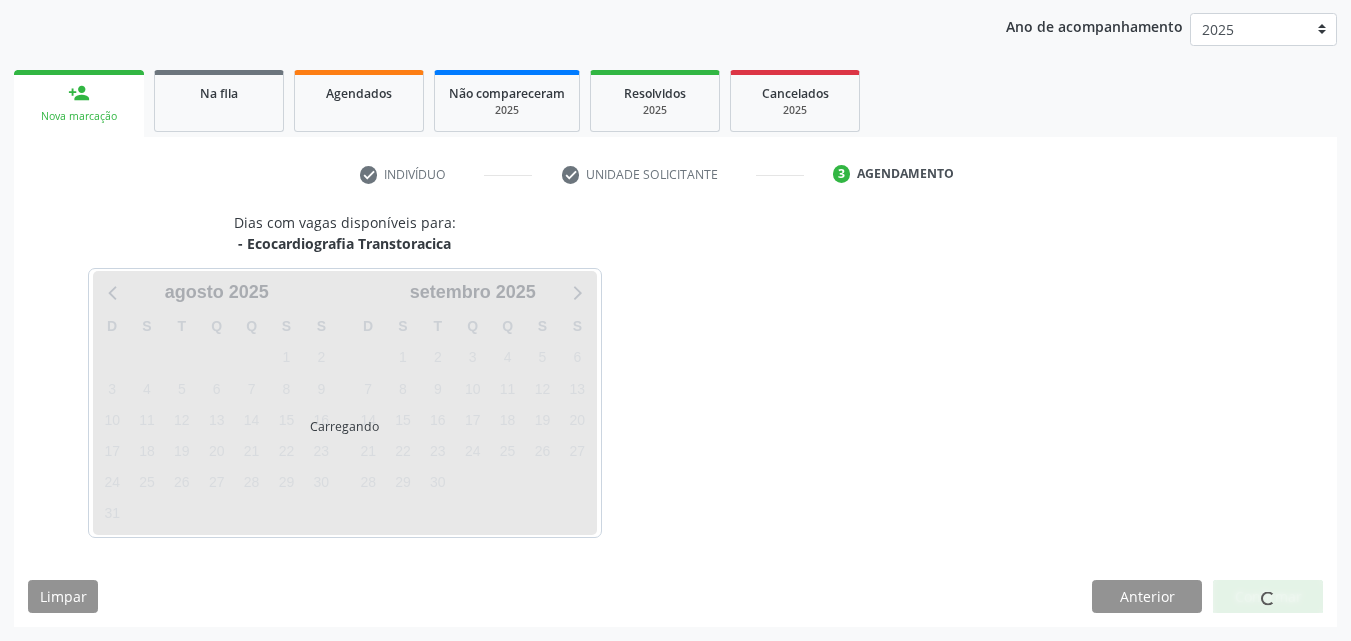 scroll, scrollTop: 316, scrollLeft: 0, axis: vertical 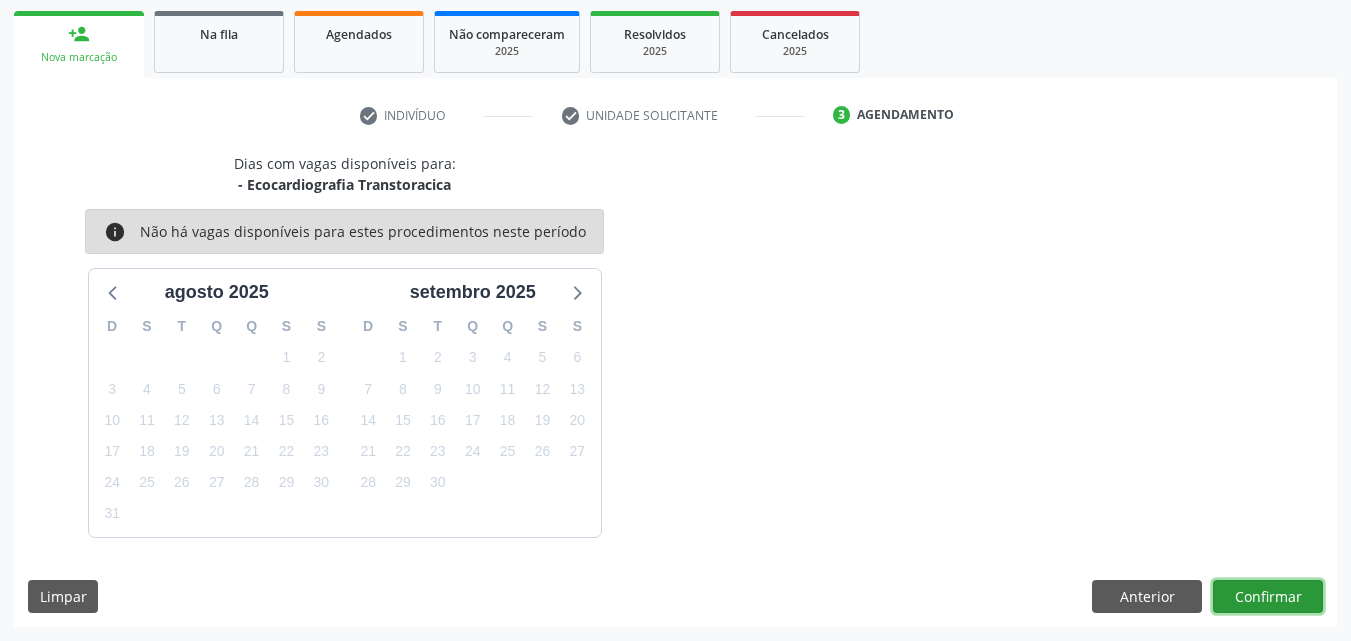 click on "Confirmar" at bounding box center (1268, 597) 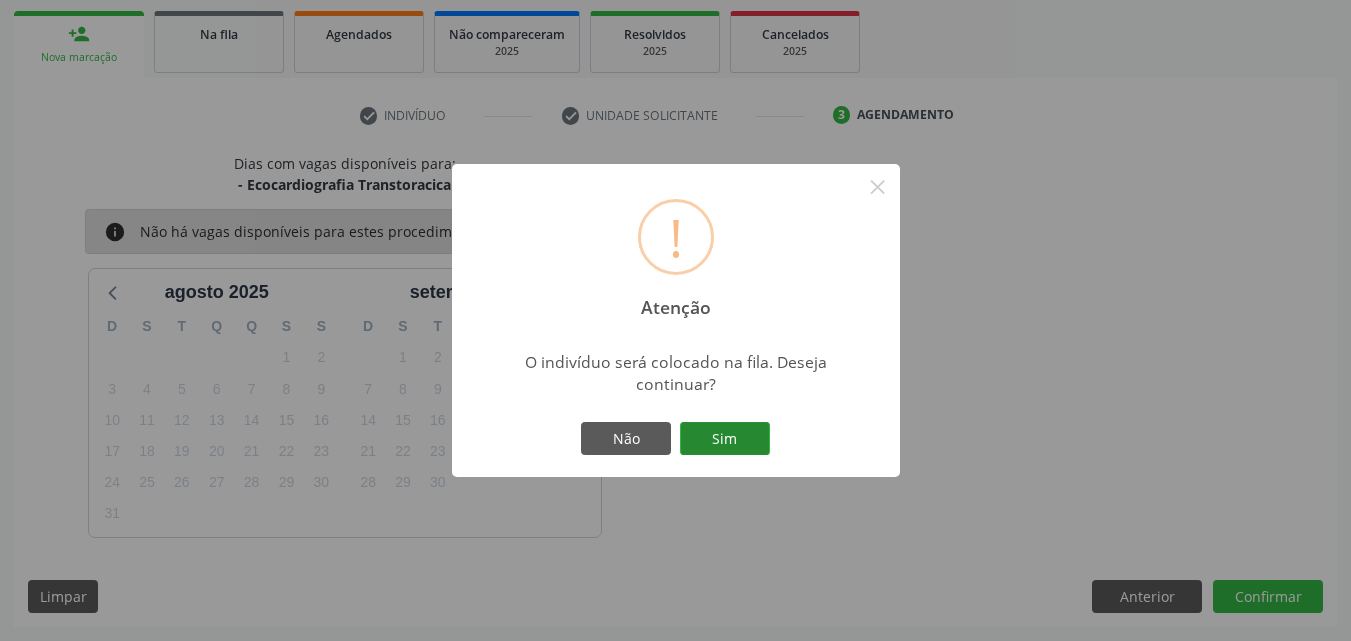 click on "Sim" at bounding box center (725, 439) 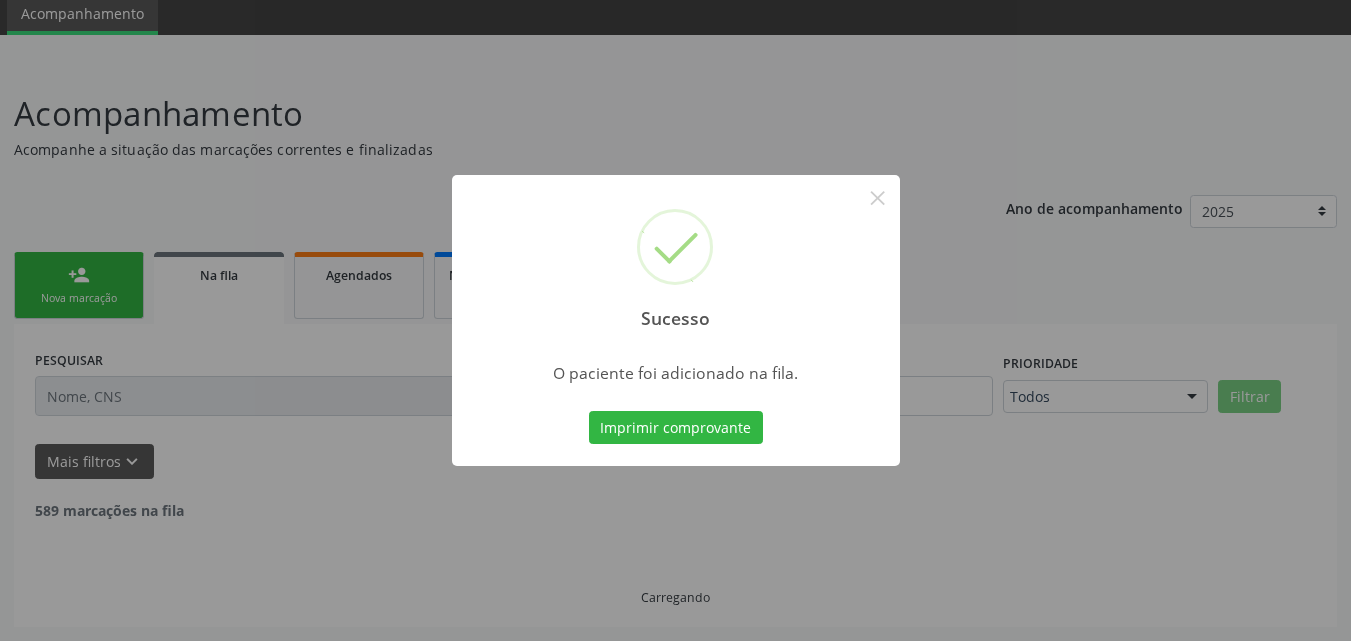 scroll, scrollTop: 54, scrollLeft: 0, axis: vertical 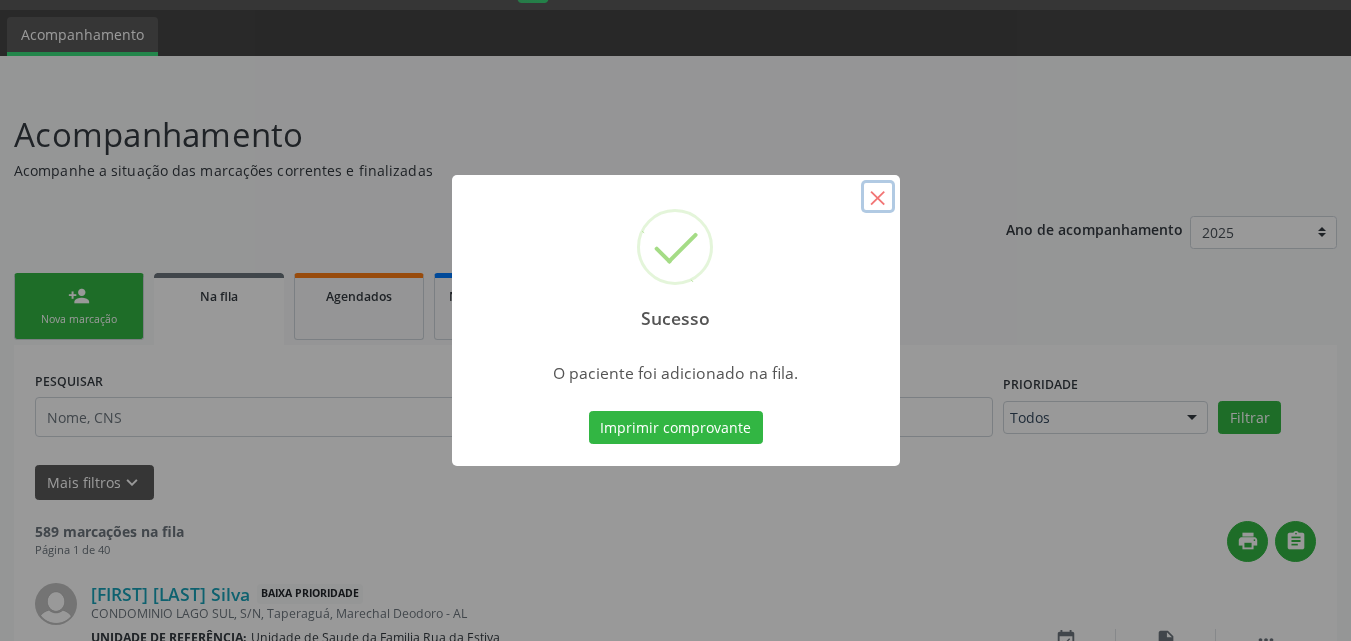 click on "×" at bounding box center (878, 197) 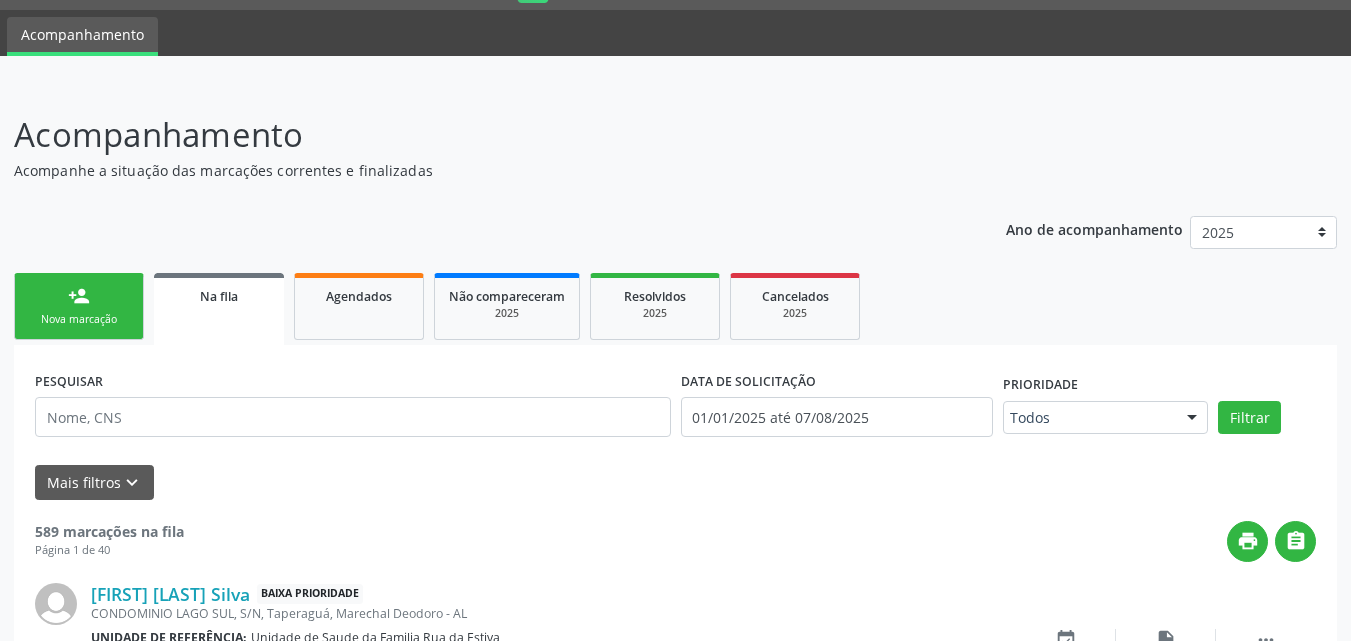click on "Nova marcação" at bounding box center (79, 319) 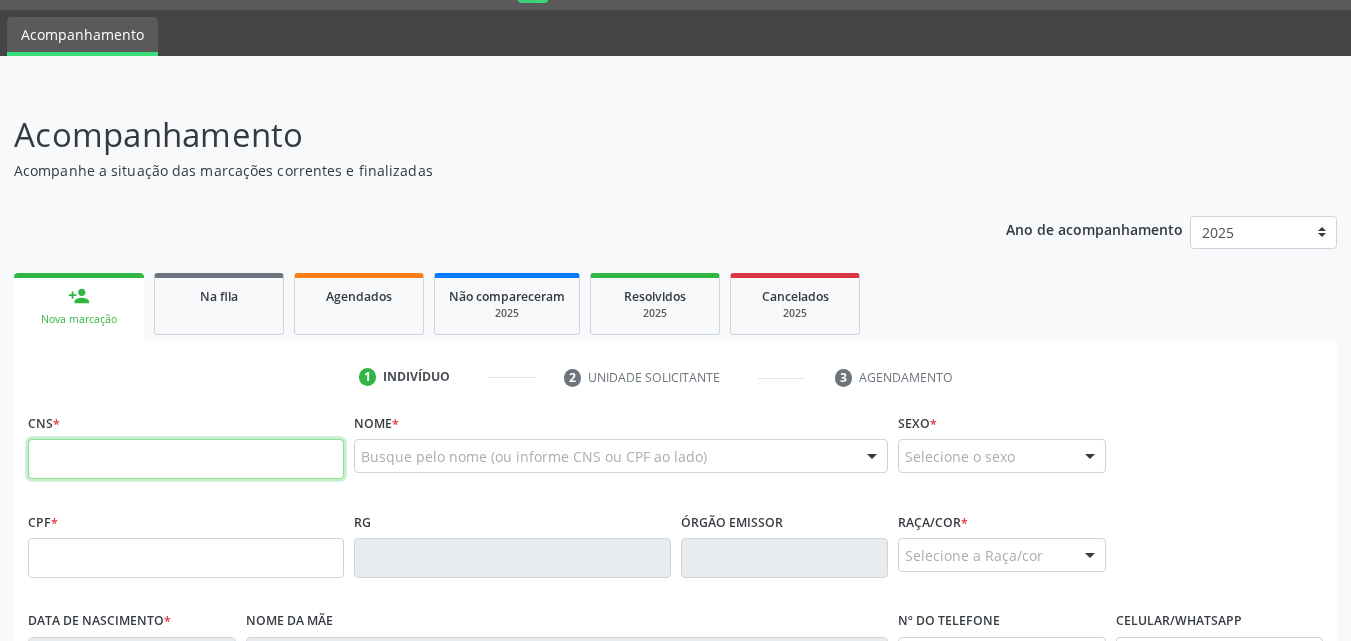 click at bounding box center [186, 459] 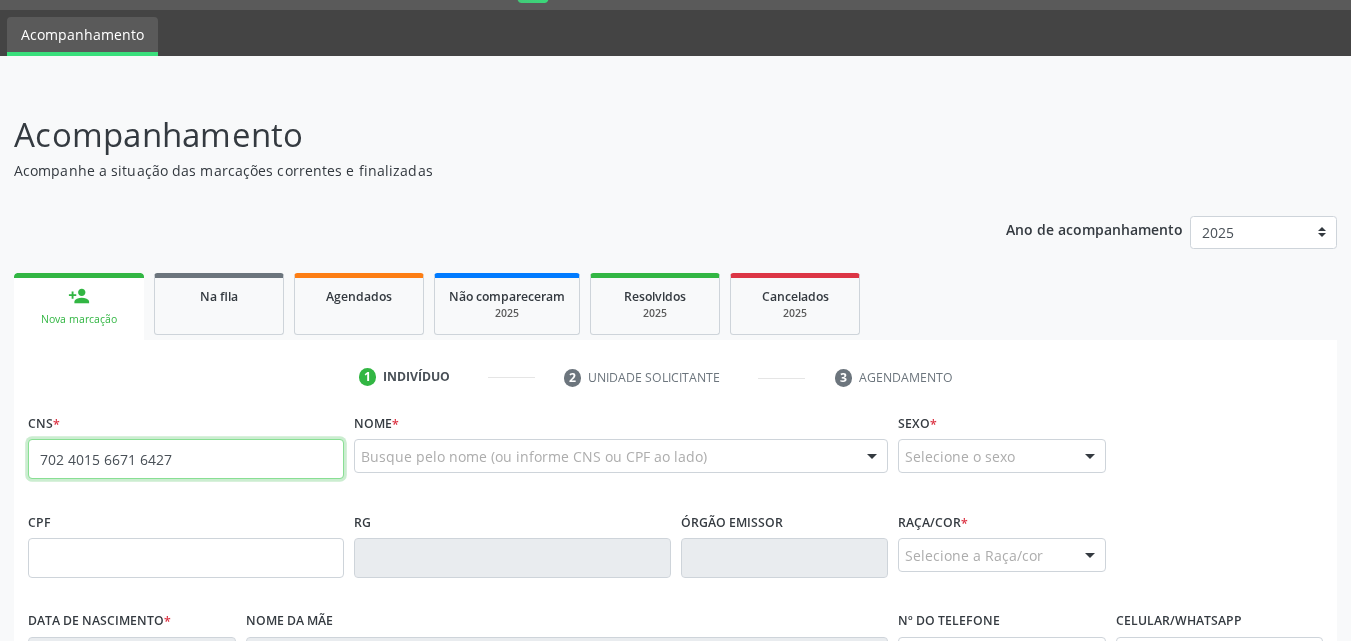 type on "702 4015 6671 6427" 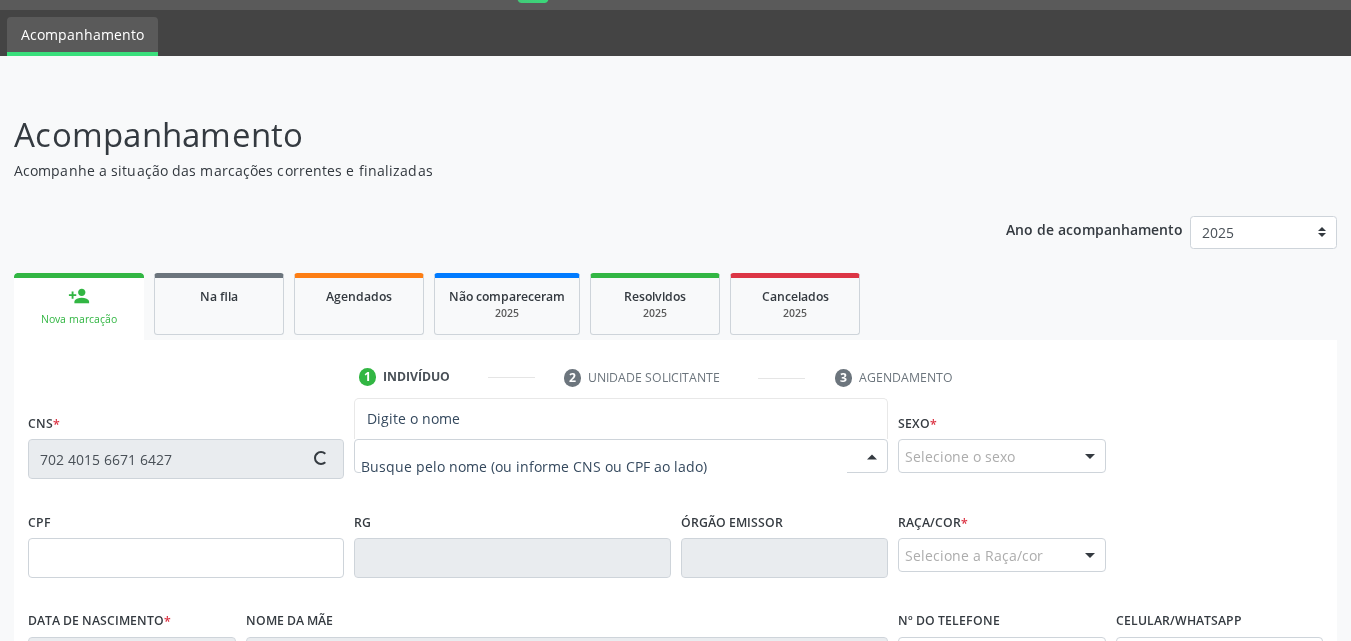 type on "[DATE]" 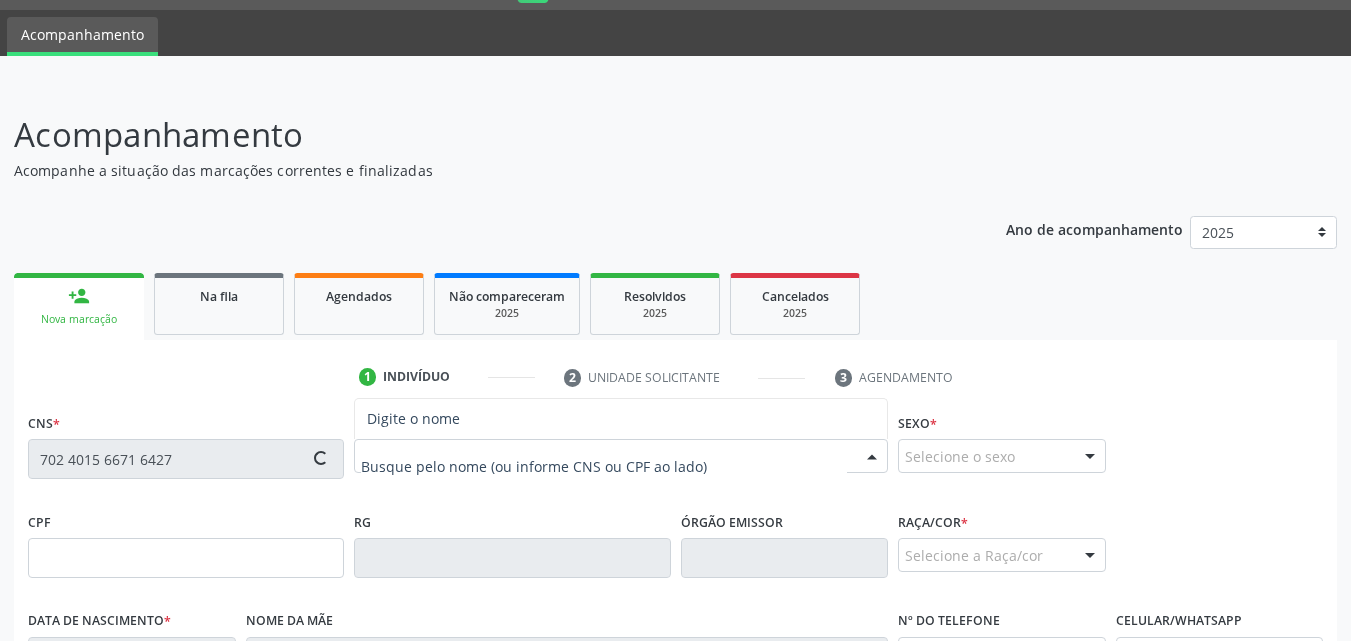 type on "[FIRST] [LAST] da Conceicao" 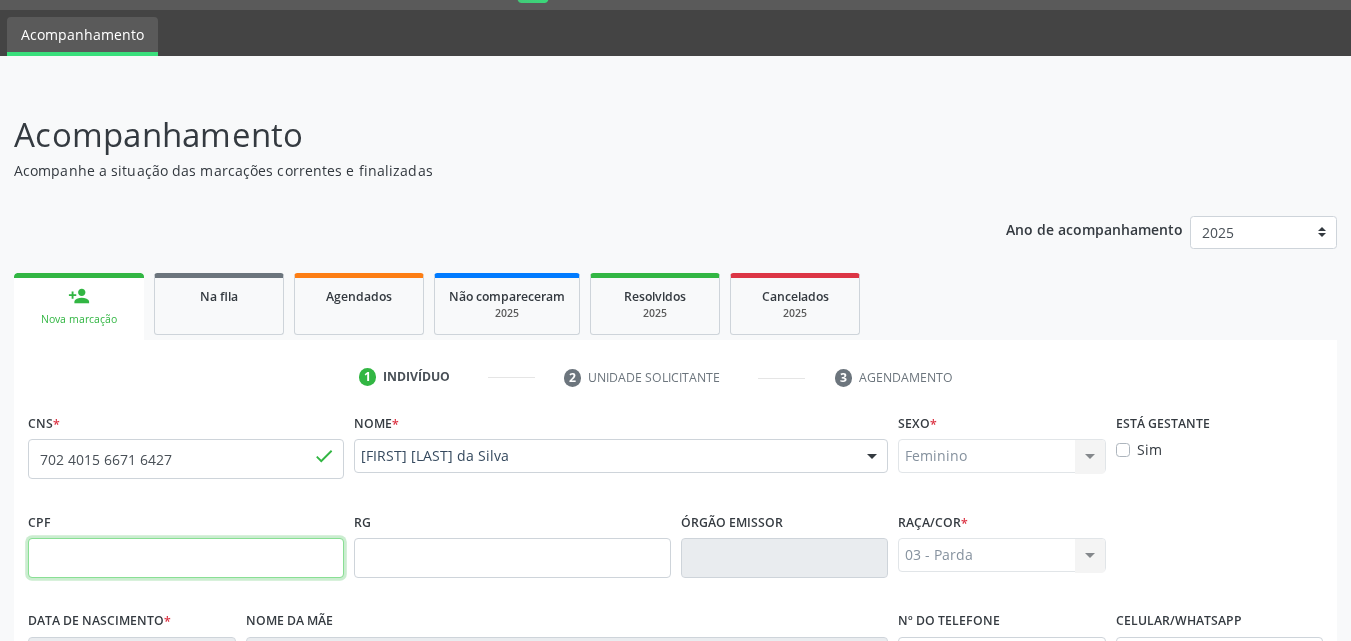 scroll, scrollTop: 471, scrollLeft: 0, axis: vertical 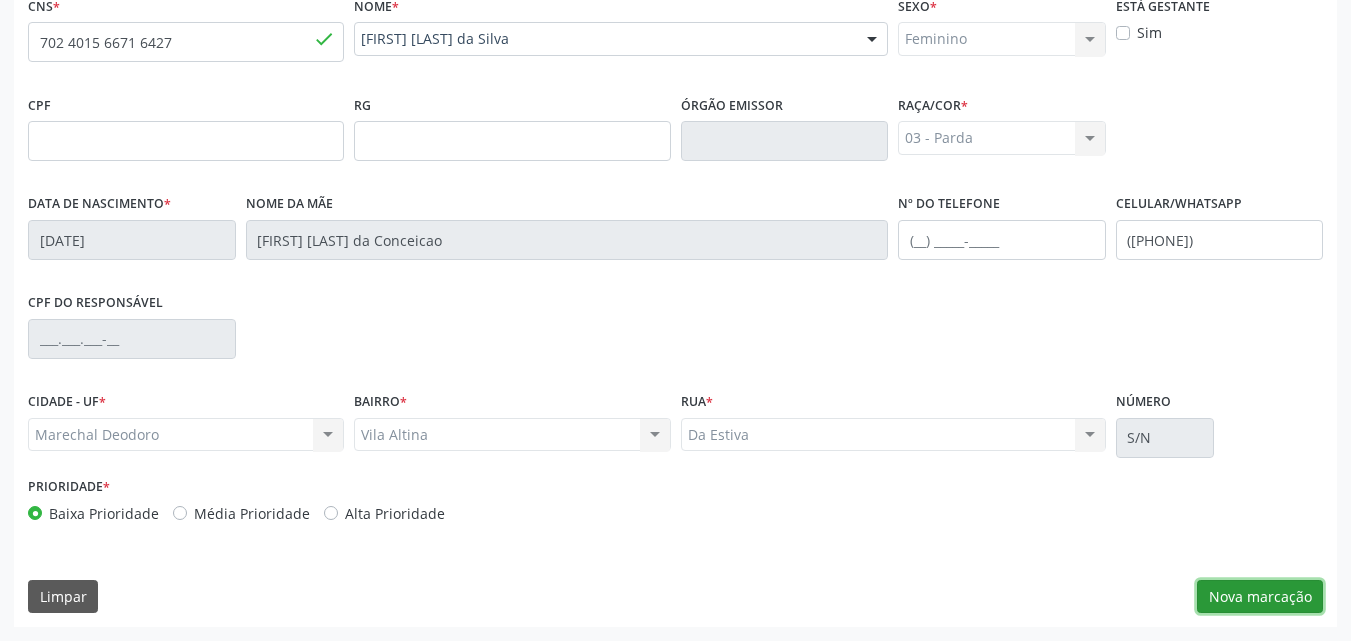 click on "Nova marcação" at bounding box center [1260, 597] 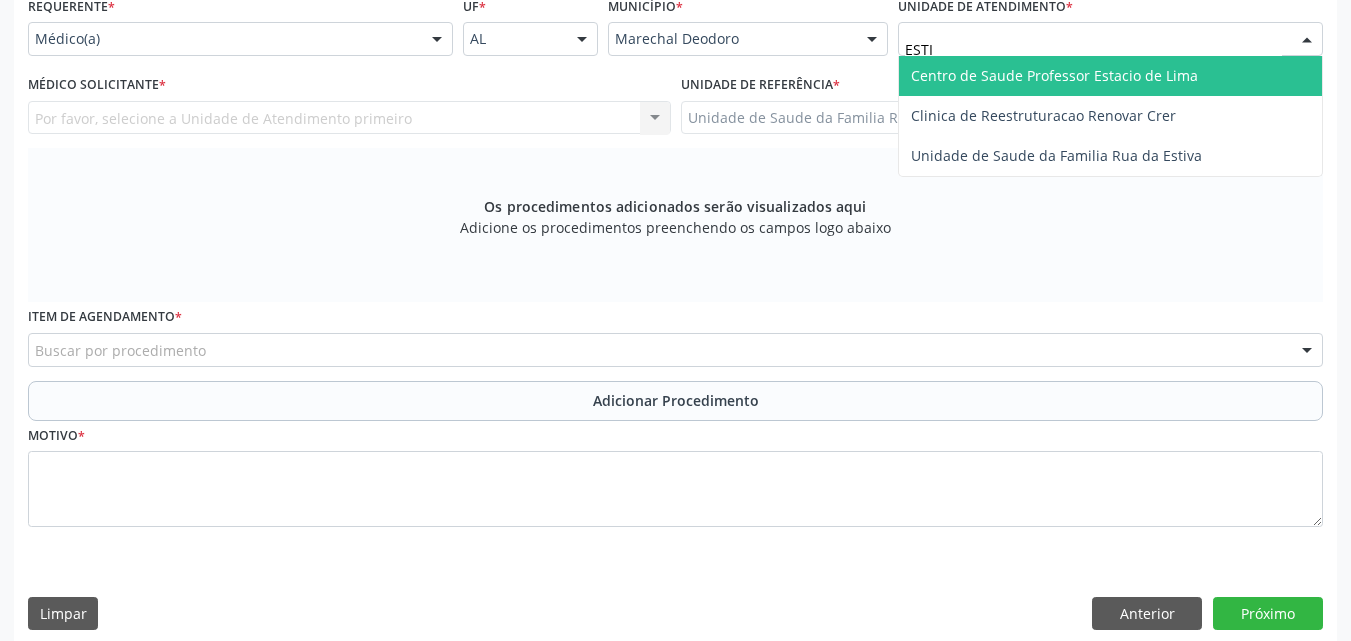 type on "ESTIV" 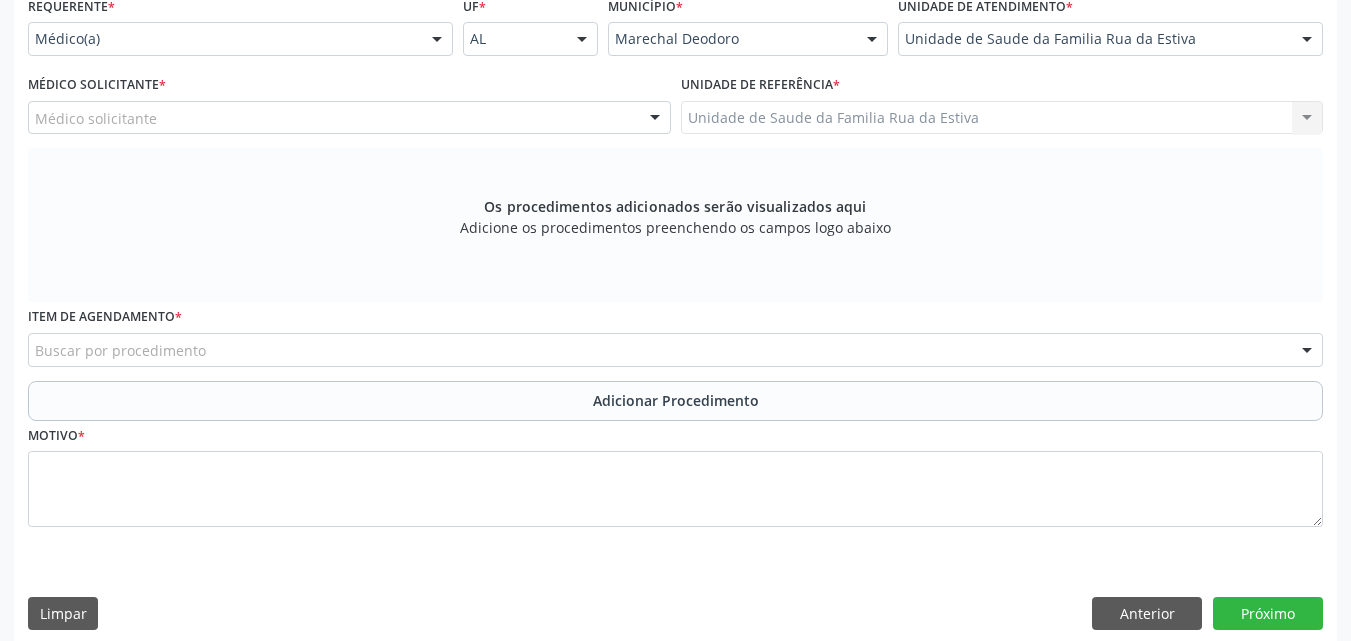click on "Médico solicitante" at bounding box center [349, 118] 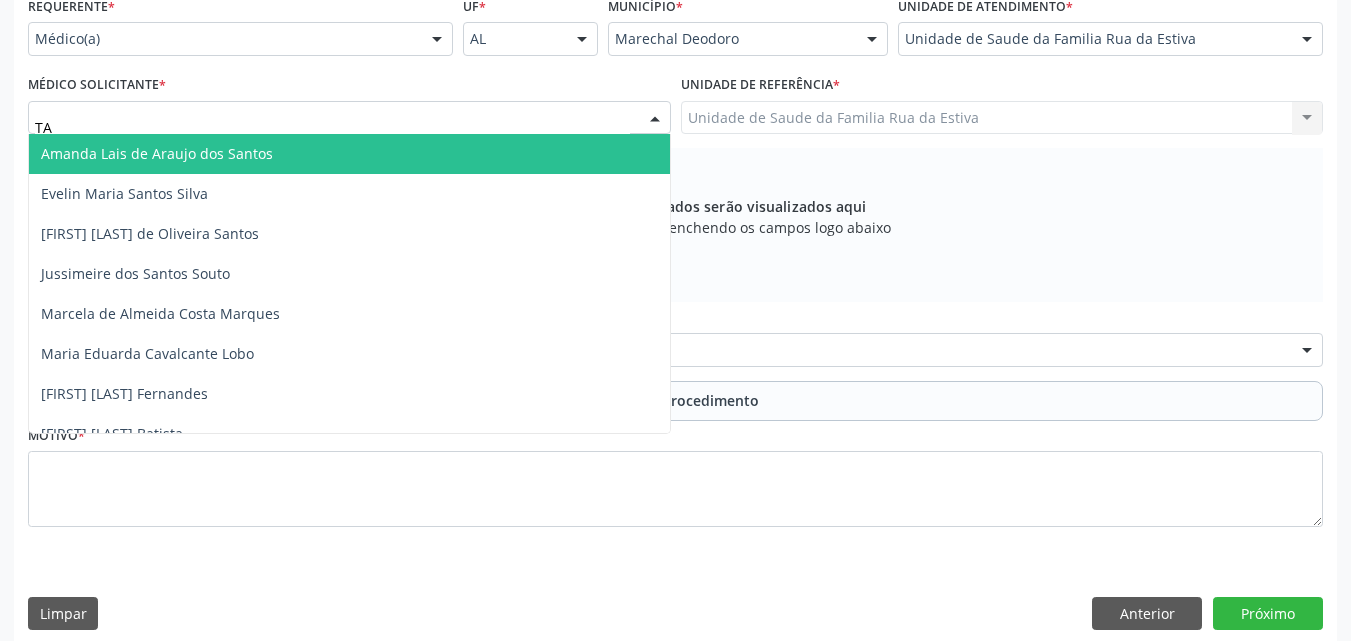 type on "TAC" 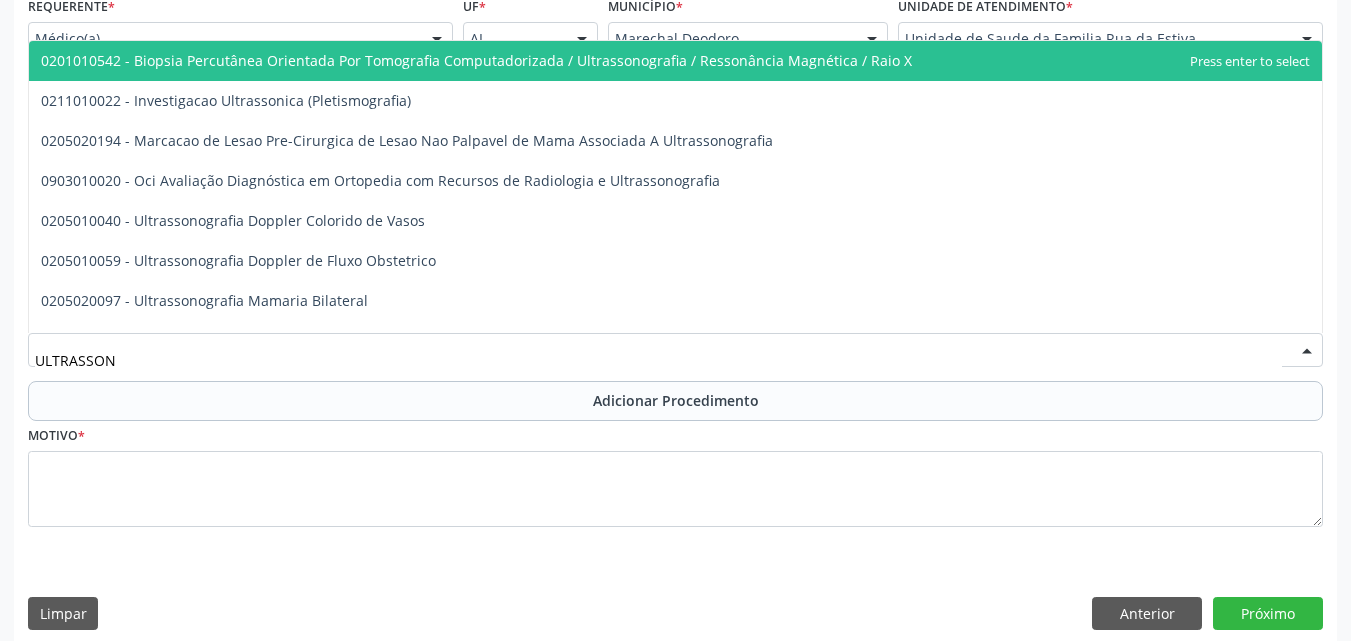 type on "ULTRASSONO" 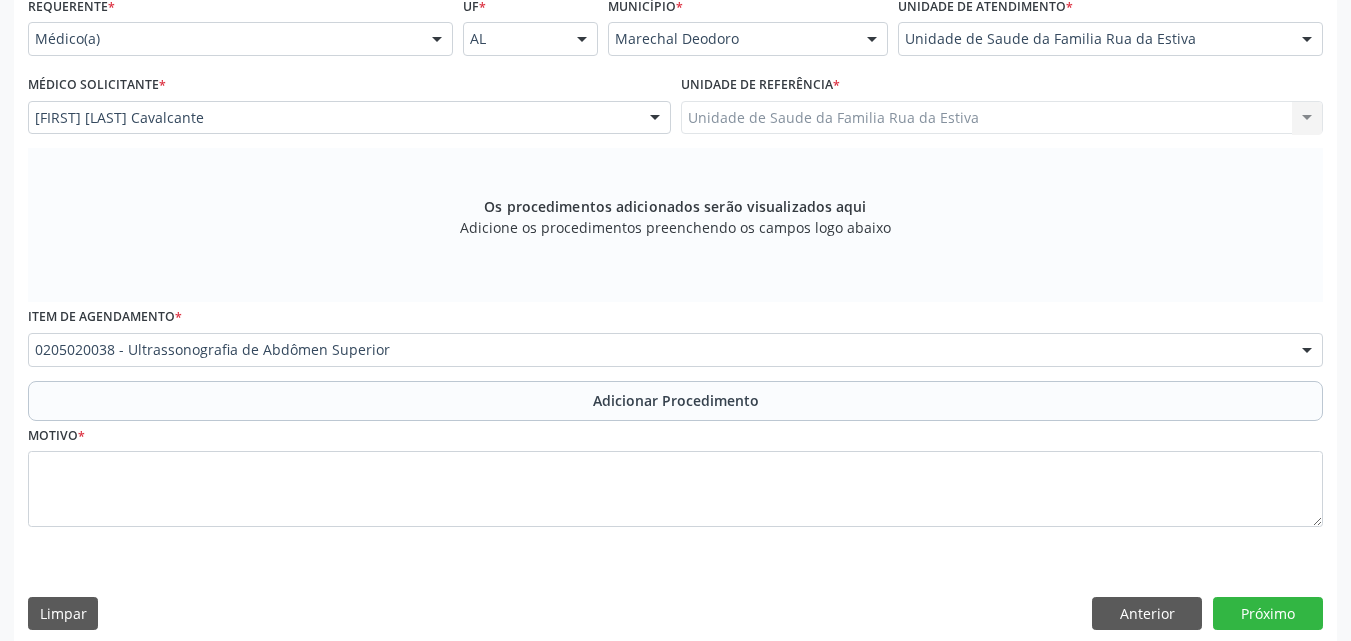 scroll, scrollTop: 0, scrollLeft: 0, axis: both 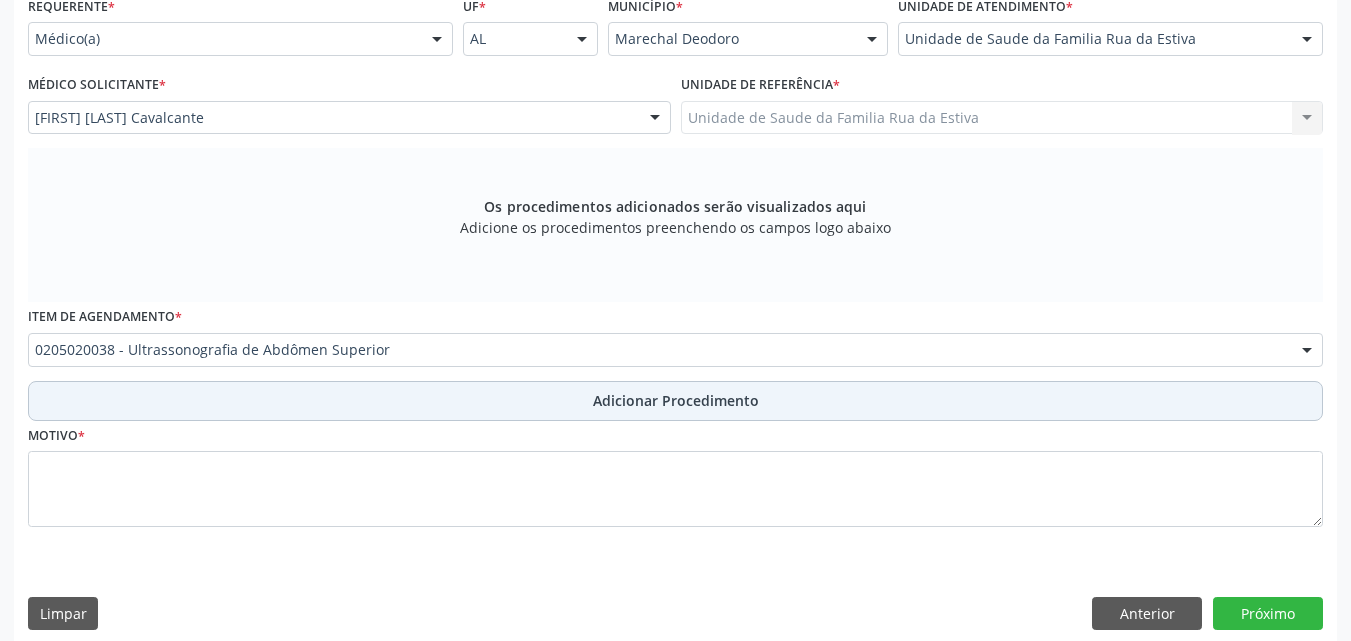 click on "Adicionar Procedimento" at bounding box center (675, 401) 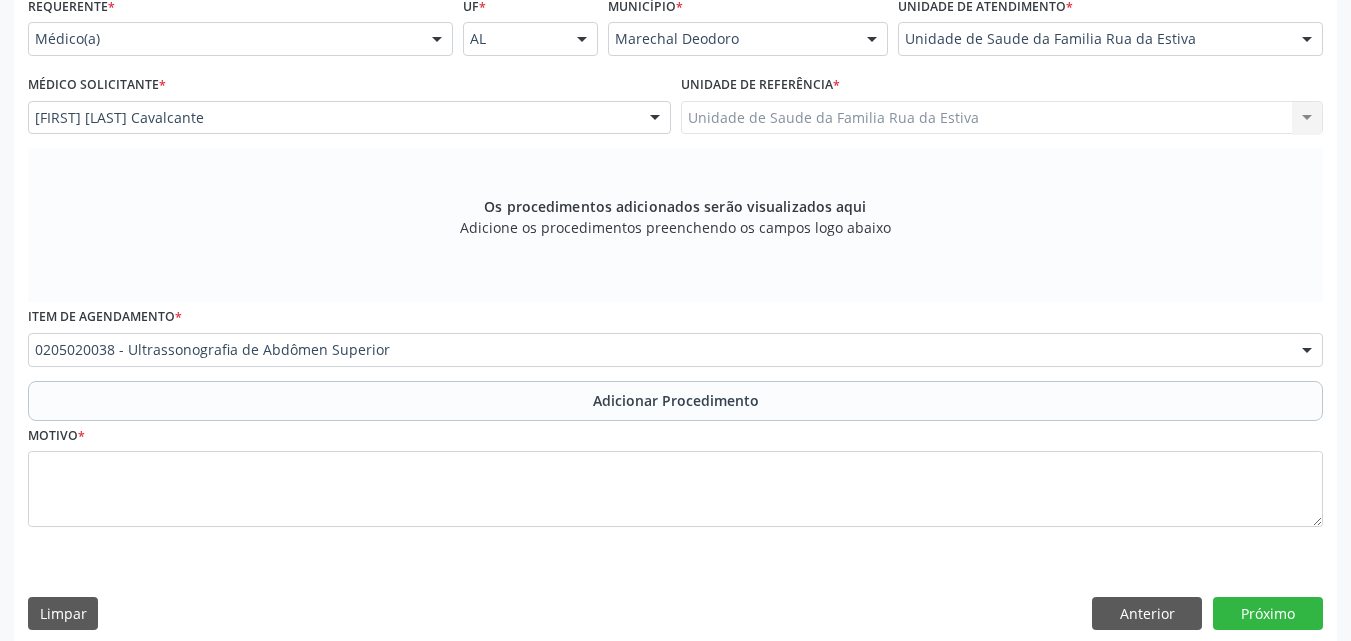 scroll, scrollTop: 412, scrollLeft: 0, axis: vertical 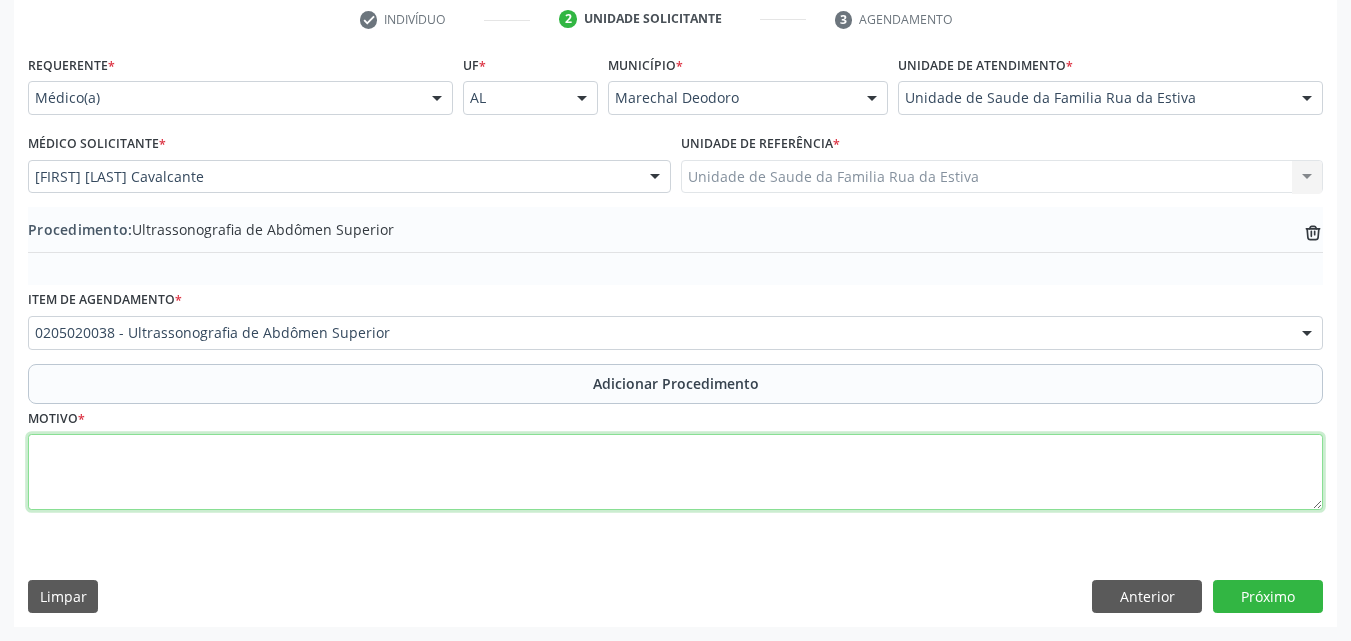 click at bounding box center [675, 472] 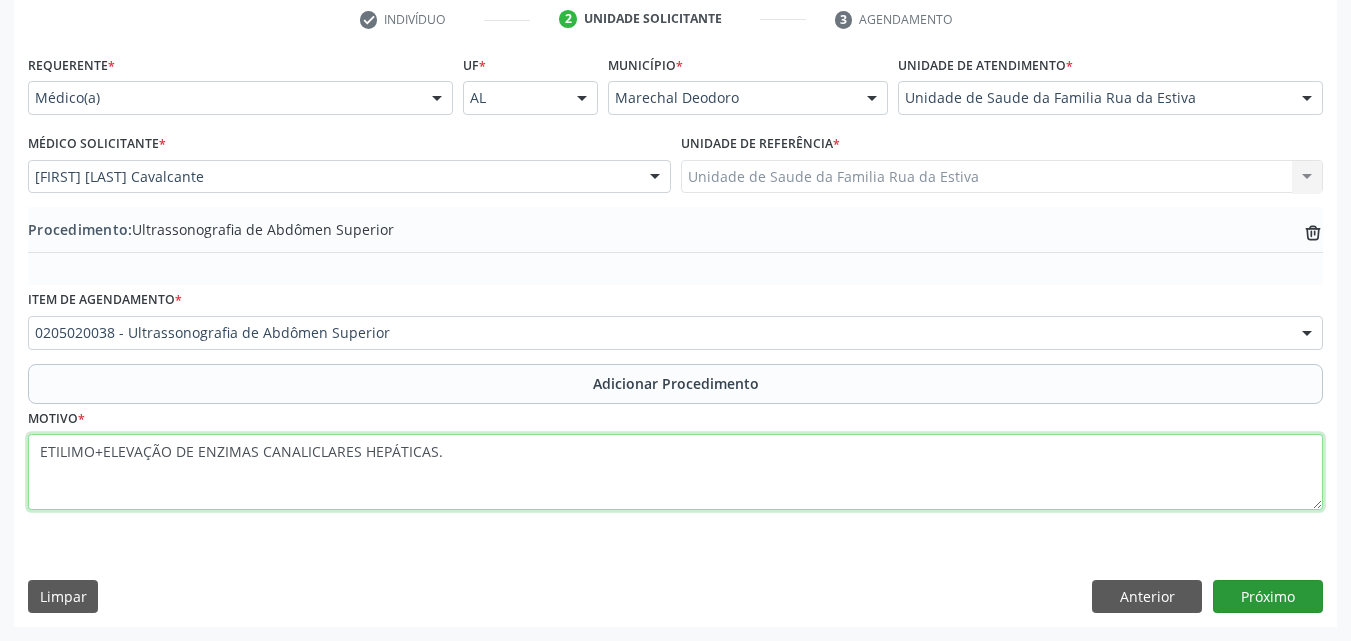 type on "ETILIMO+ELEVAÇÃO DE ENZIMAS CANALICLARES HEPÁTICAS." 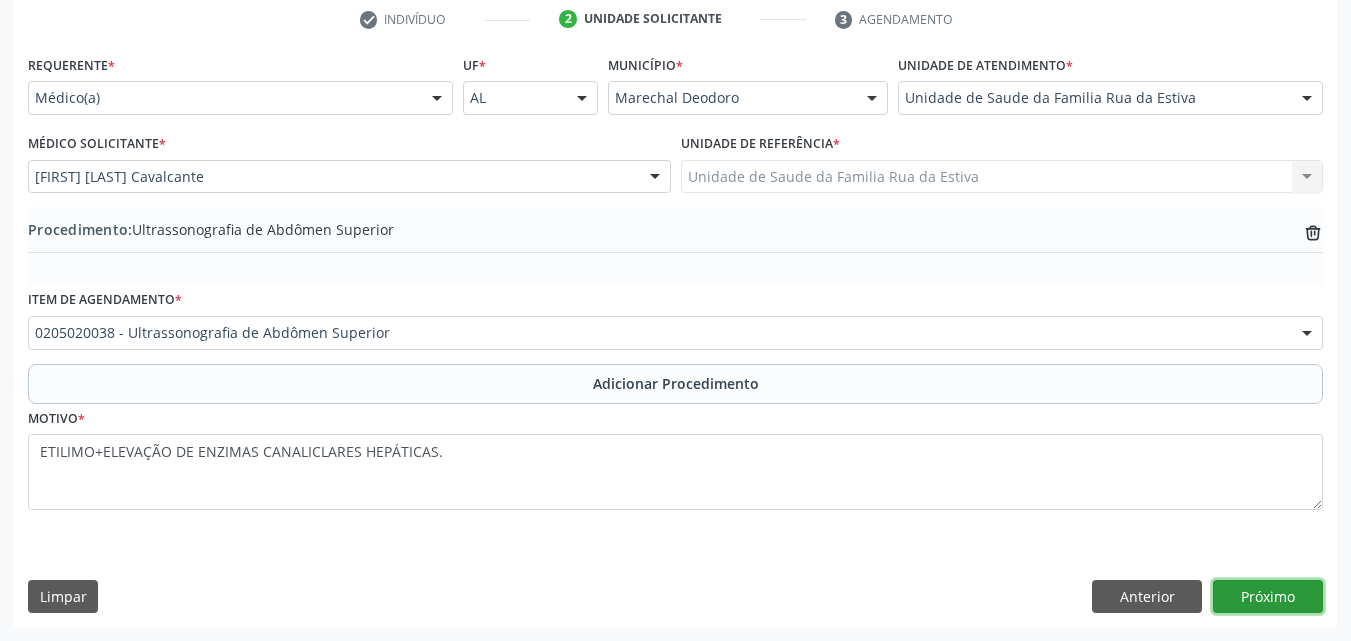 click on "Próximo" at bounding box center [1268, 597] 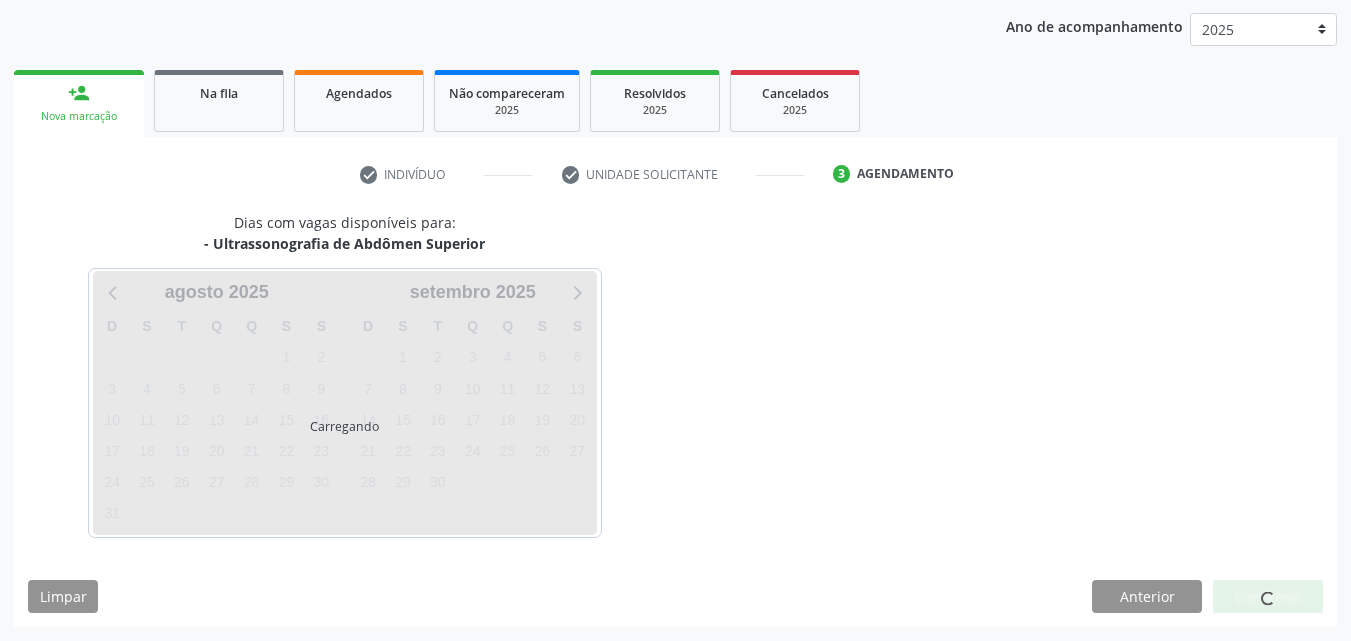 scroll, scrollTop: 316, scrollLeft: 0, axis: vertical 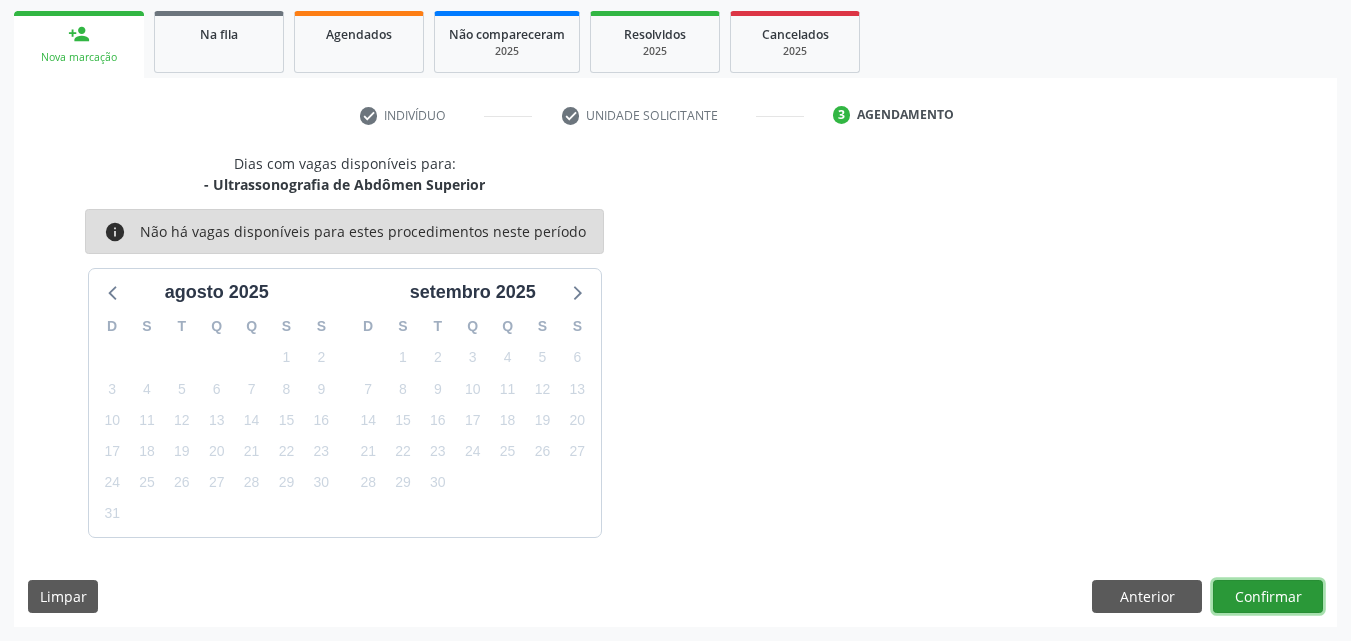 click on "Confirmar" at bounding box center (1268, 597) 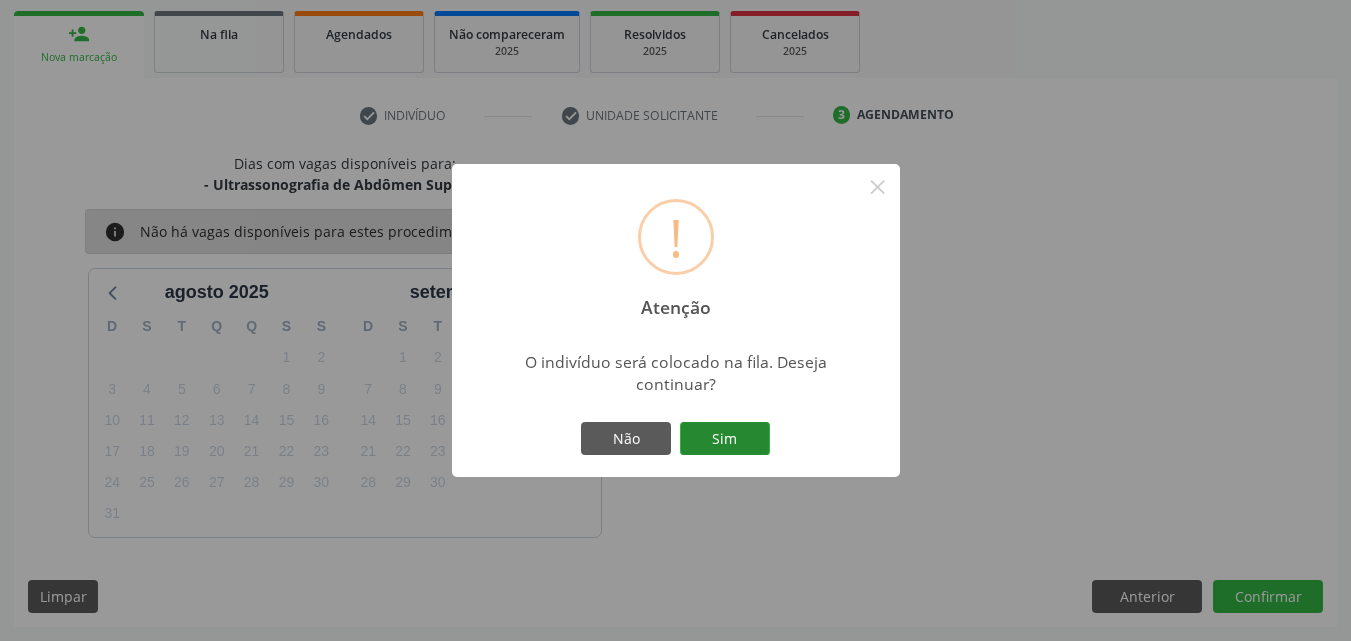 click on "Sim" at bounding box center [725, 439] 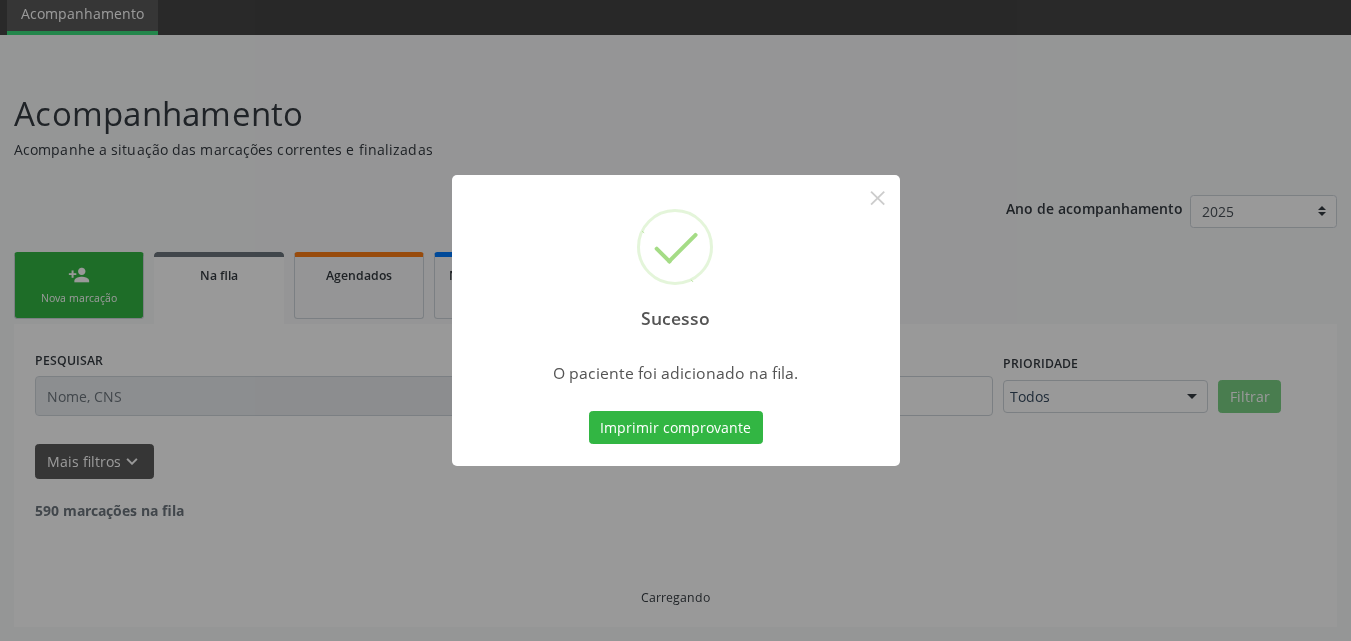 scroll, scrollTop: 54, scrollLeft: 0, axis: vertical 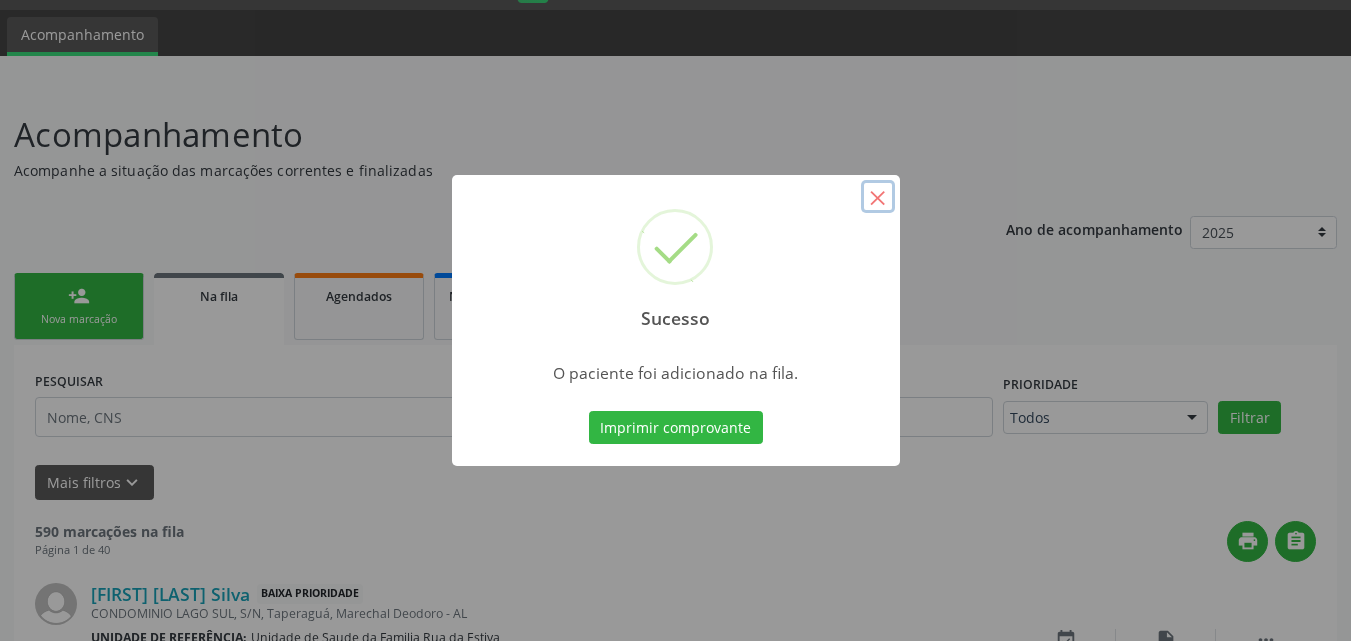 click on "×" at bounding box center (878, 197) 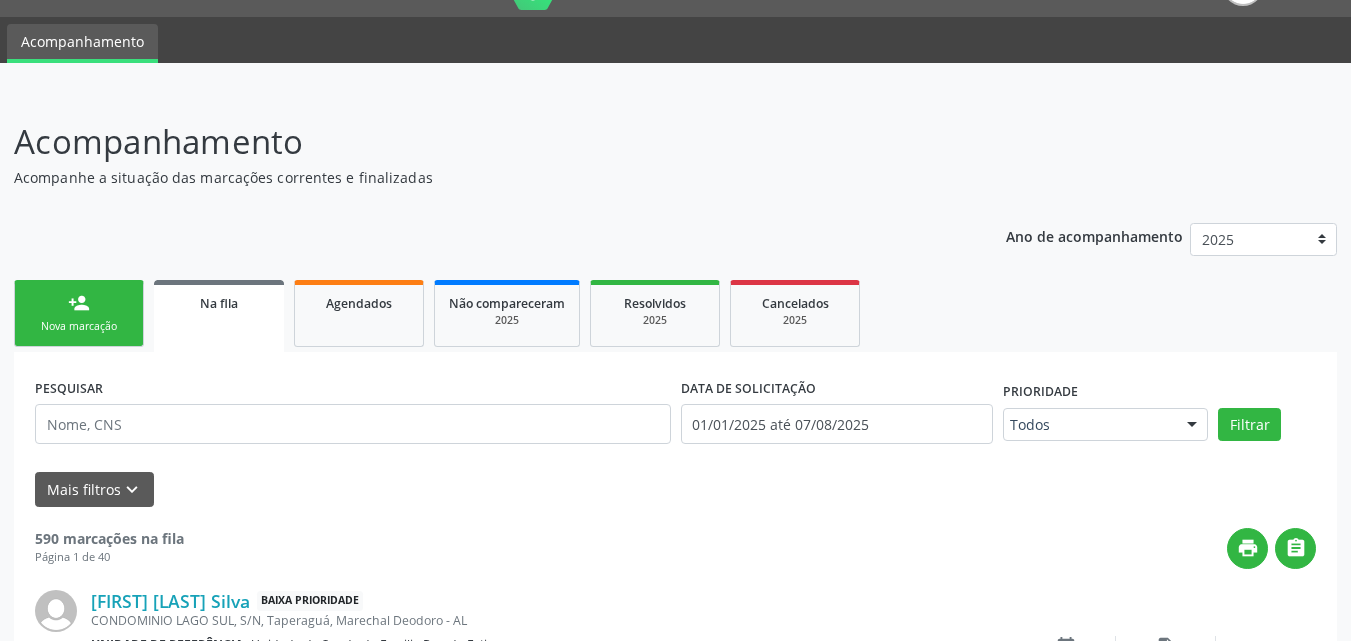 scroll, scrollTop: 0, scrollLeft: 0, axis: both 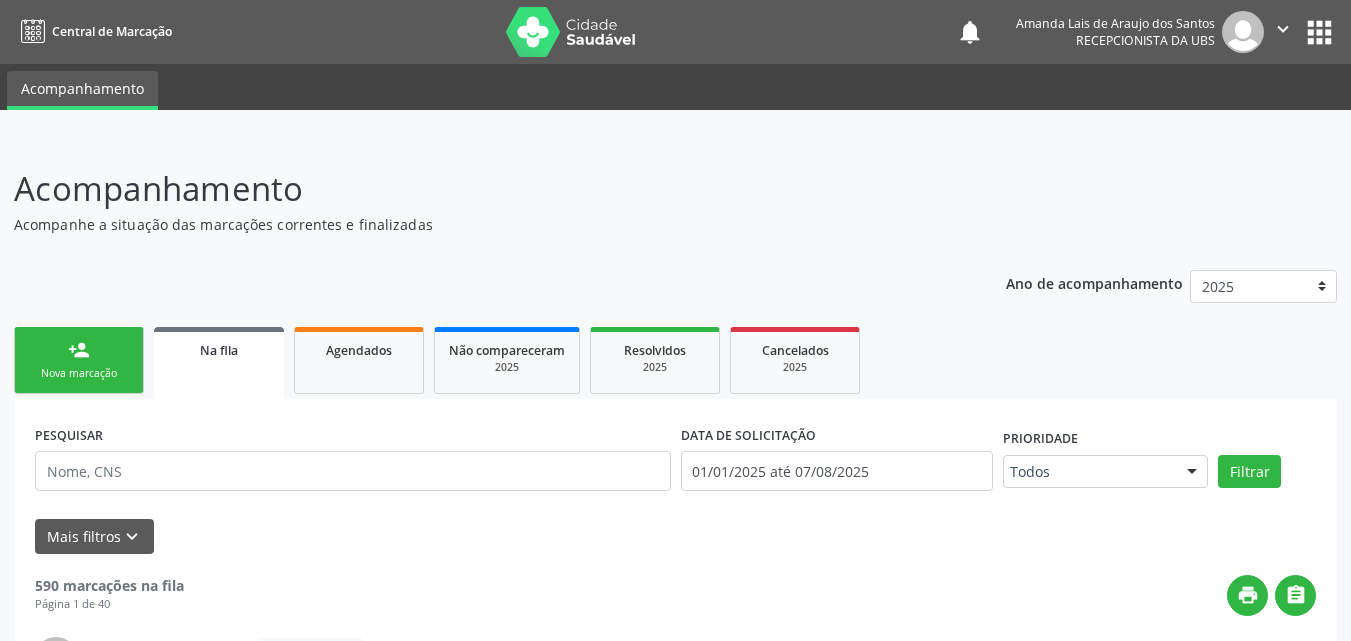 click on "person_add
Nova marcação" at bounding box center (79, 360) 